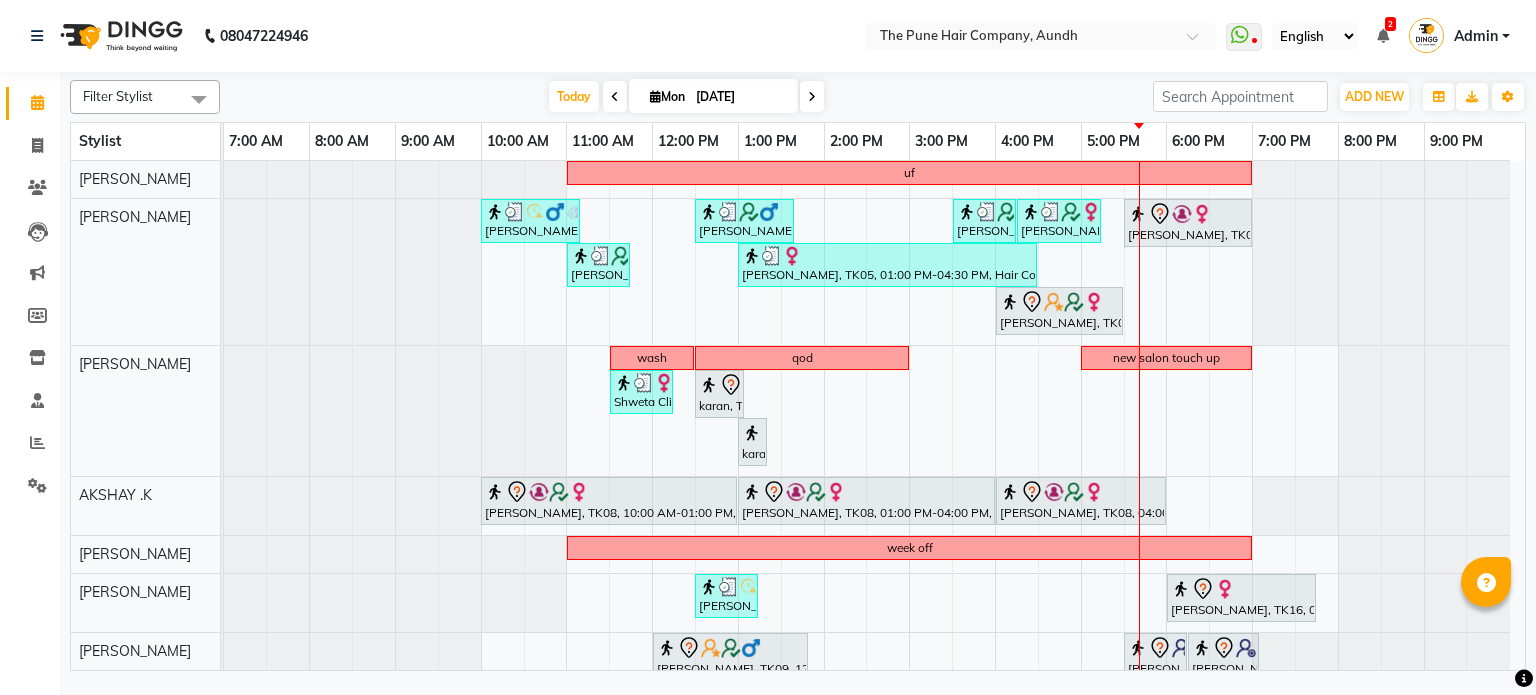 scroll, scrollTop: 0, scrollLeft: 0, axis: both 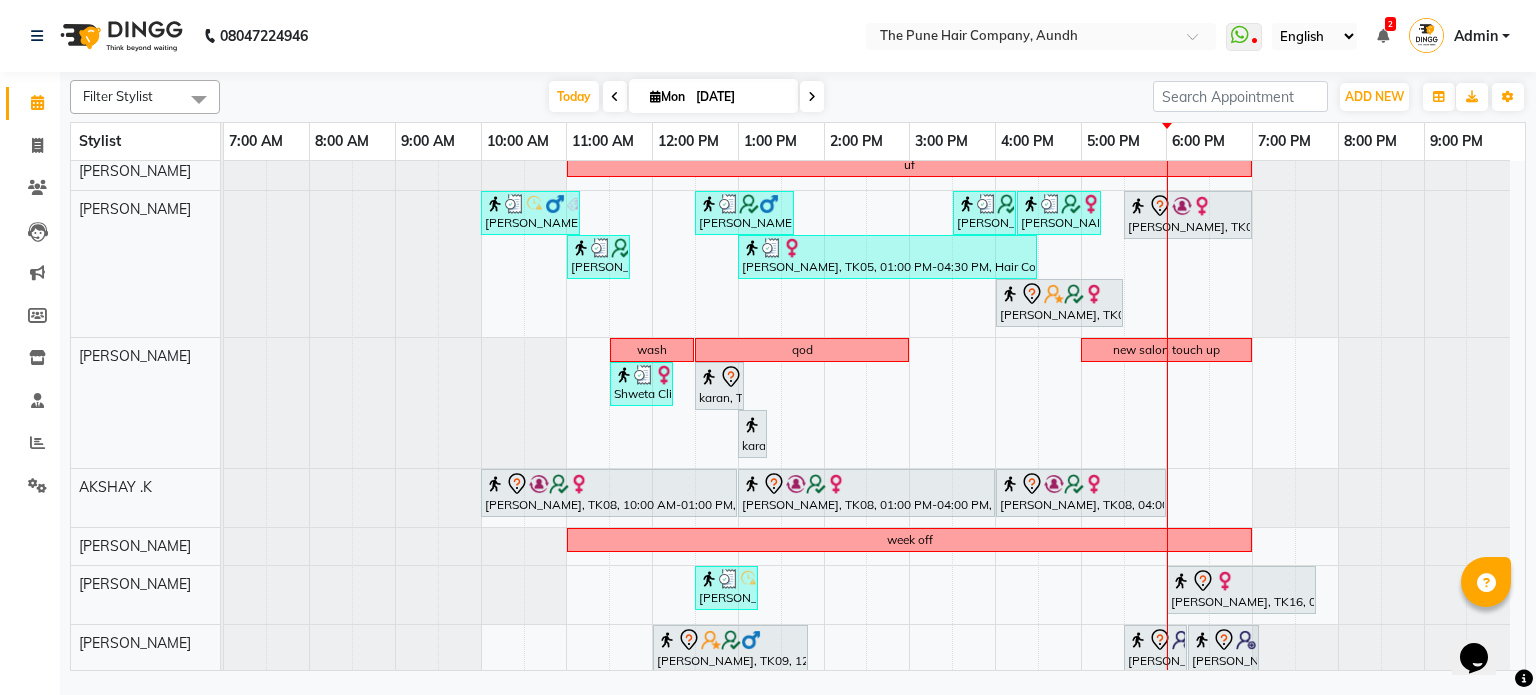 click at bounding box center (812, 96) 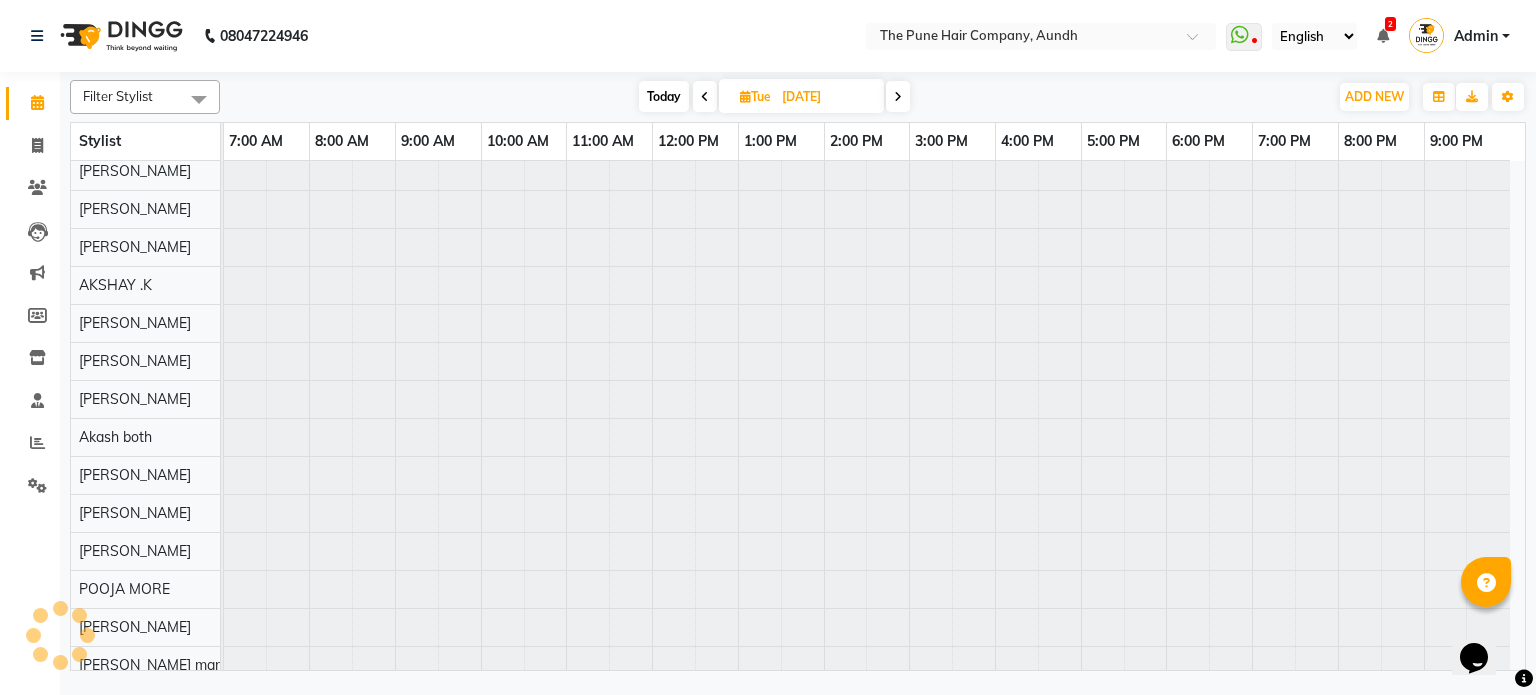 type on "[DATE]" 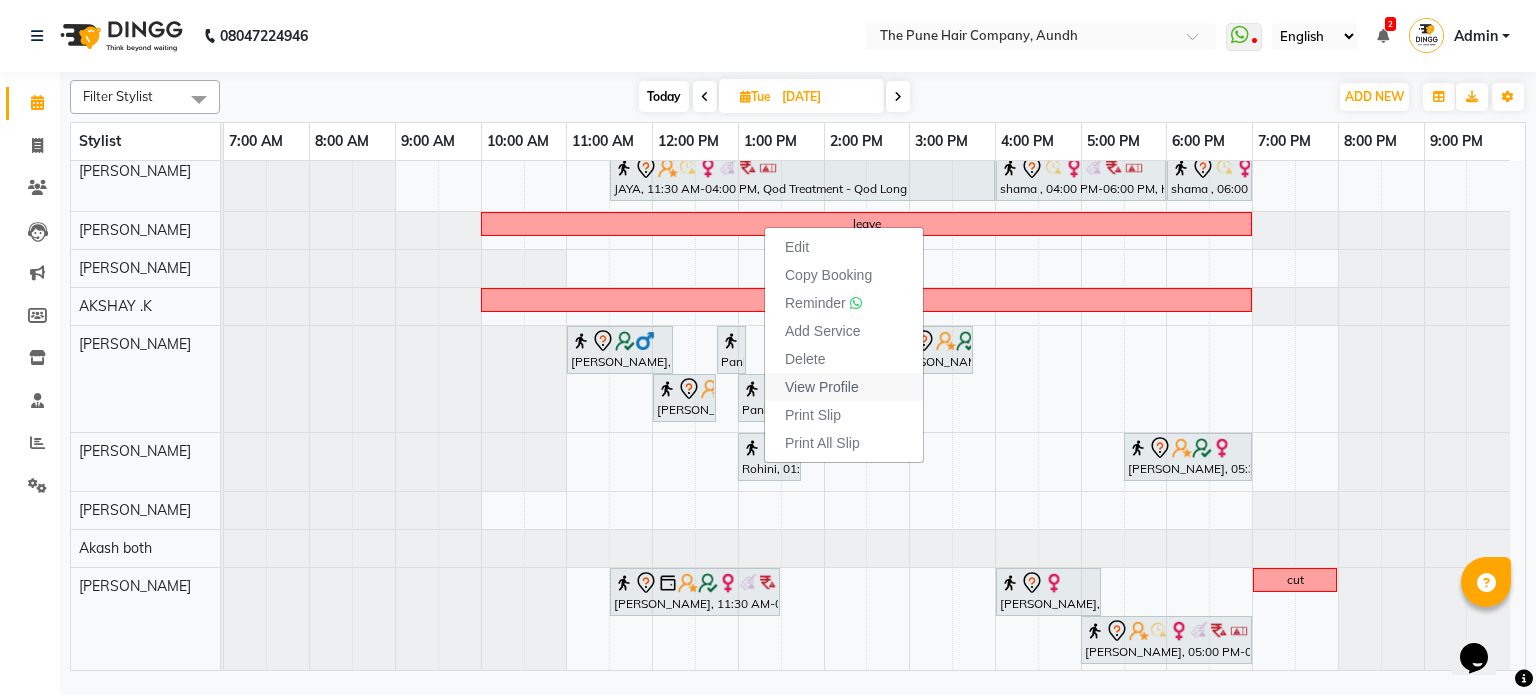 click on "View Profile" at bounding box center (822, 387) 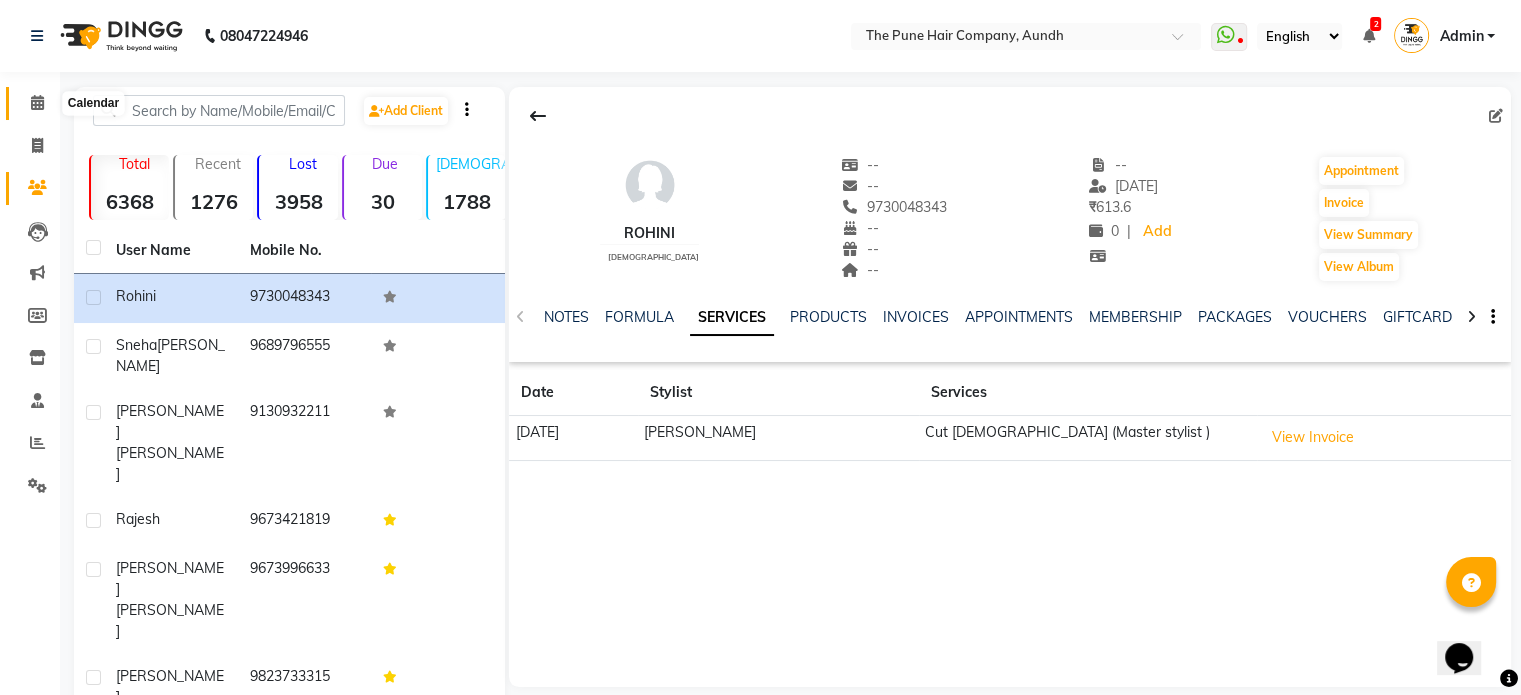 click 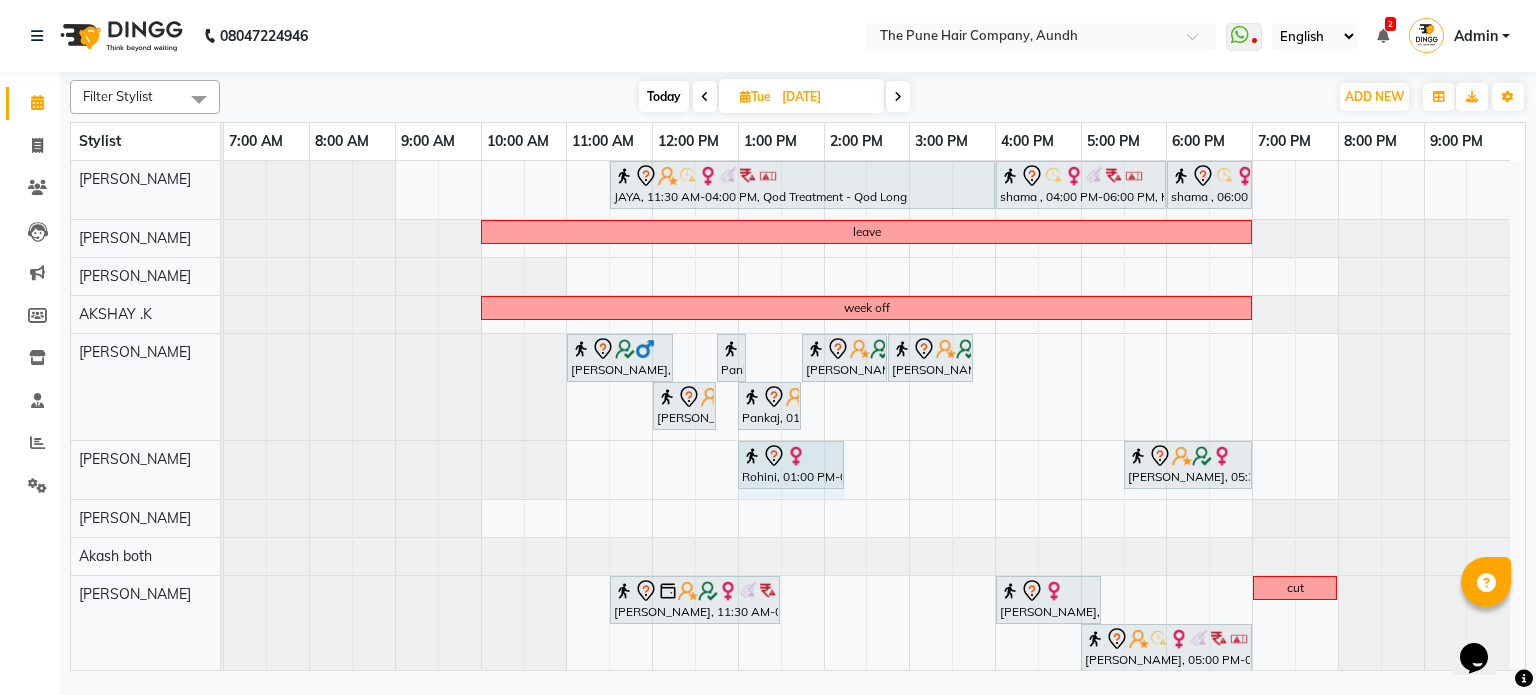 drag, startPoint x: 800, startPoint y: 452, endPoint x: 860, endPoint y: 459, distance: 60.40695 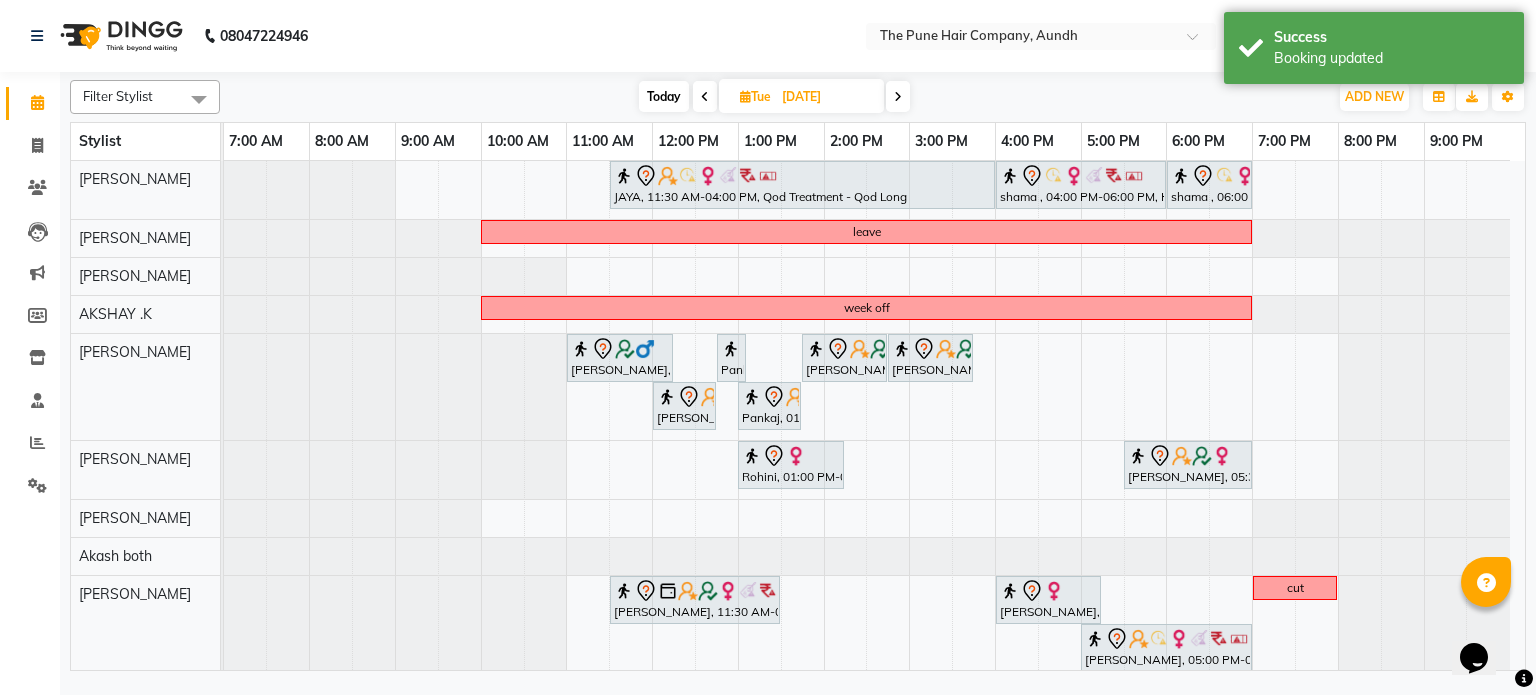 scroll, scrollTop: 45, scrollLeft: 0, axis: vertical 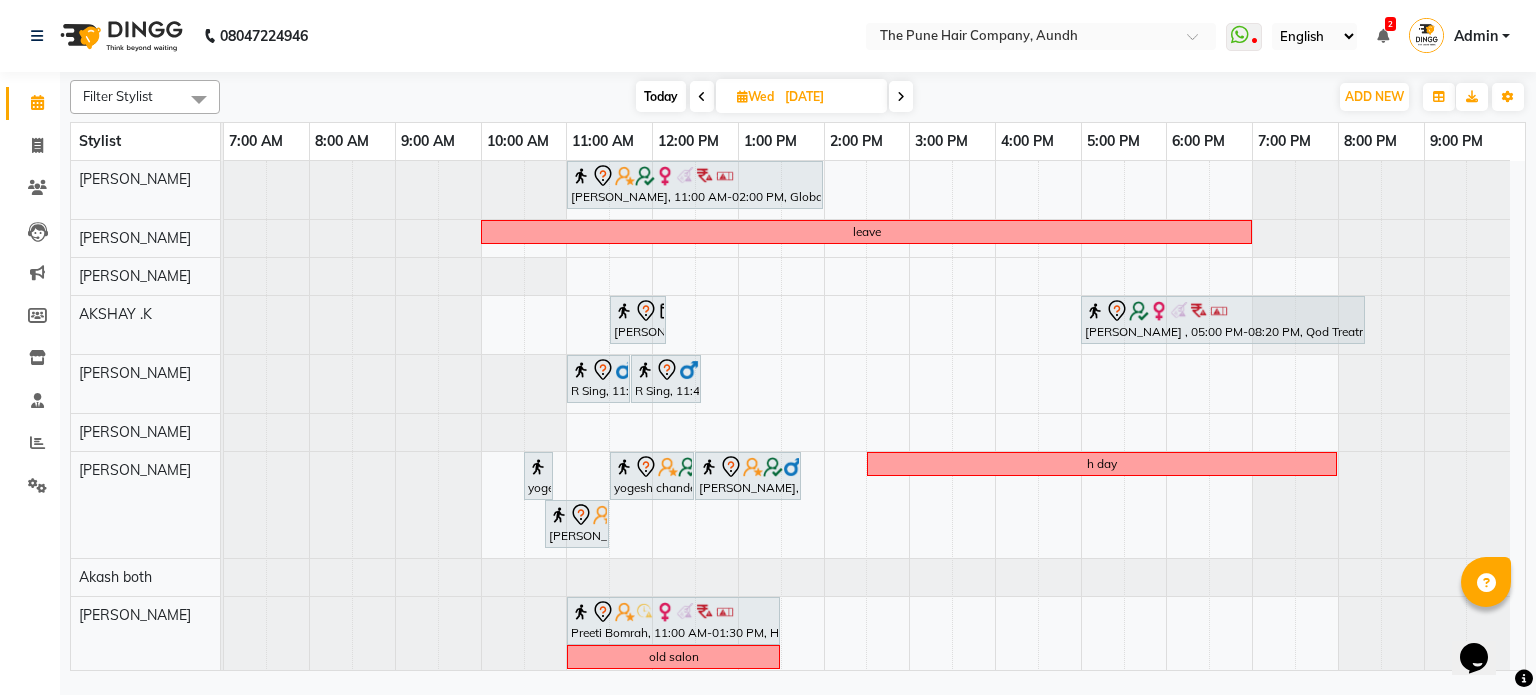 click at bounding box center (901, 96) 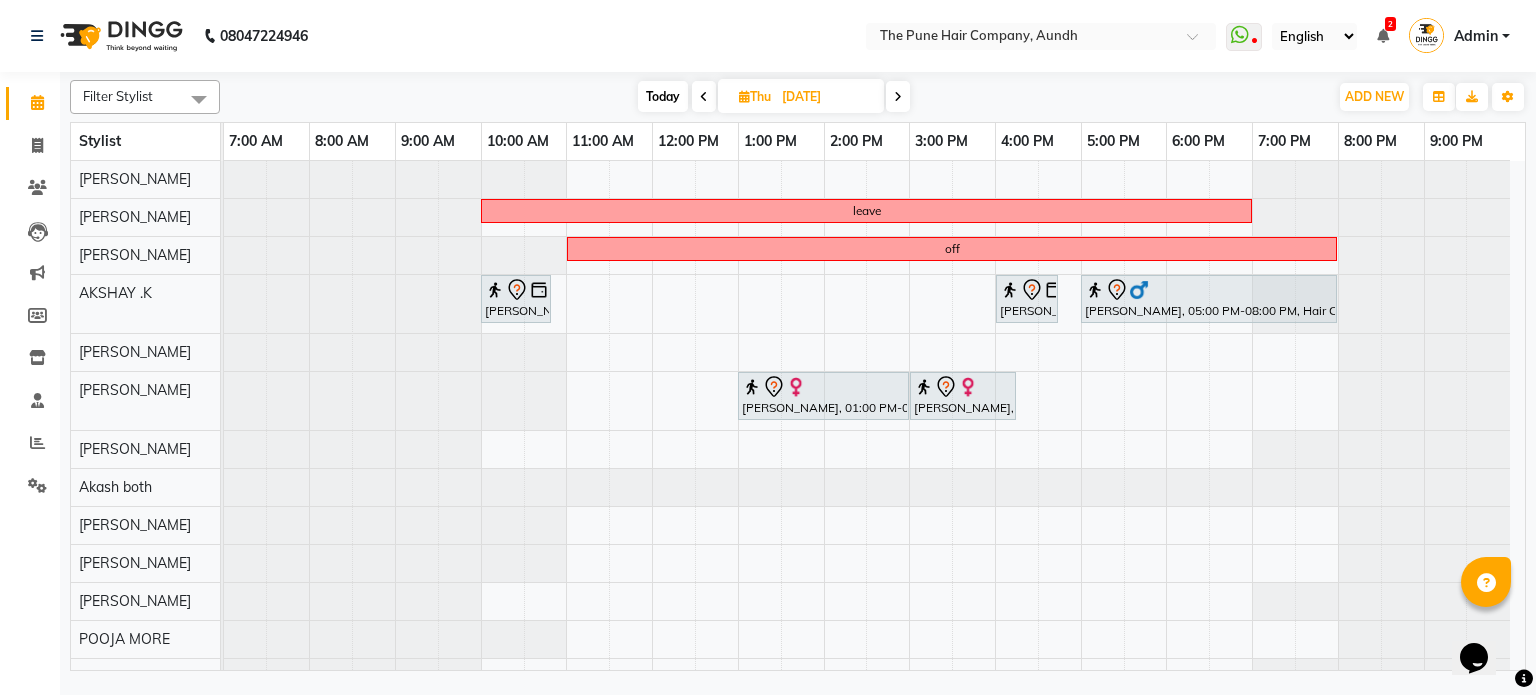 click at bounding box center (898, 97) 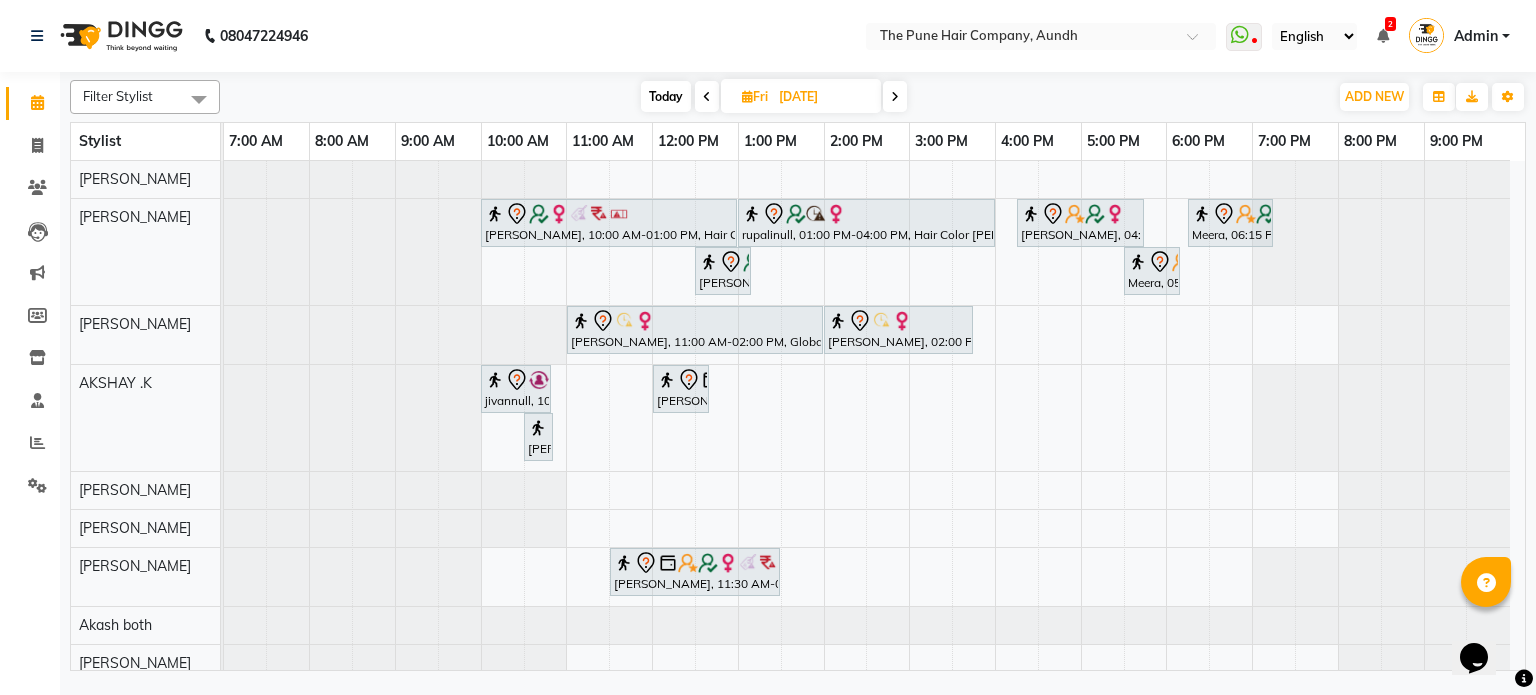 click at bounding box center (895, 97) 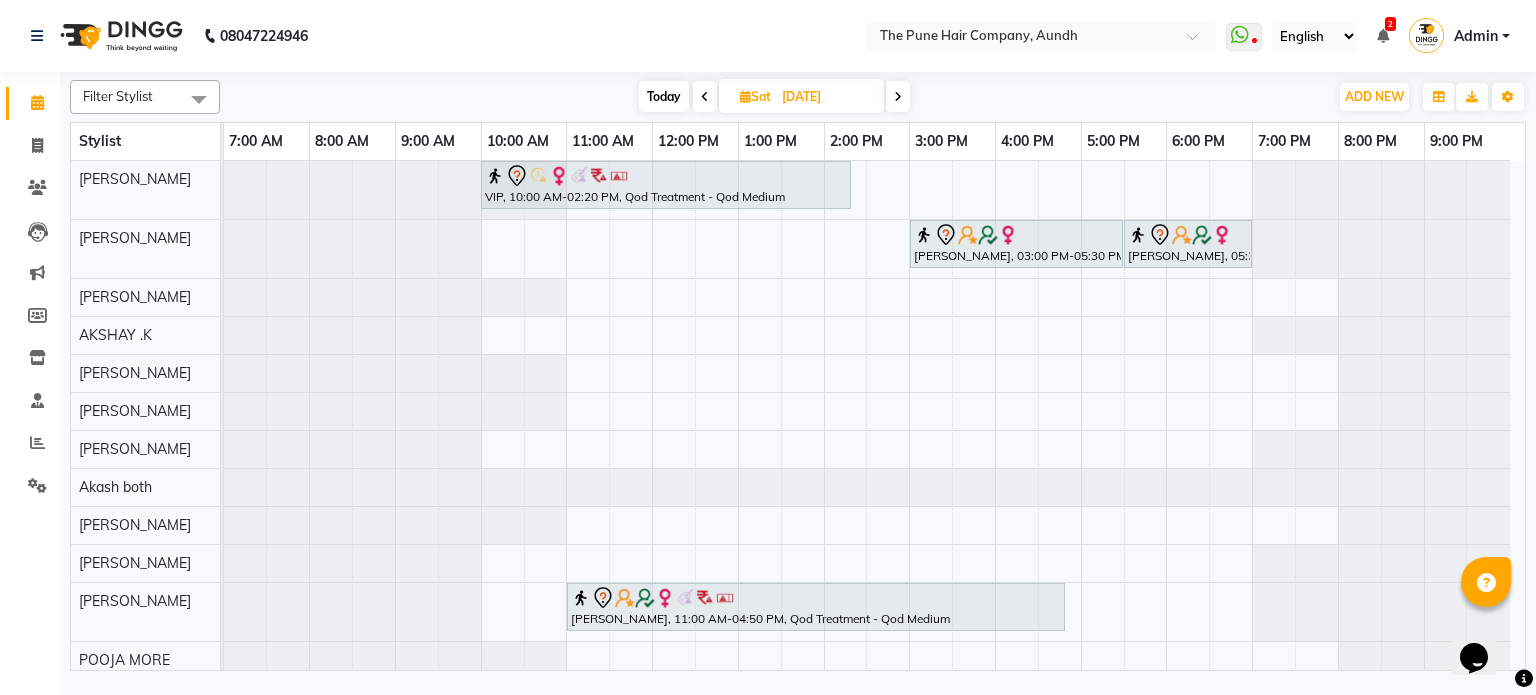 click at bounding box center (898, 96) 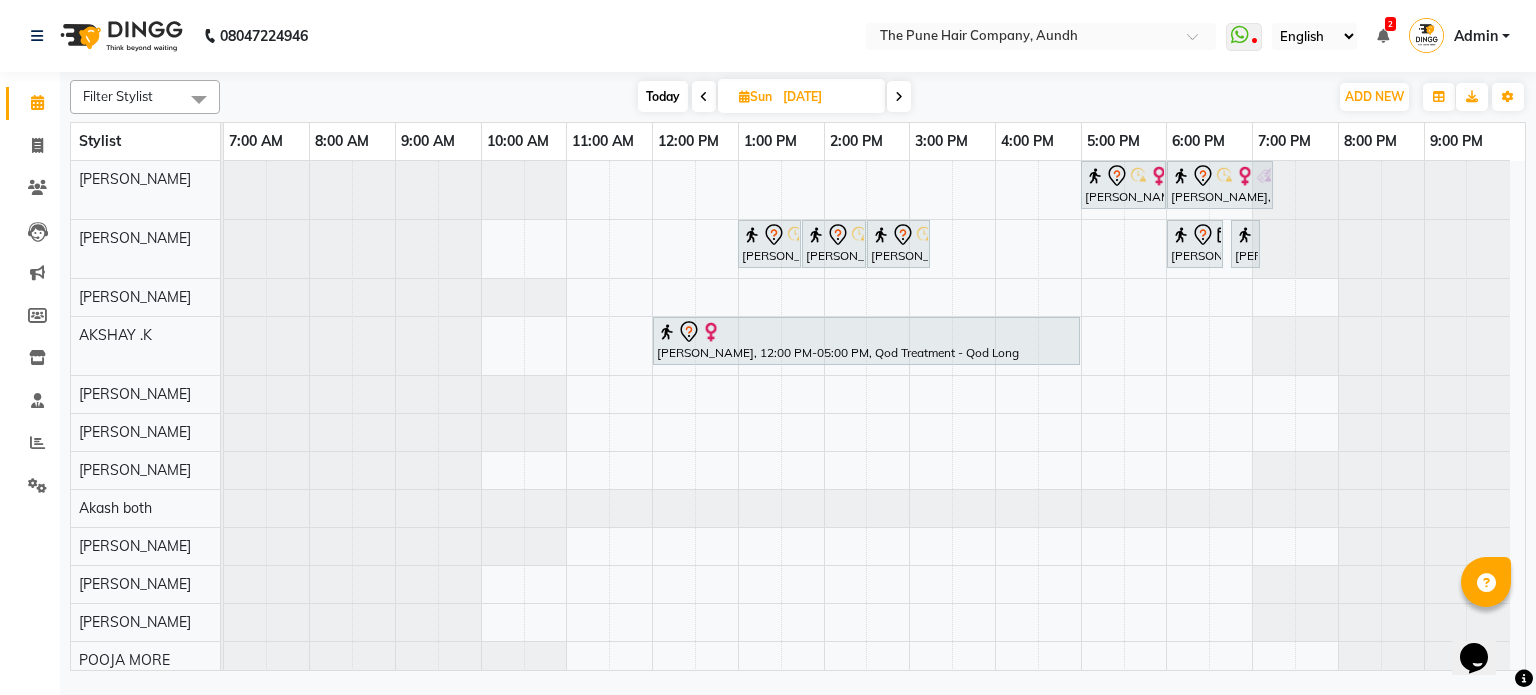 click at bounding box center [899, 96] 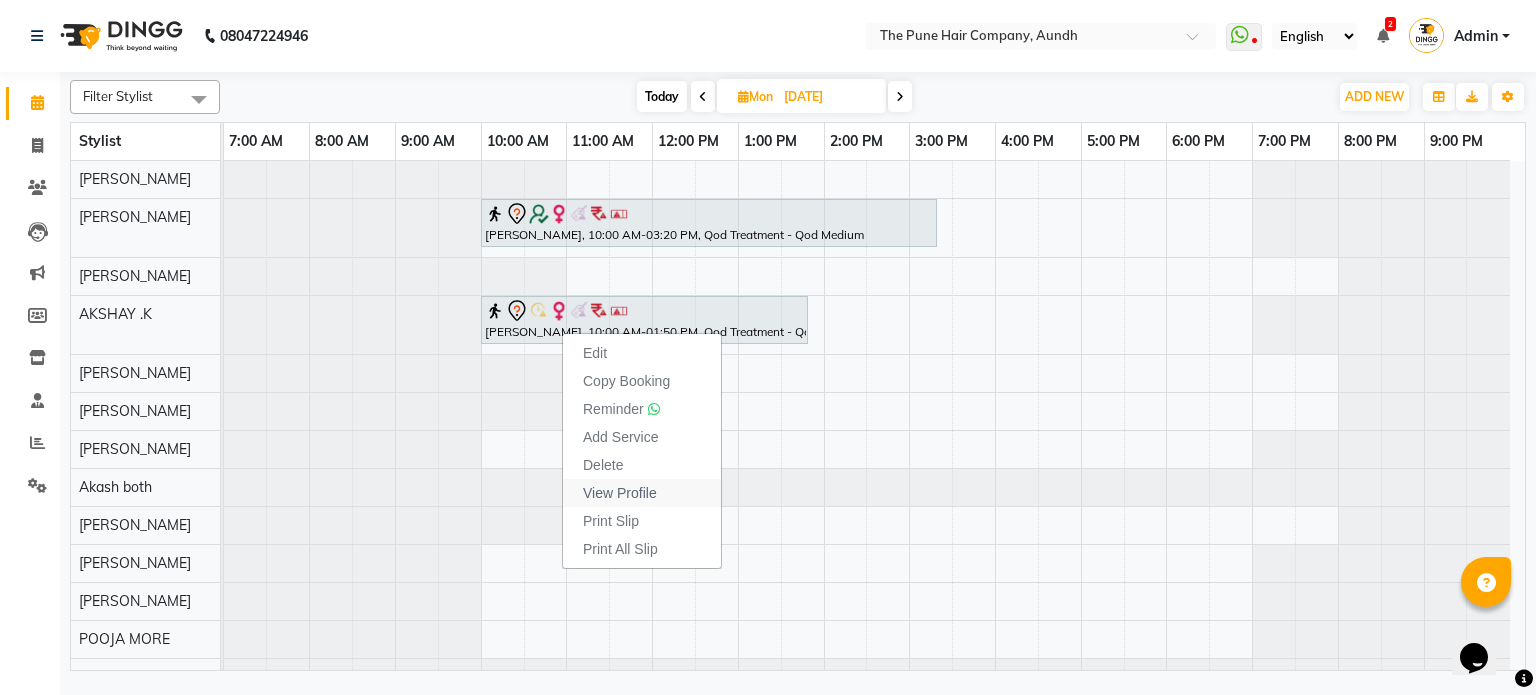 click on "View Profile" at bounding box center [620, 493] 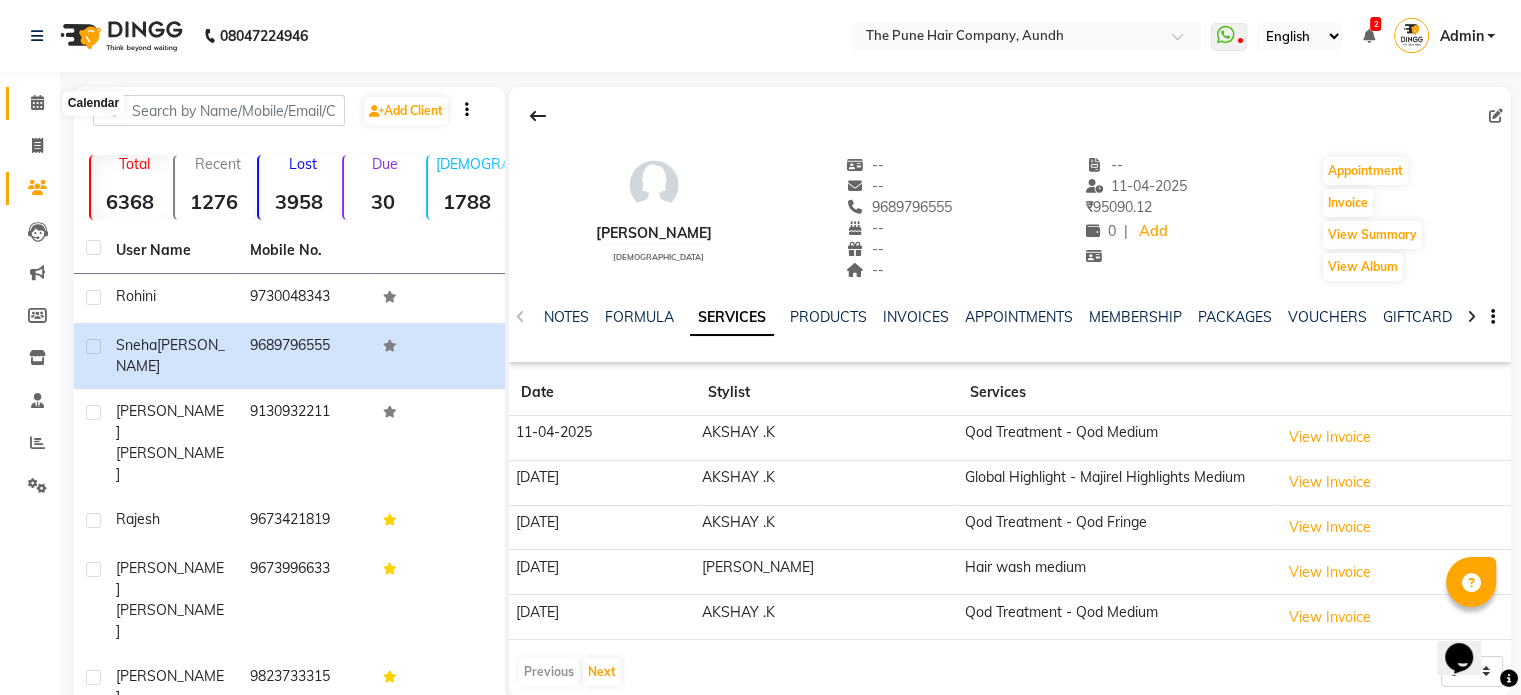 click 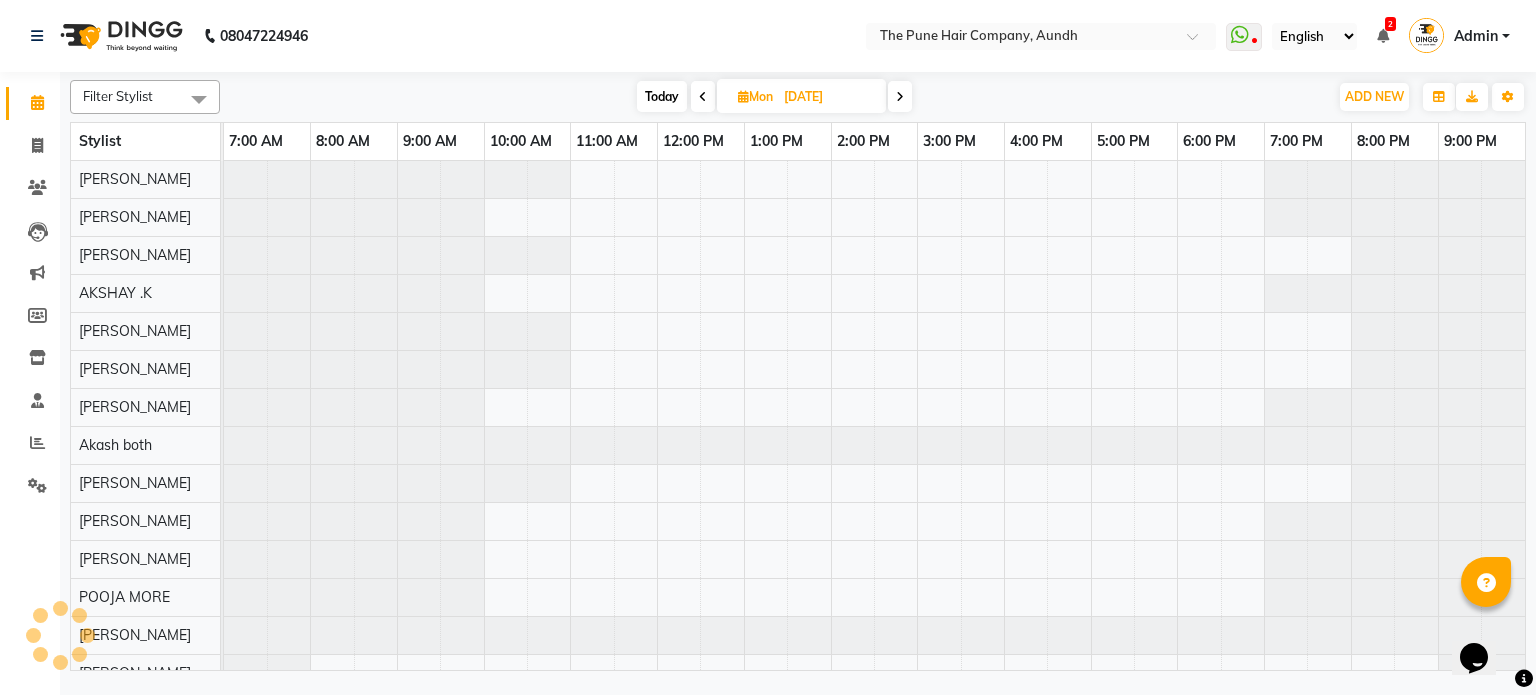 scroll, scrollTop: 0, scrollLeft: 0, axis: both 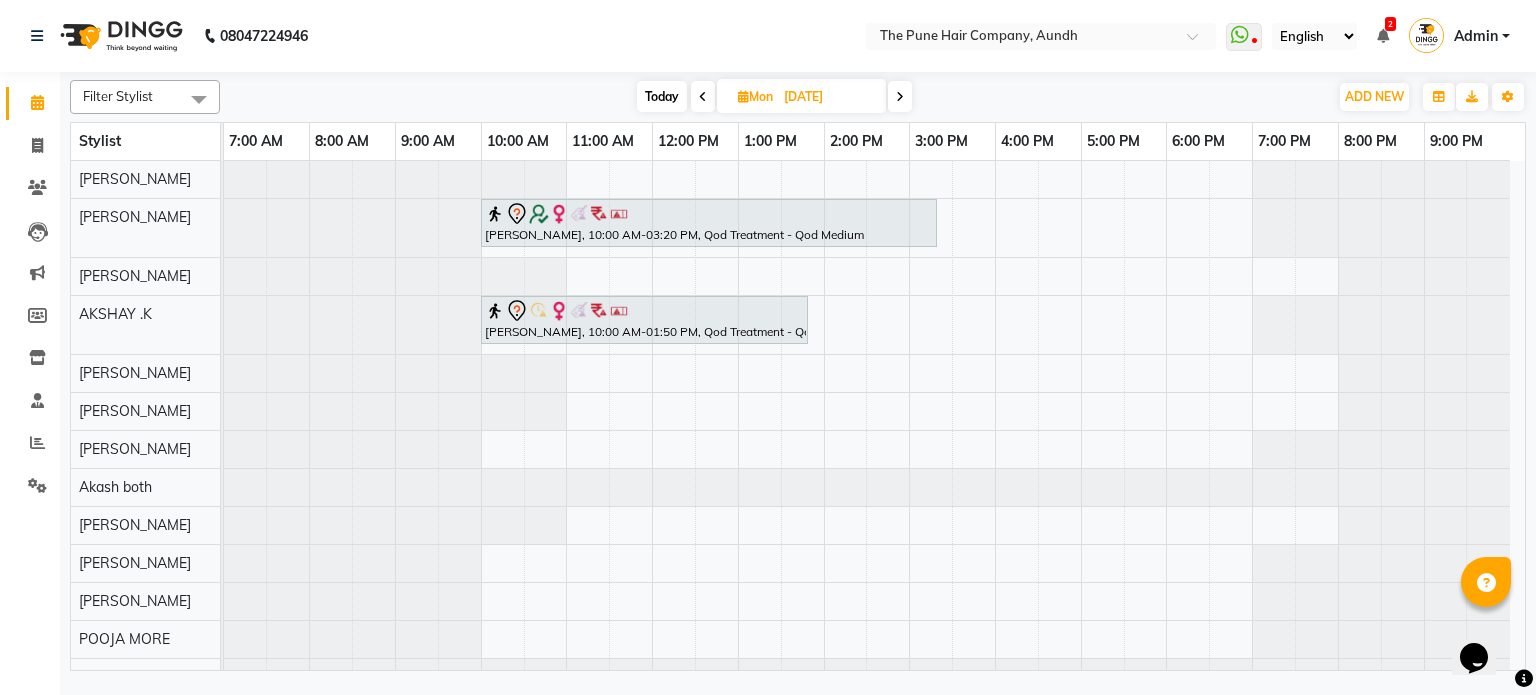 click on "Today" at bounding box center (662, 96) 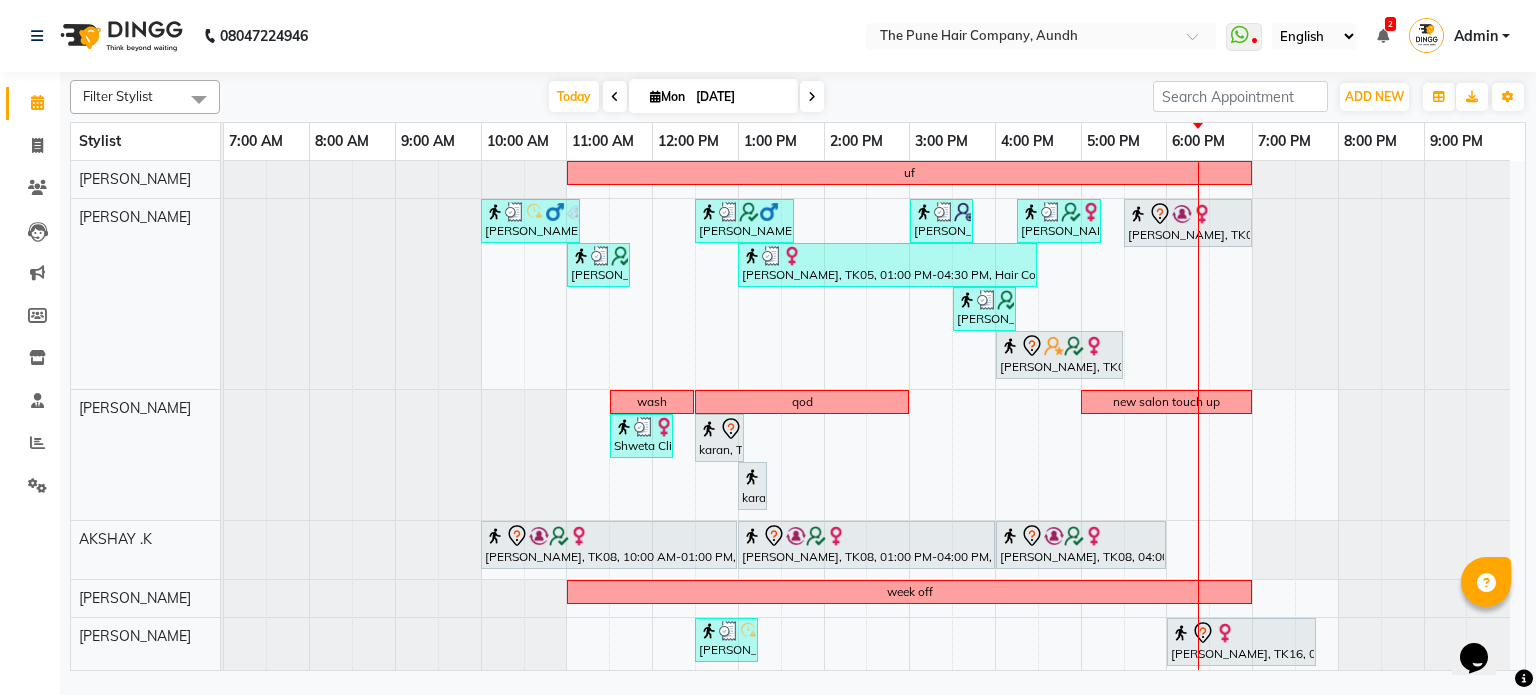scroll, scrollTop: 528, scrollLeft: 0, axis: vertical 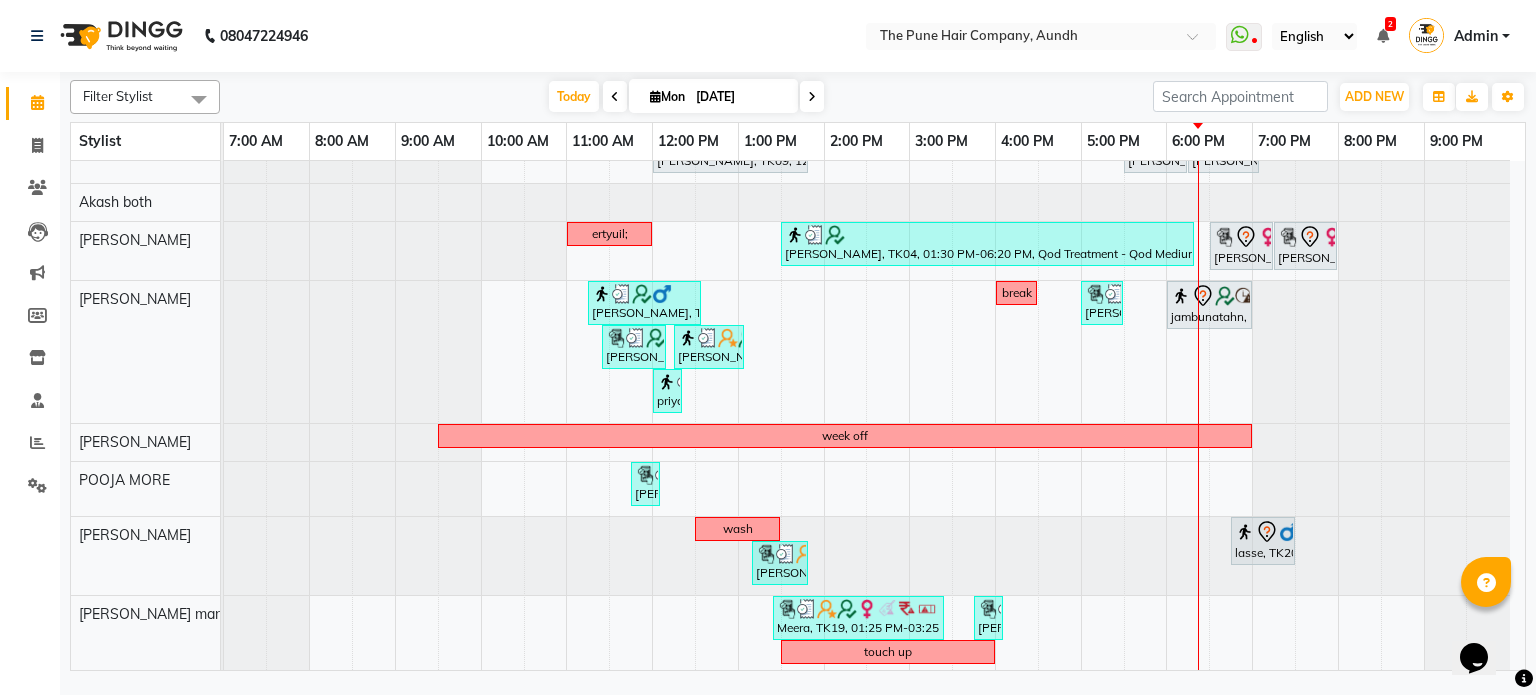 click at bounding box center [615, 97] 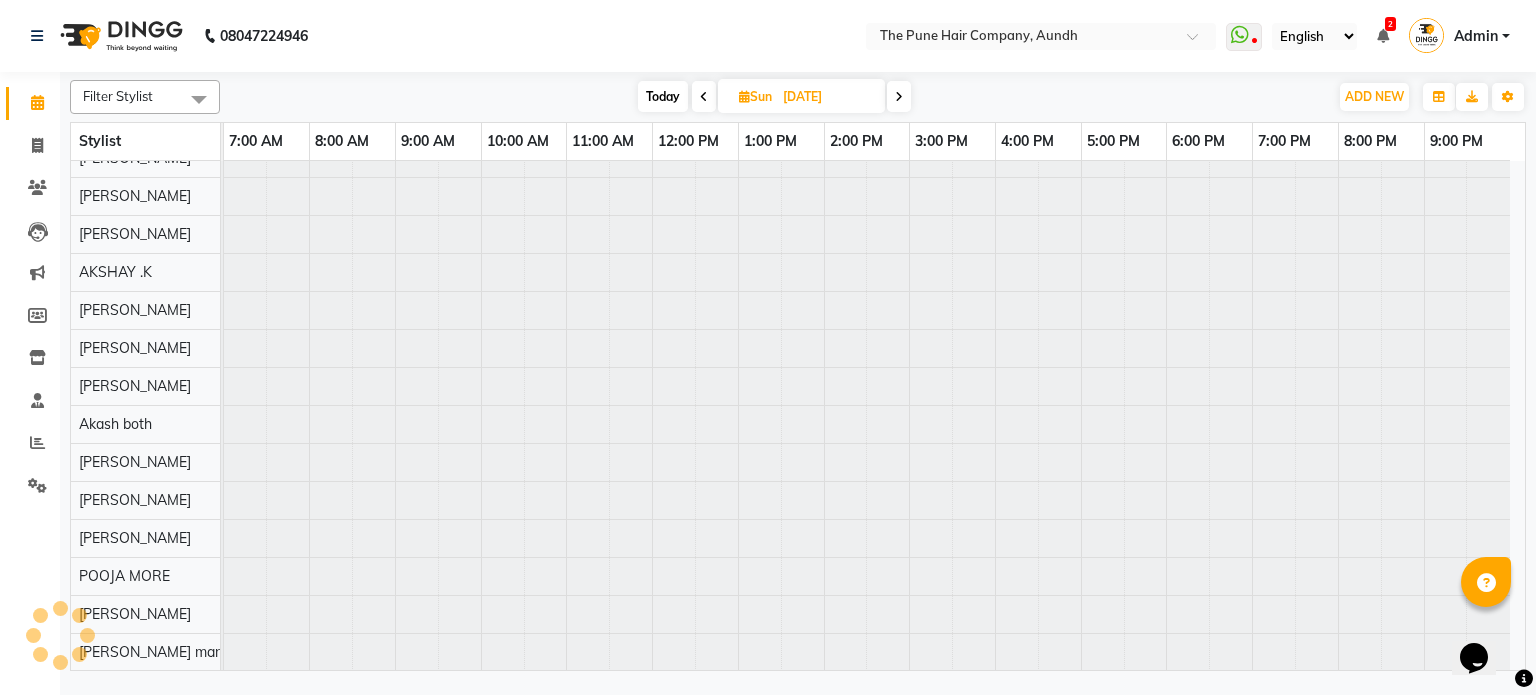 scroll, scrollTop: 18, scrollLeft: 0, axis: vertical 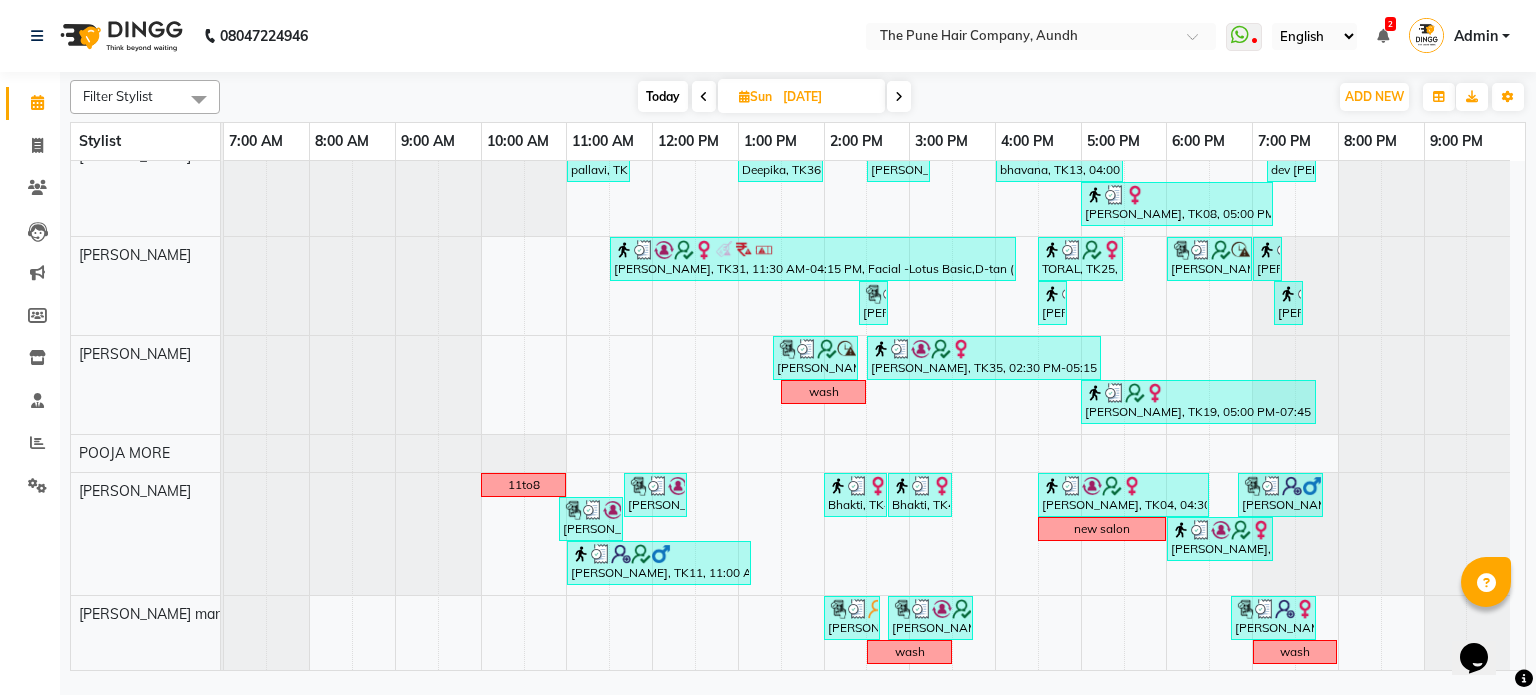 click at bounding box center [704, 97] 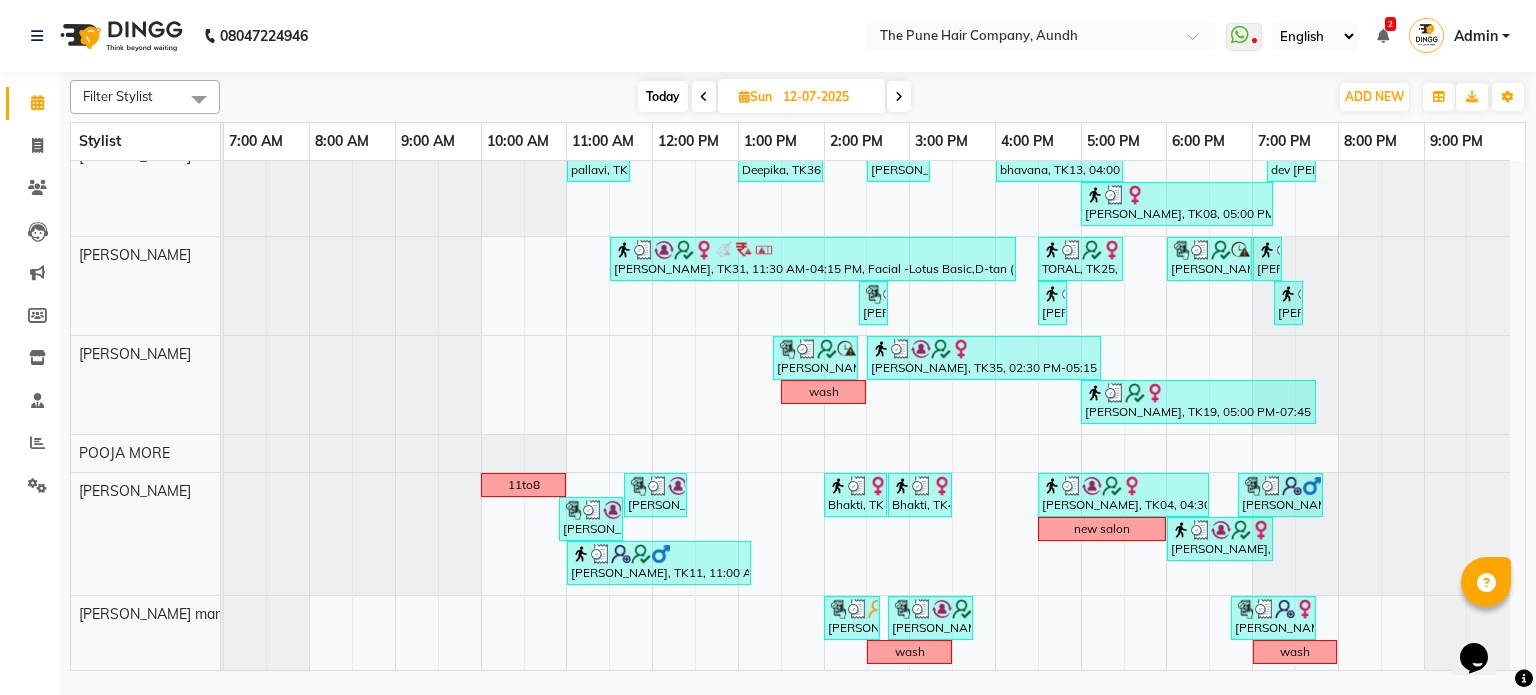 scroll, scrollTop: 18, scrollLeft: 0, axis: vertical 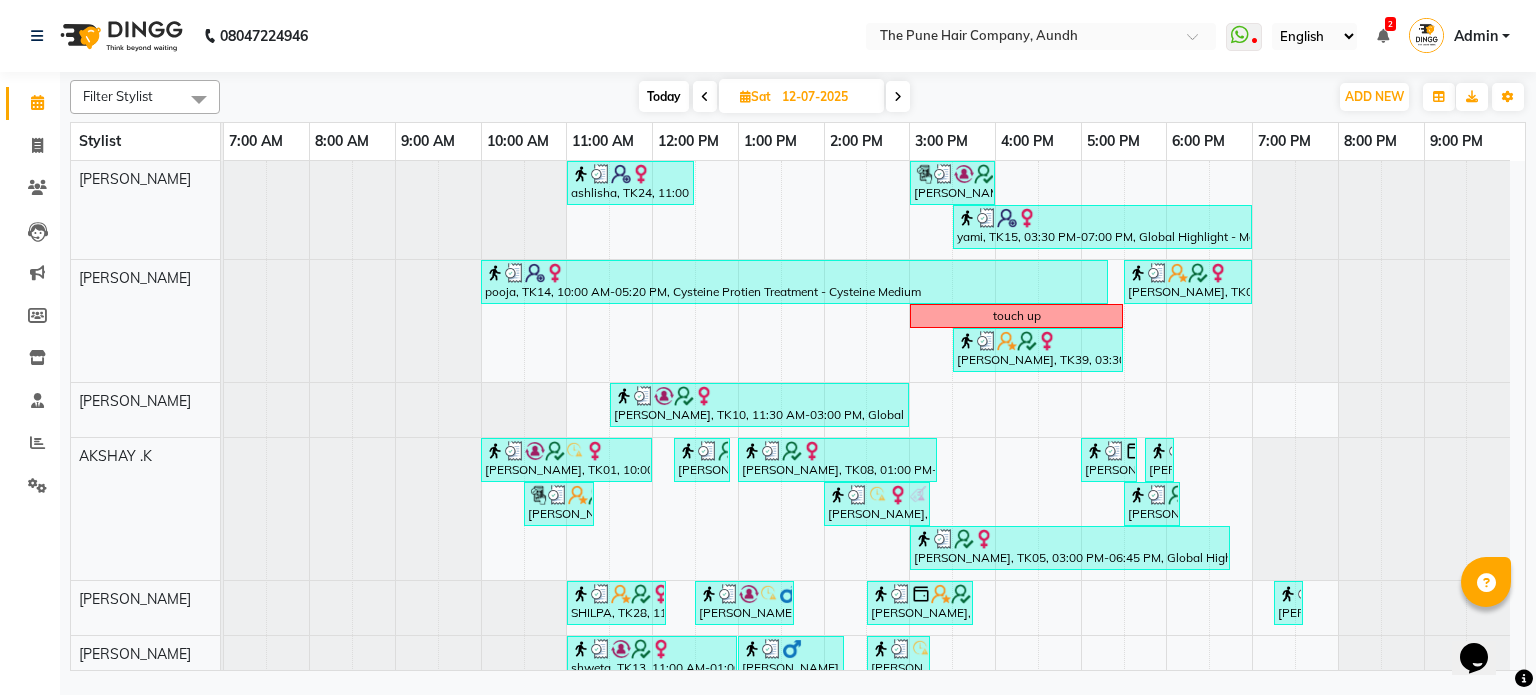 click on "Today" at bounding box center [664, 96] 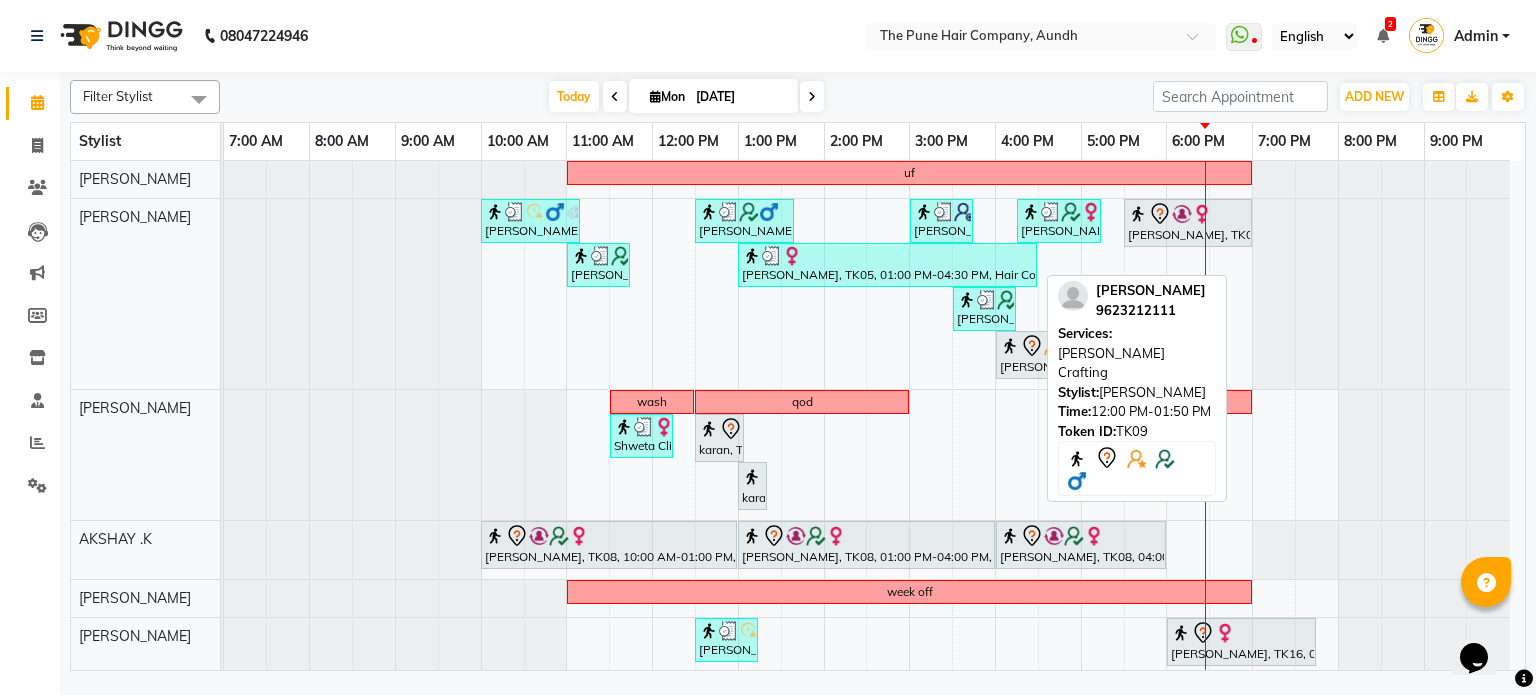 scroll, scrollTop: 552, scrollLeft: 0, axis: vertical 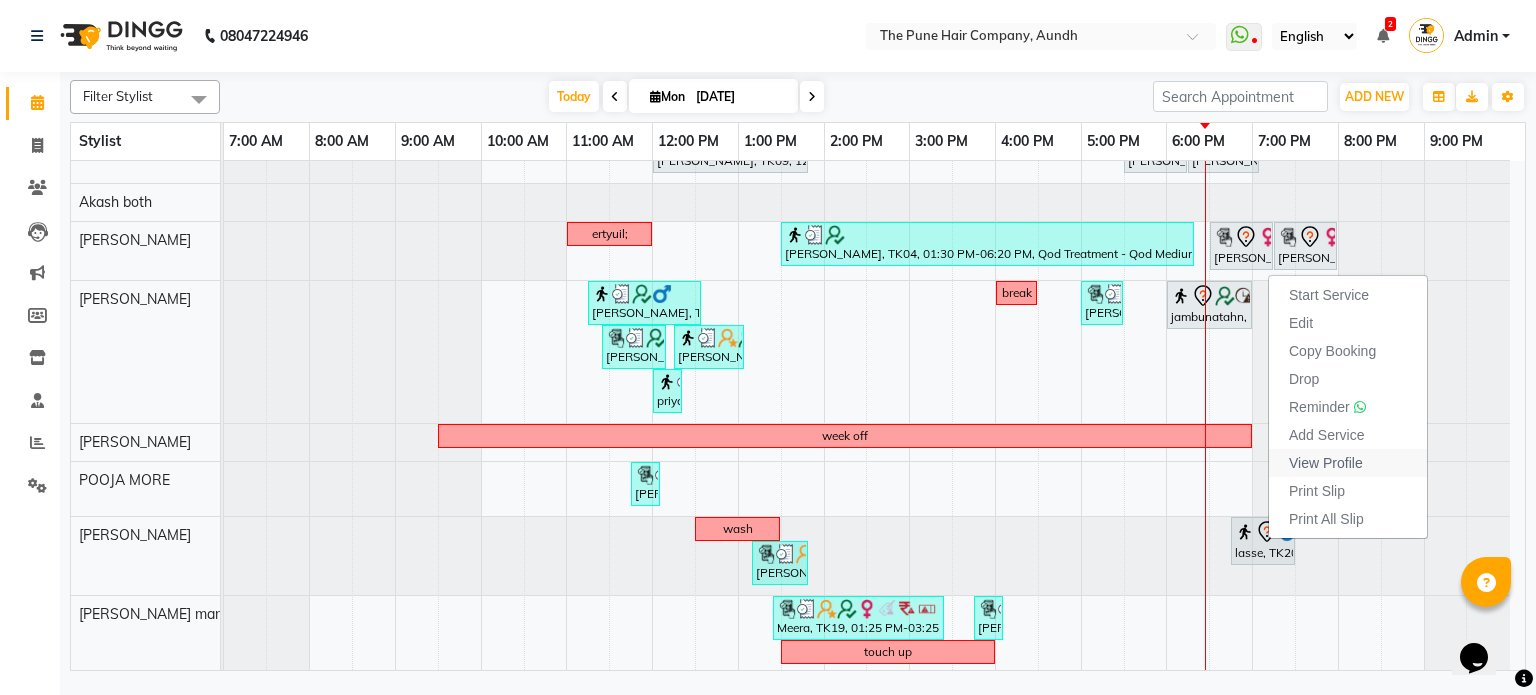 click on "View Profile" at bounding box center [1326, 463] 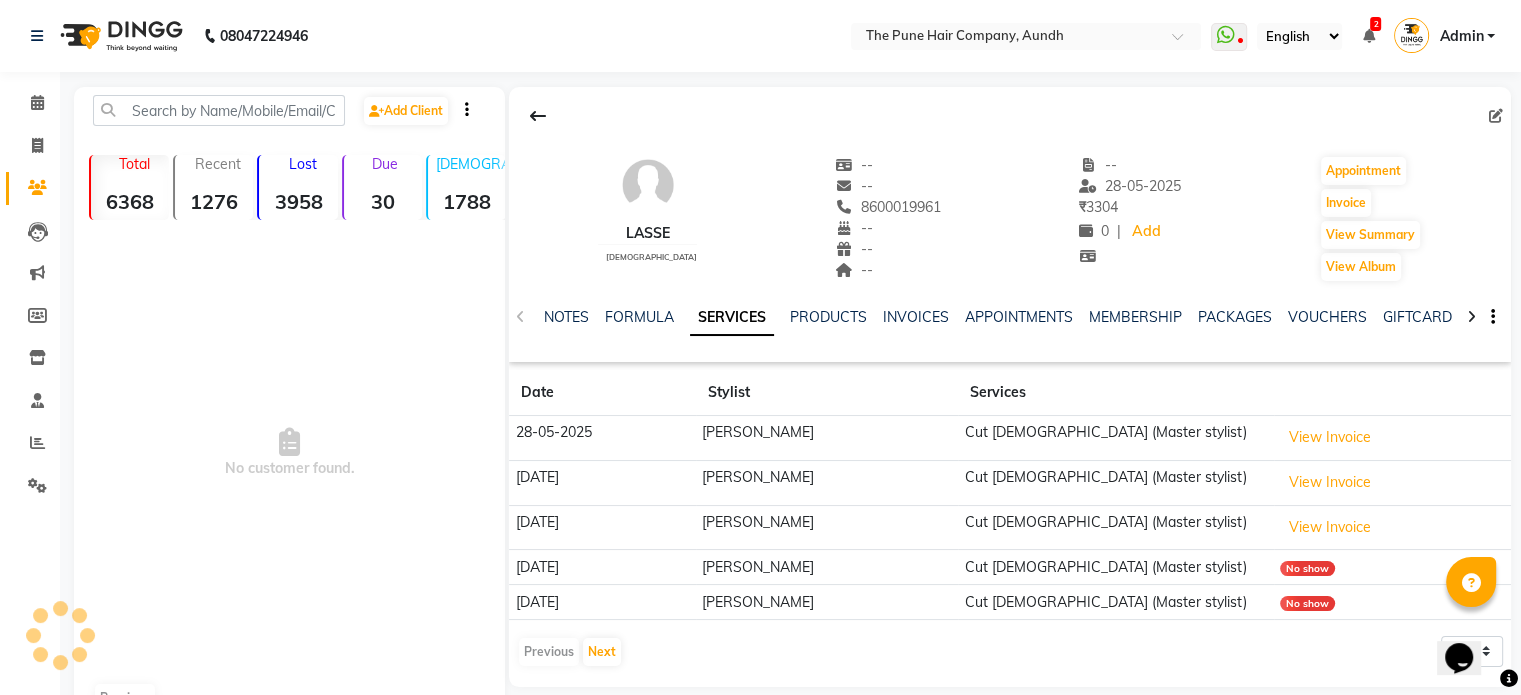 scroll, scrollTop: 52, scrollLeft: 0, axis: vertical 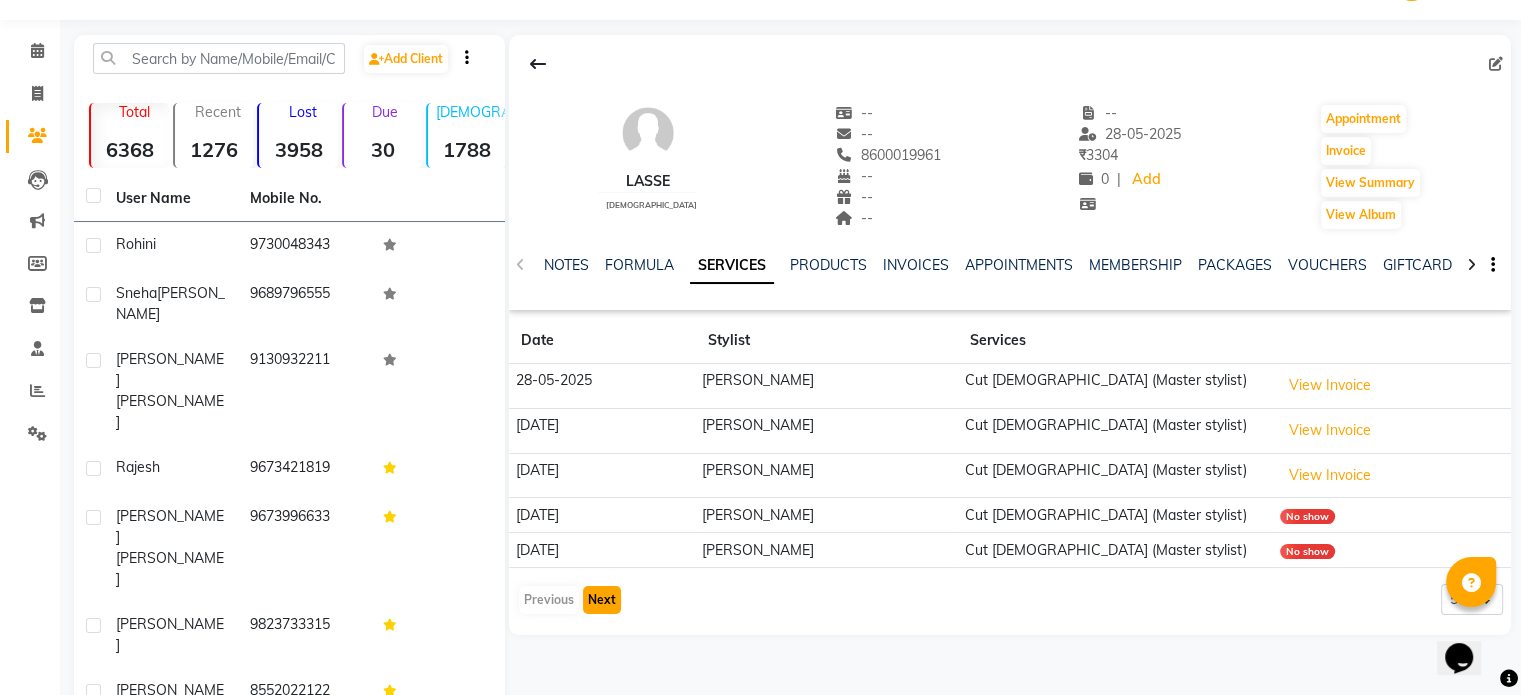 click on "Next" 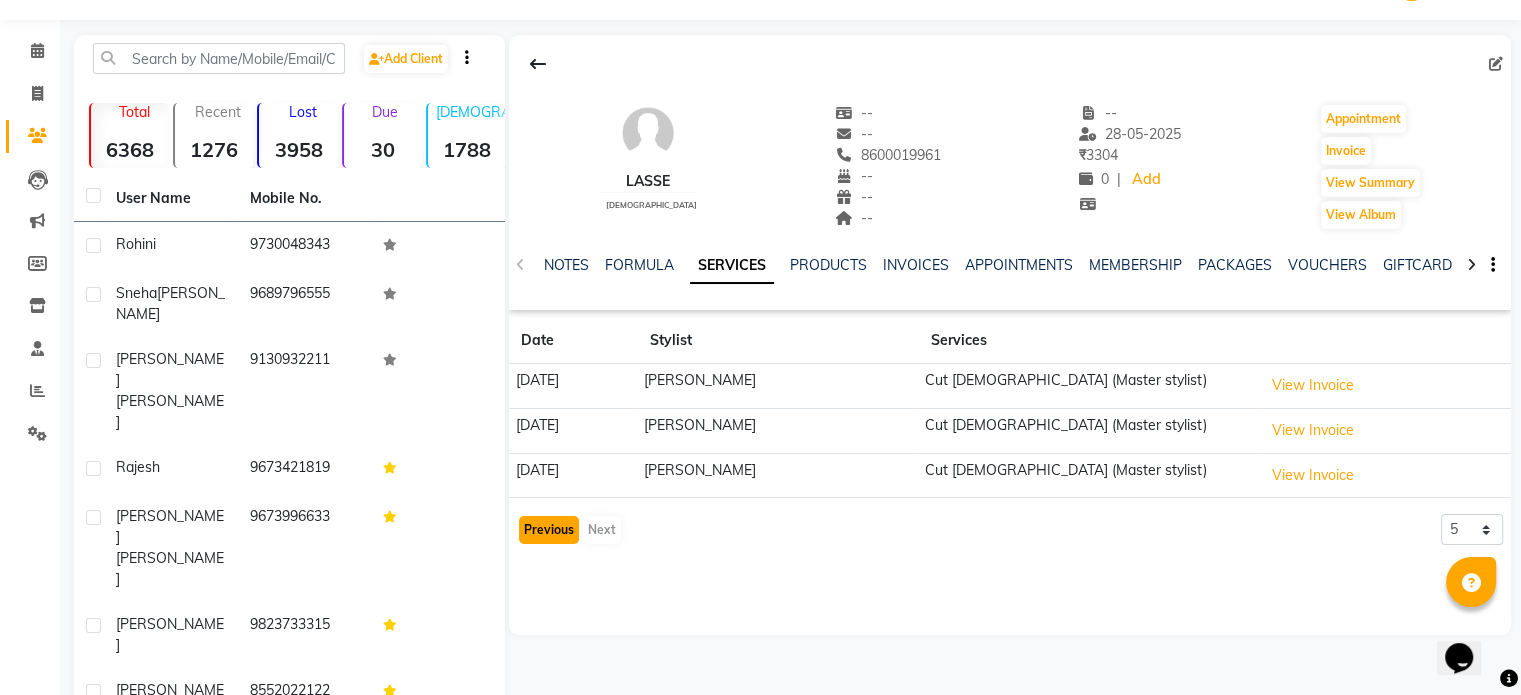 click on "Previous" 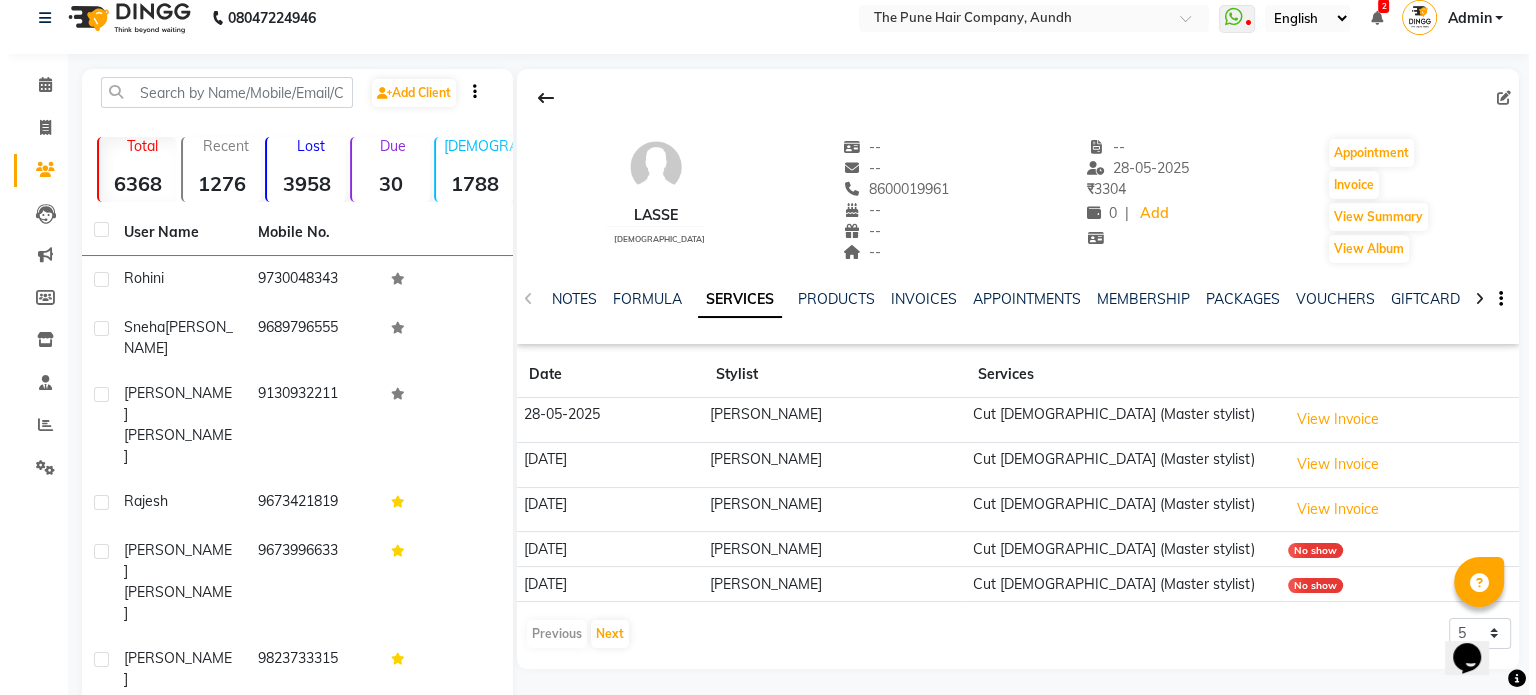 scroll, scrollTop: 0, scrollLeft: 0, axis: both 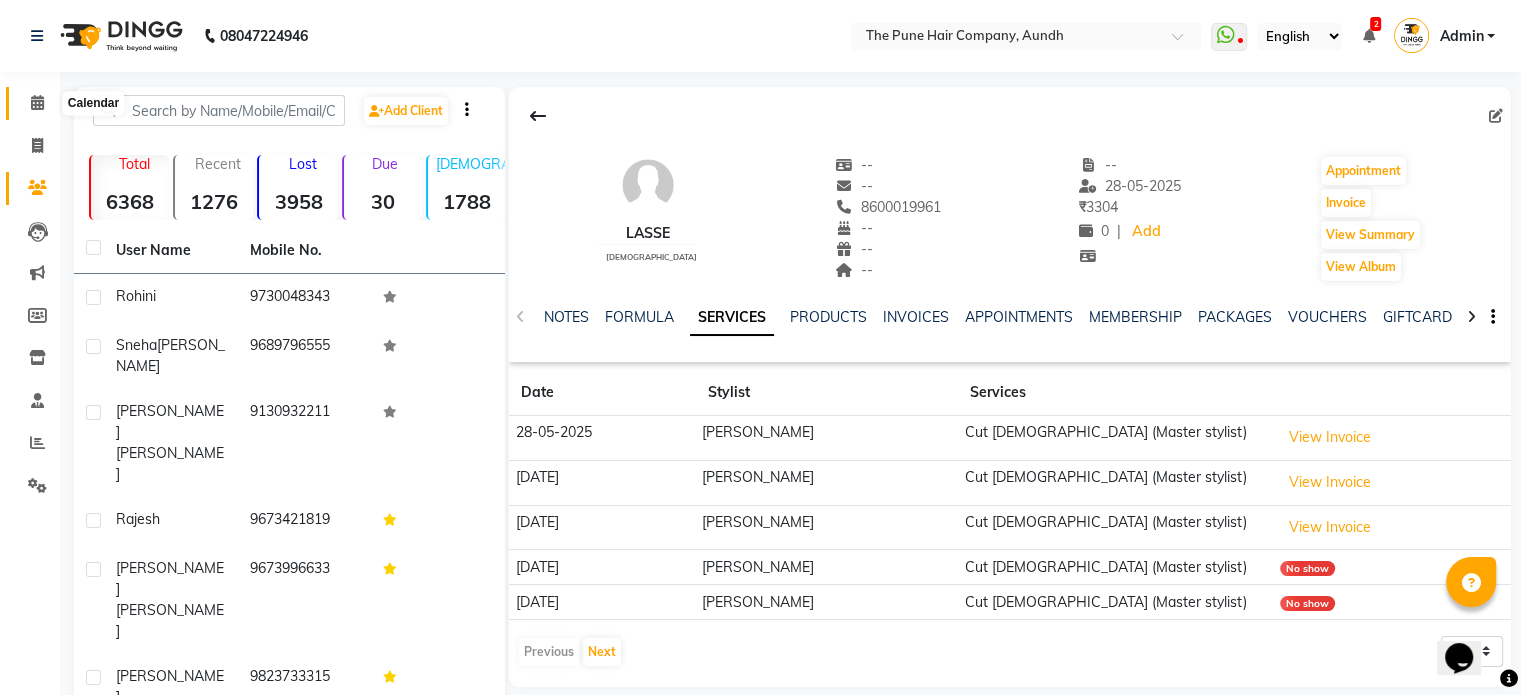 click 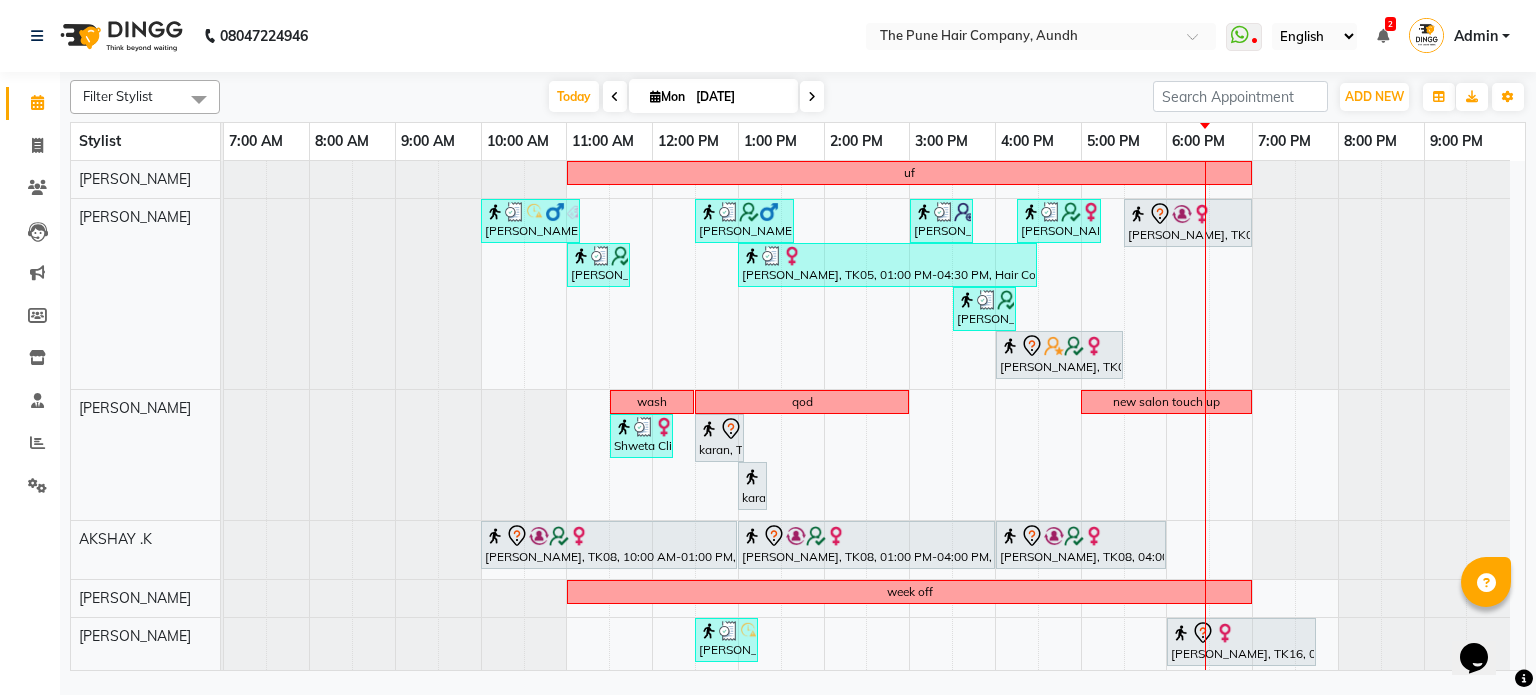 click at bounding box center (615, 96) 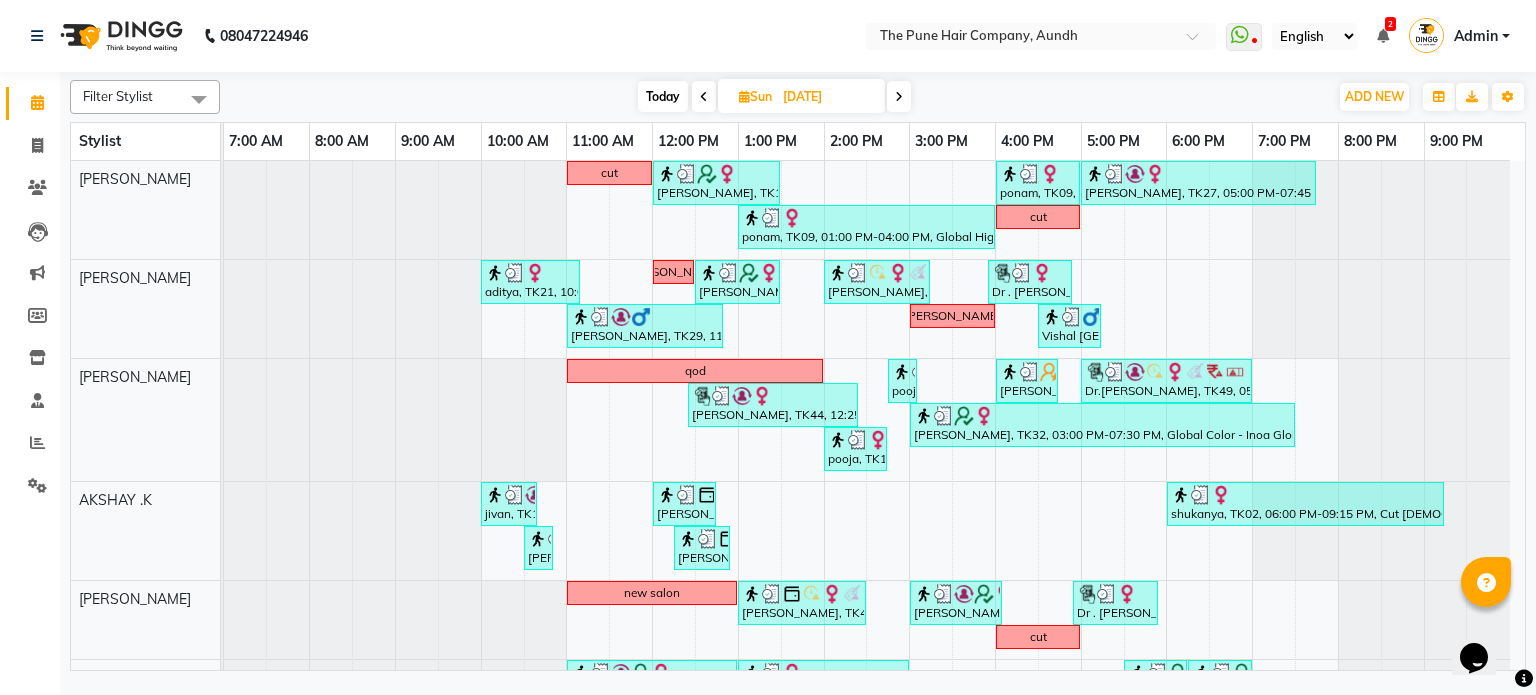 click at bounding box center (704, 97) 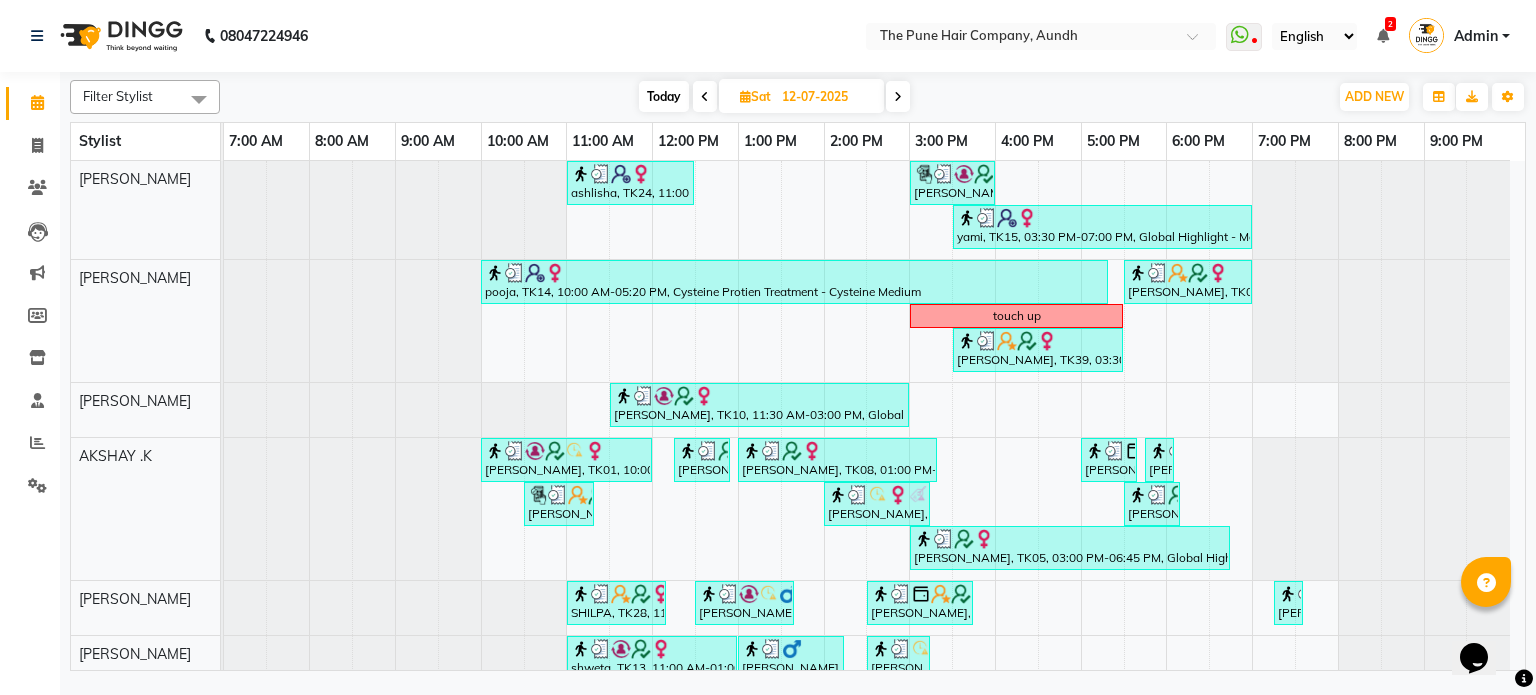 scroll, scrollTop: 485, scrollLeft: 0, axis: vertical 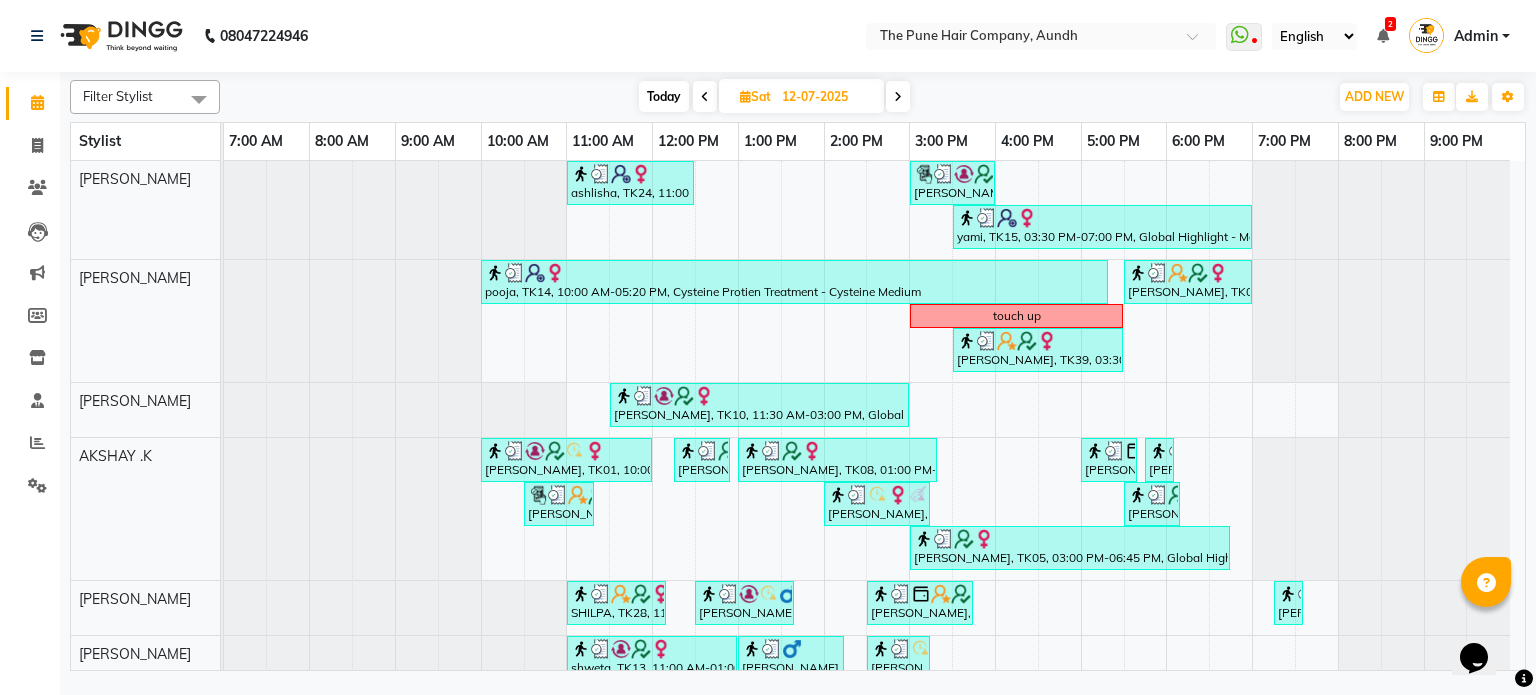 click on "Today" at bounding box center [664, 96] 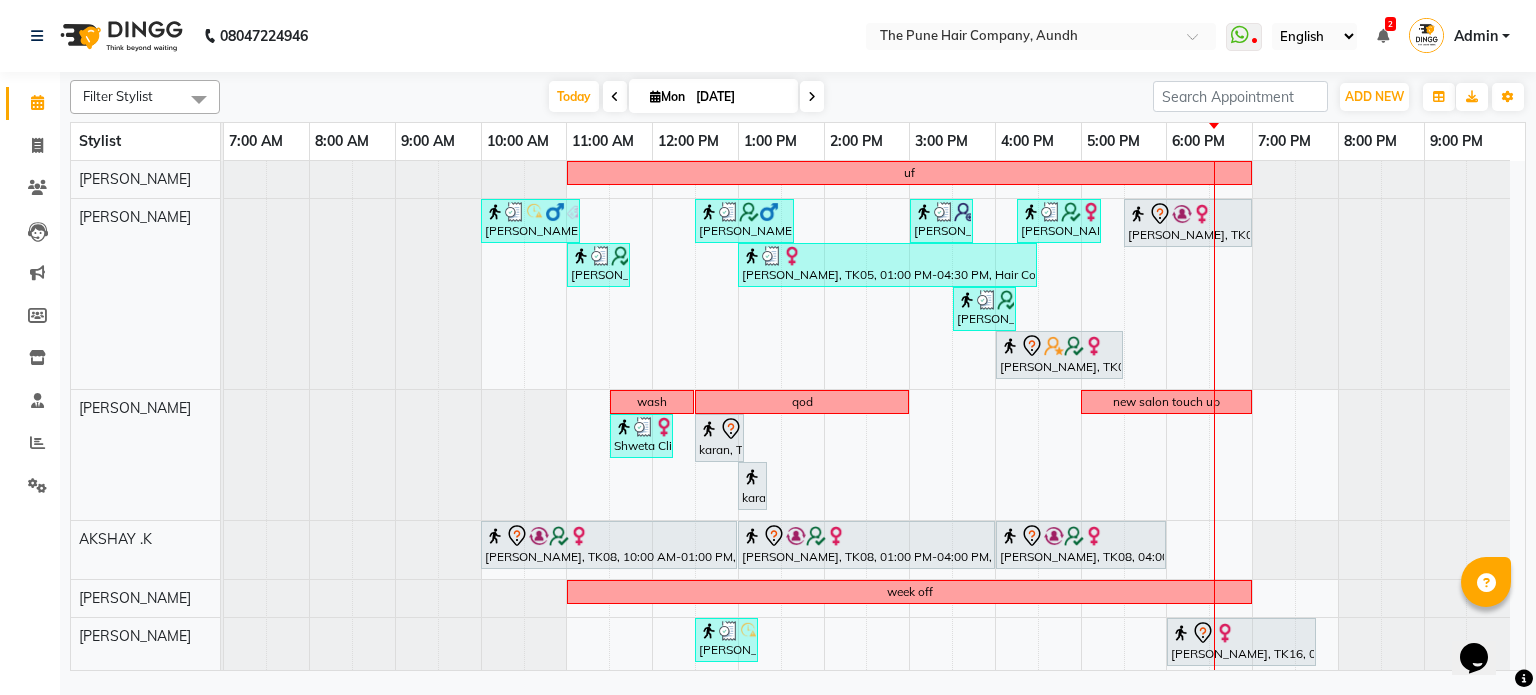 scroll, scrollTop: 100, scrollLeft: 0, axis: vertical 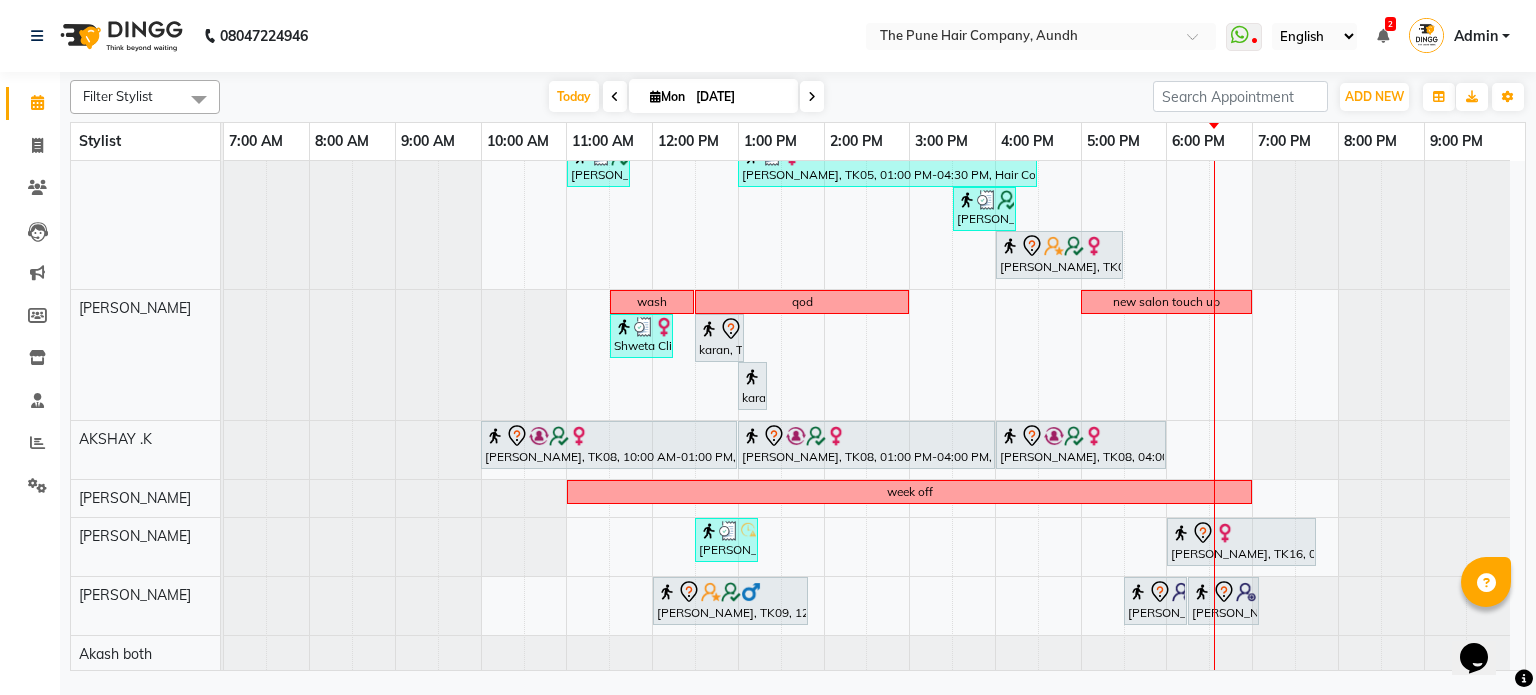 click on "Filter Stylist Select All Akash both [PERSON_NAME] .K [PERSON_NAME] kaif [PERSON_NAME] [PERSON_NAME] [PERSON_NAME] [PERSON_NAME] mane POOJA MORE [PERSON_NAME]  [PERSON_NAME] Shweta gotur [PERSON_NAME] [PERSON_NAME] [DATE]  [DATE] Toggle Dropdown Add Appointment Add Invoice Add Expense Add Attendance Add Client Add Transaction Toggle Dropdown Add Appointment Add Invoice Add Expense Add Attendance Add Client ADD NEW Toggle Dropdown Add Appointment Add Invoice Add Expense Add Attendance Add Client Add Transaction Filter Stylist Select All Akash both AKSHAY .K [PERSON_NAME] kaif [PERSON_NAME] [PERSON_NAME] [PERSON_NAME] [PERSON_NAME] mane POOJA MORE [PERSON_NAME]  [PERSON_NAME] Shweta gotur [PERSON_NAME] [PERSON_NAME] Group By  Staff View   Room View  View as Vertical  Vertical - Week View  Horizontal  Horizontal - Week View  List  Toggle Dropdown Calendar Settings Manage Tags   Arrange Stylists   Reset Stylists  Full Screen Appointment Form Zoom 50% Stylist 7:00 AM 8:00 AM 9:00 AM 10:00 AM 11:00 AM" 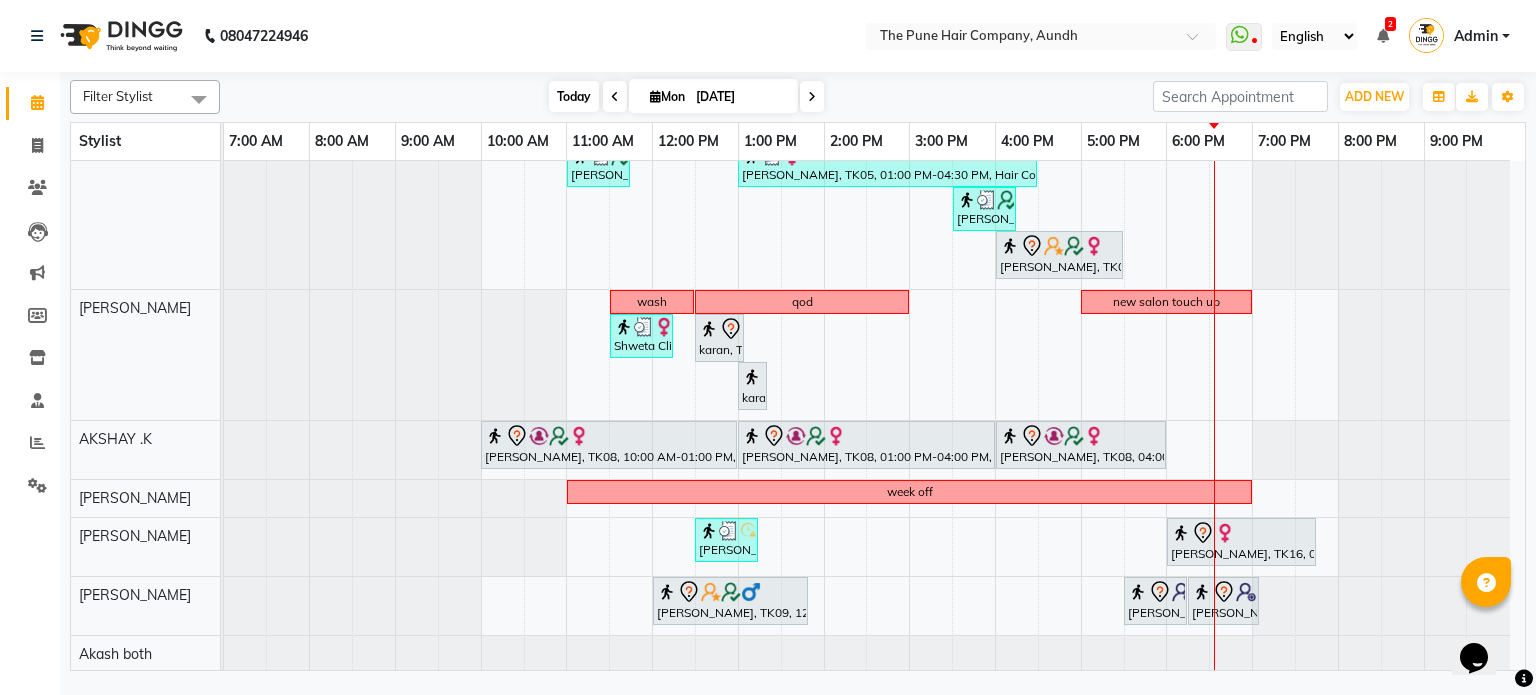click on "Today" at bounding box center (574, 96) 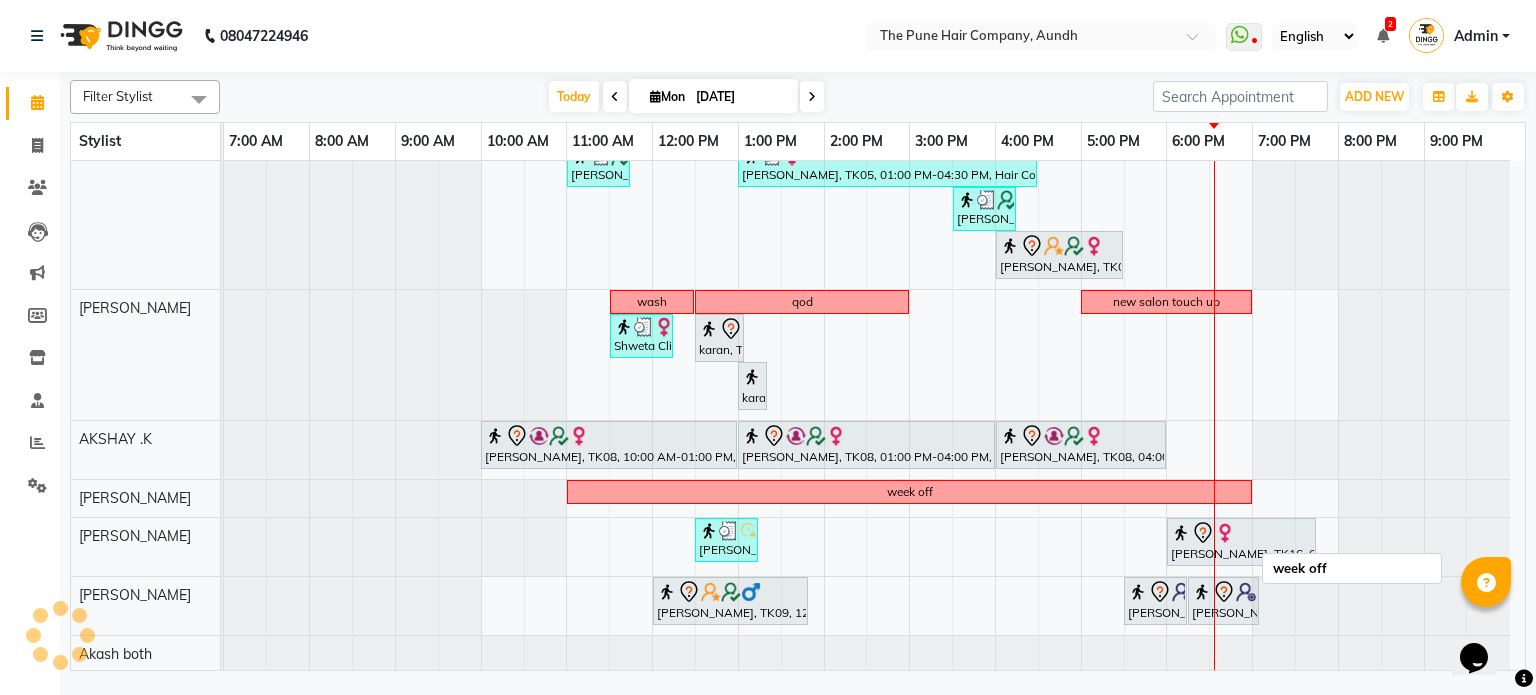 scroll, scrollTop: 48, scrollLeft: 0, axis: vertical 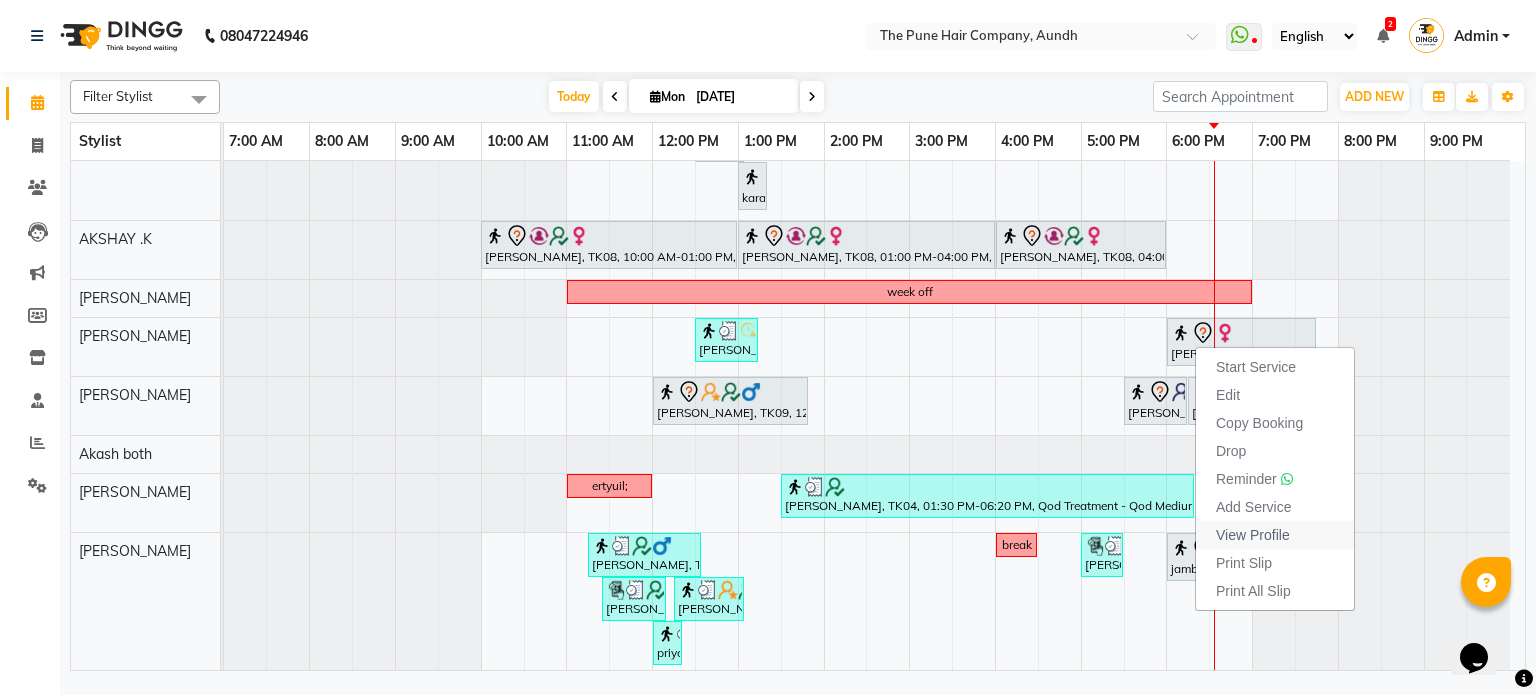 click on "View Profile" at bounding box center (1253, 535) 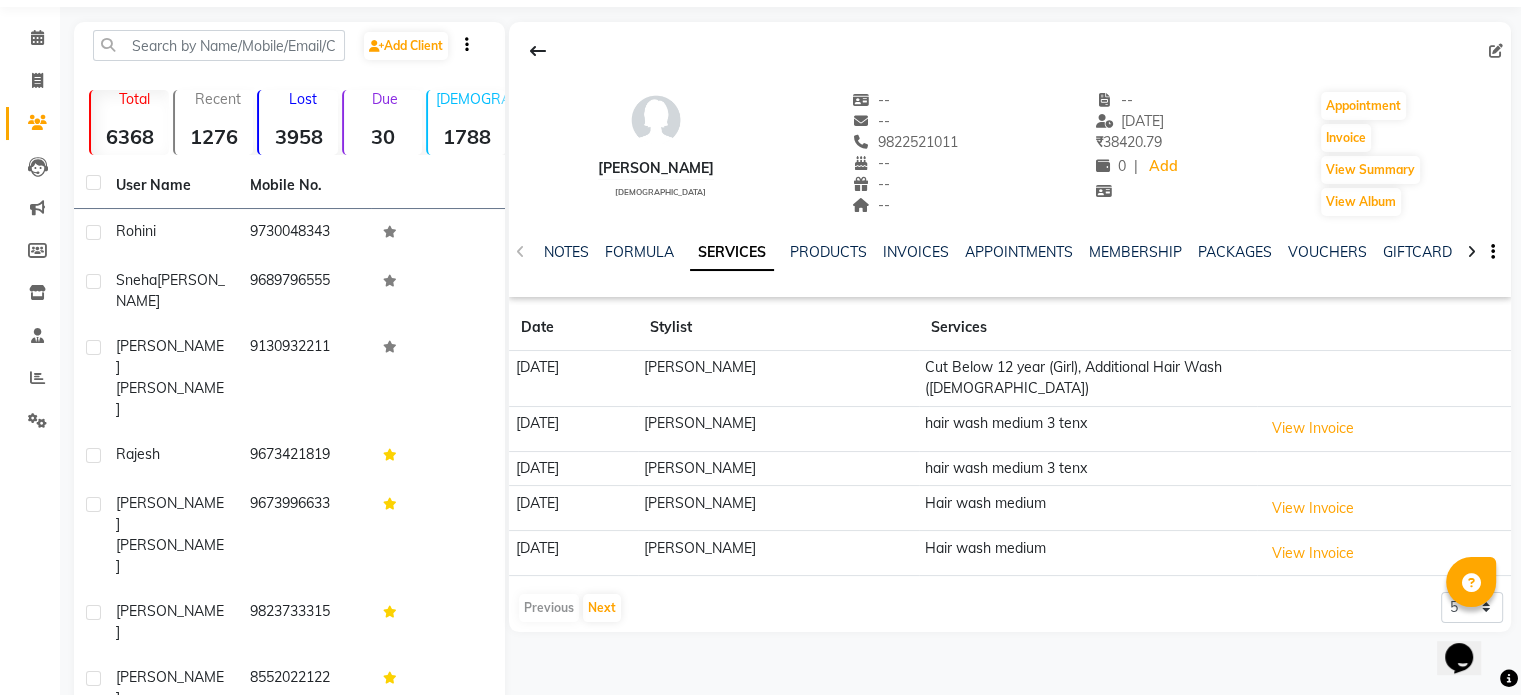 scroll, scrollTop: 100, scrollLeft: 0, axis: vertical 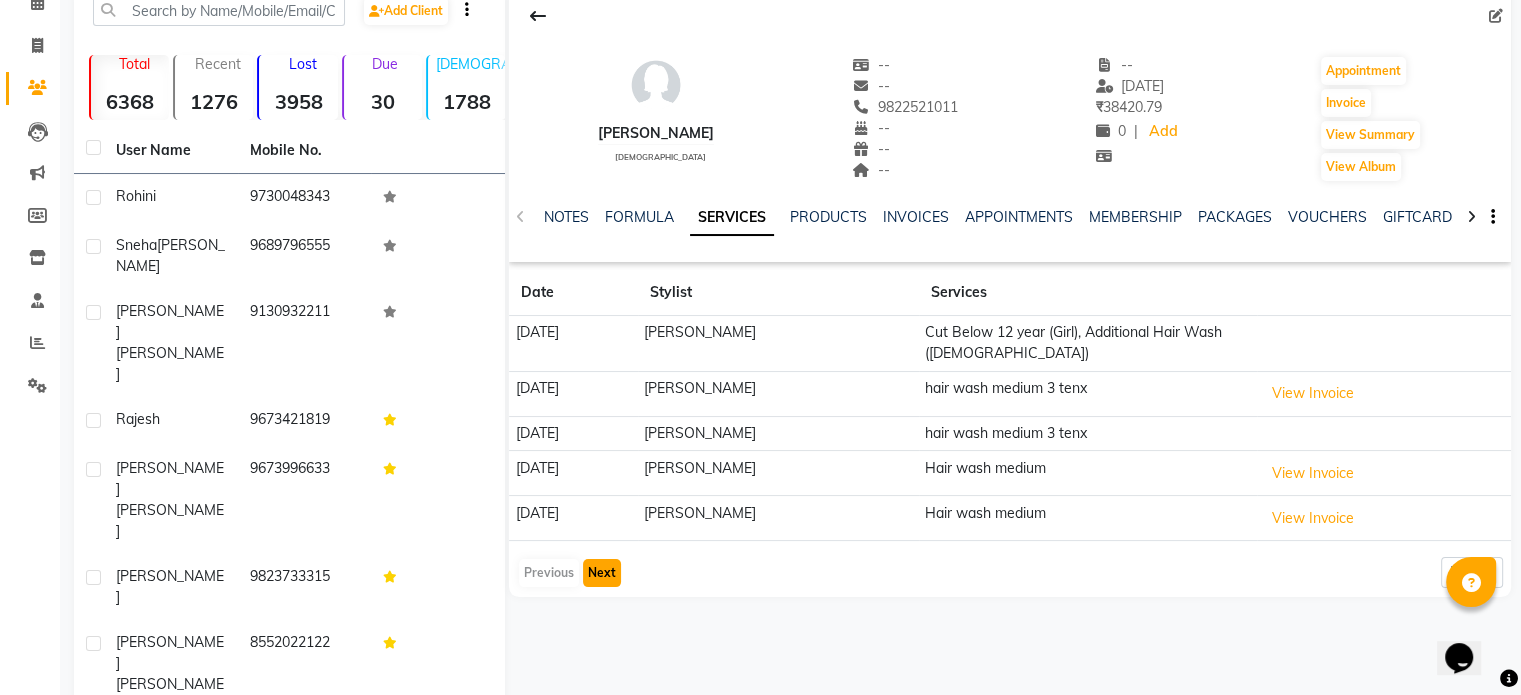 click on "Next" 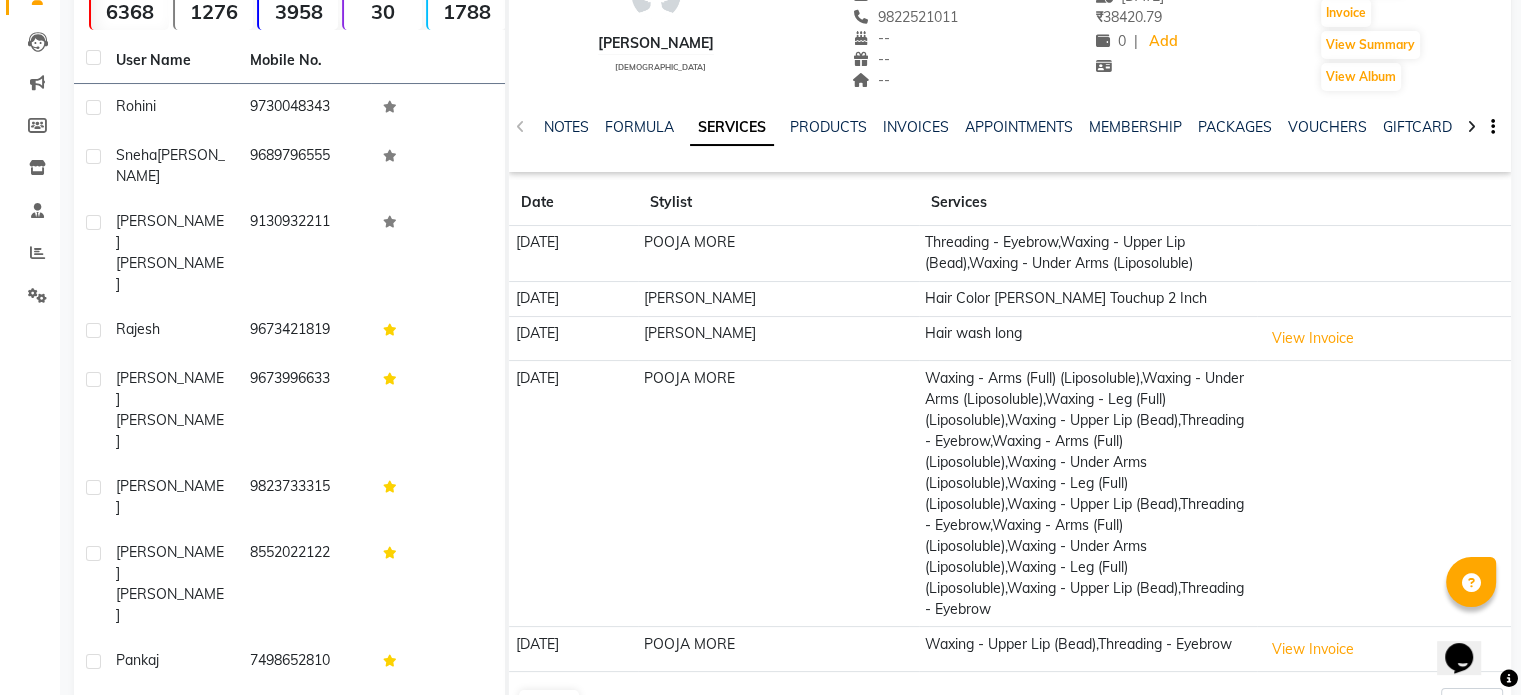 scroll, scrollTop: 261, scrollLeft: 0, axis: vertical 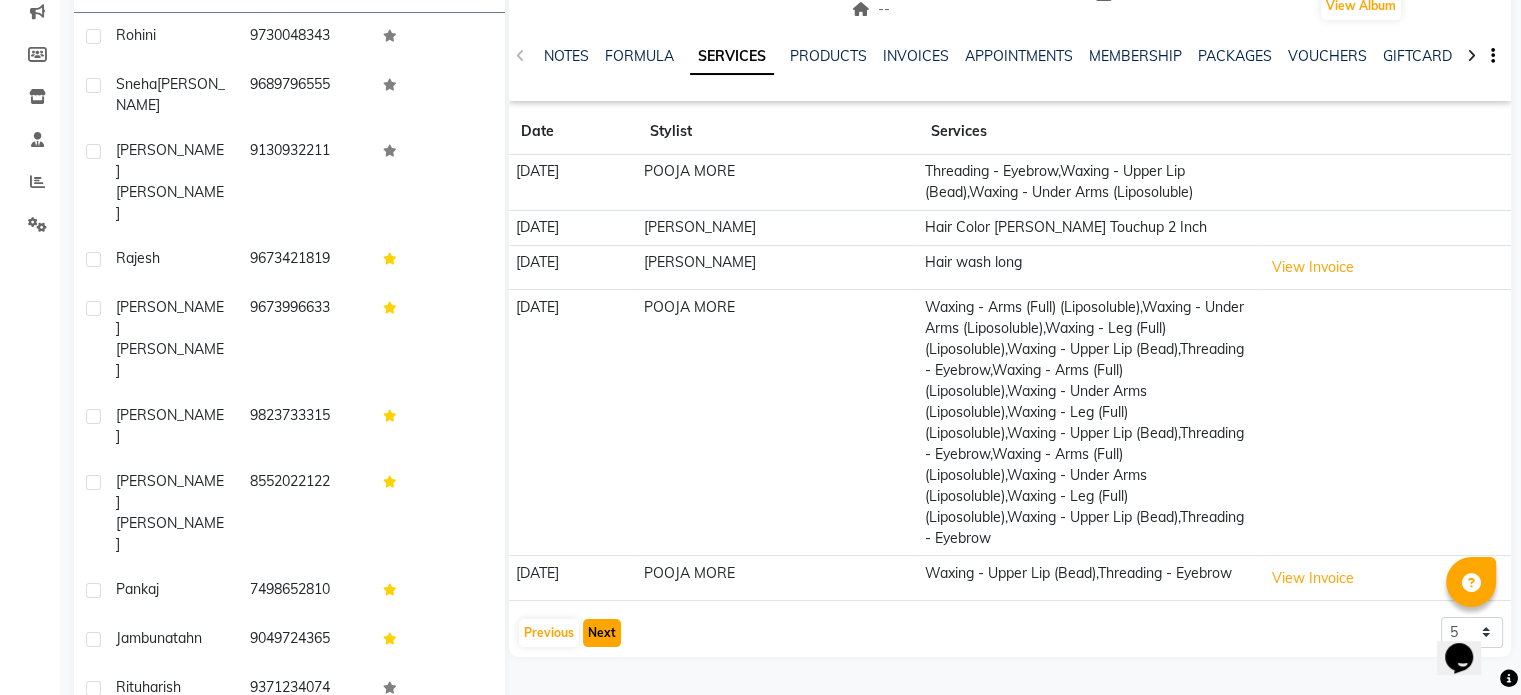 click on "Next" 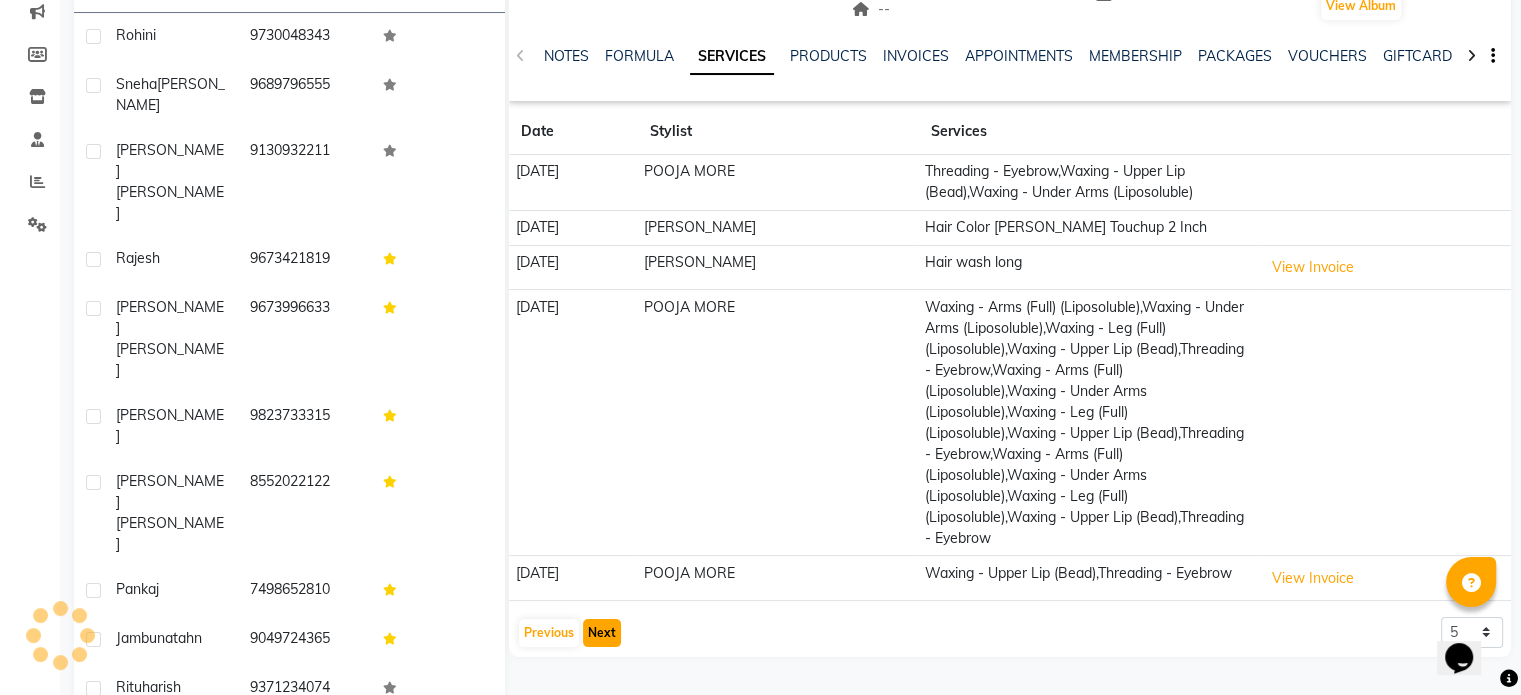 scroll, scrollTop: 172, scrollLeft: 0, axis: vertical 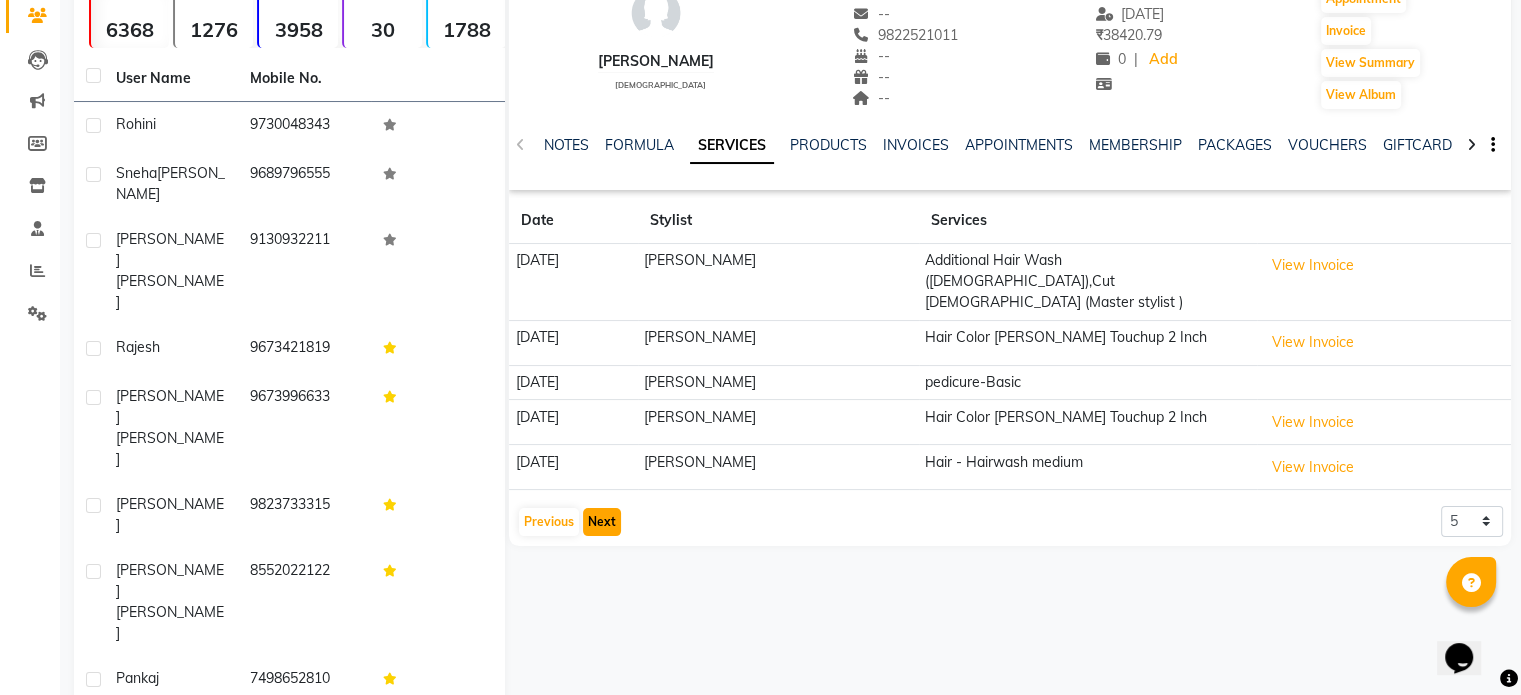 click on "Next" 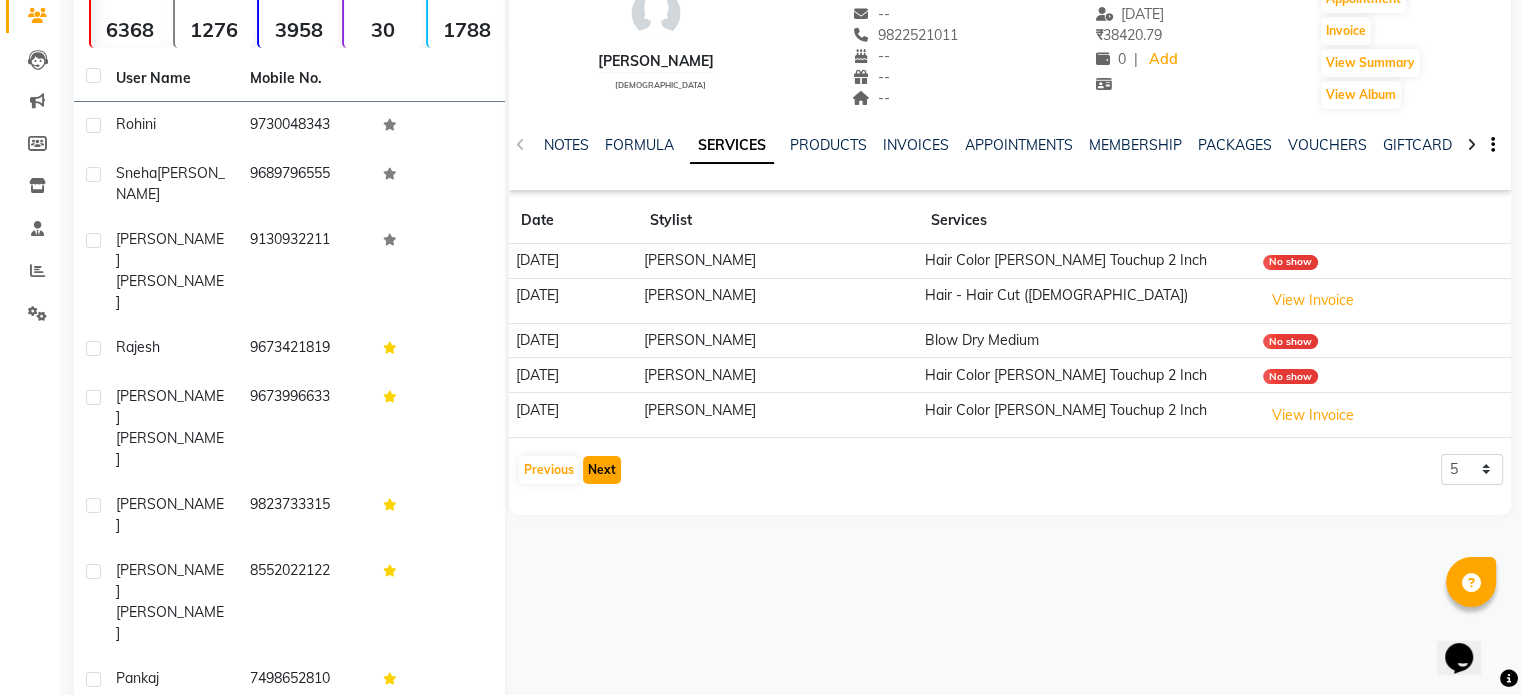 click on "Next" 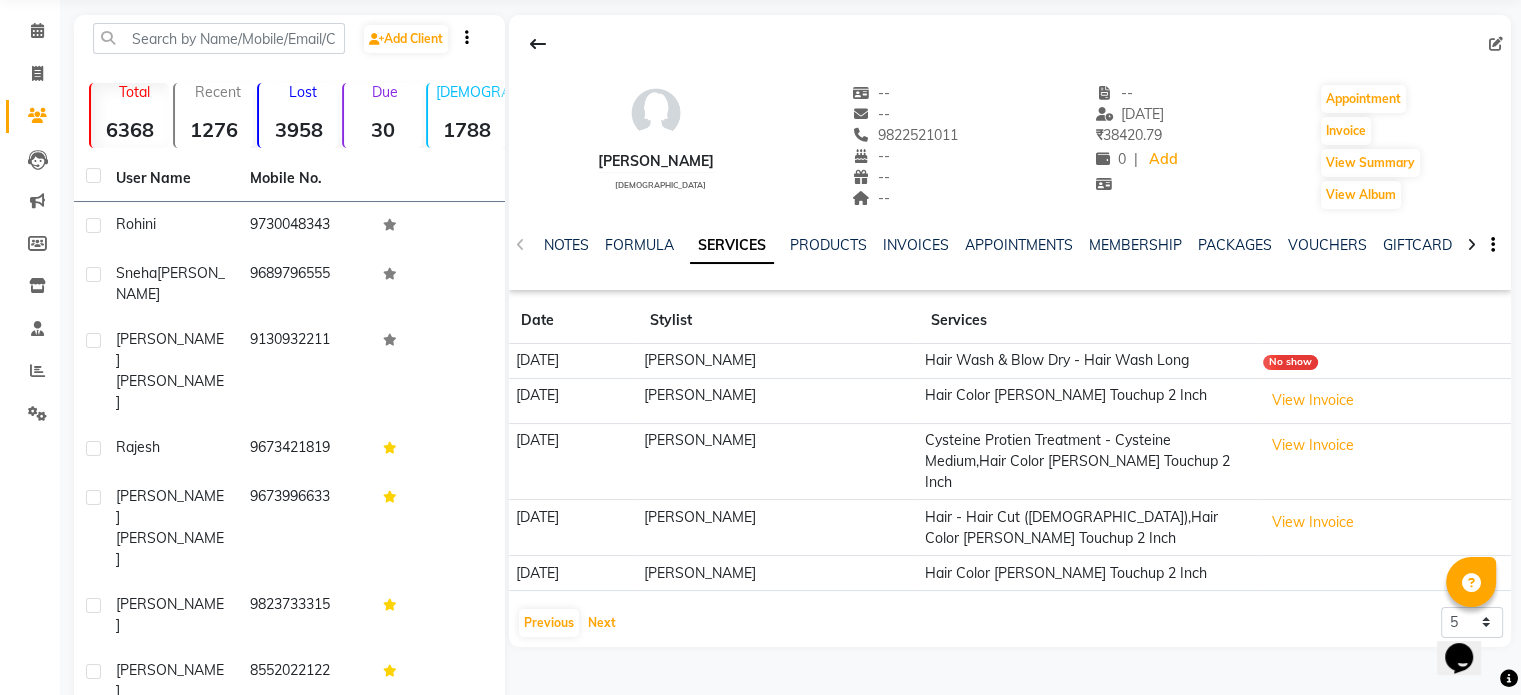 scroll, scrollTop: 172, scrollLeft: 0, axis: vertical 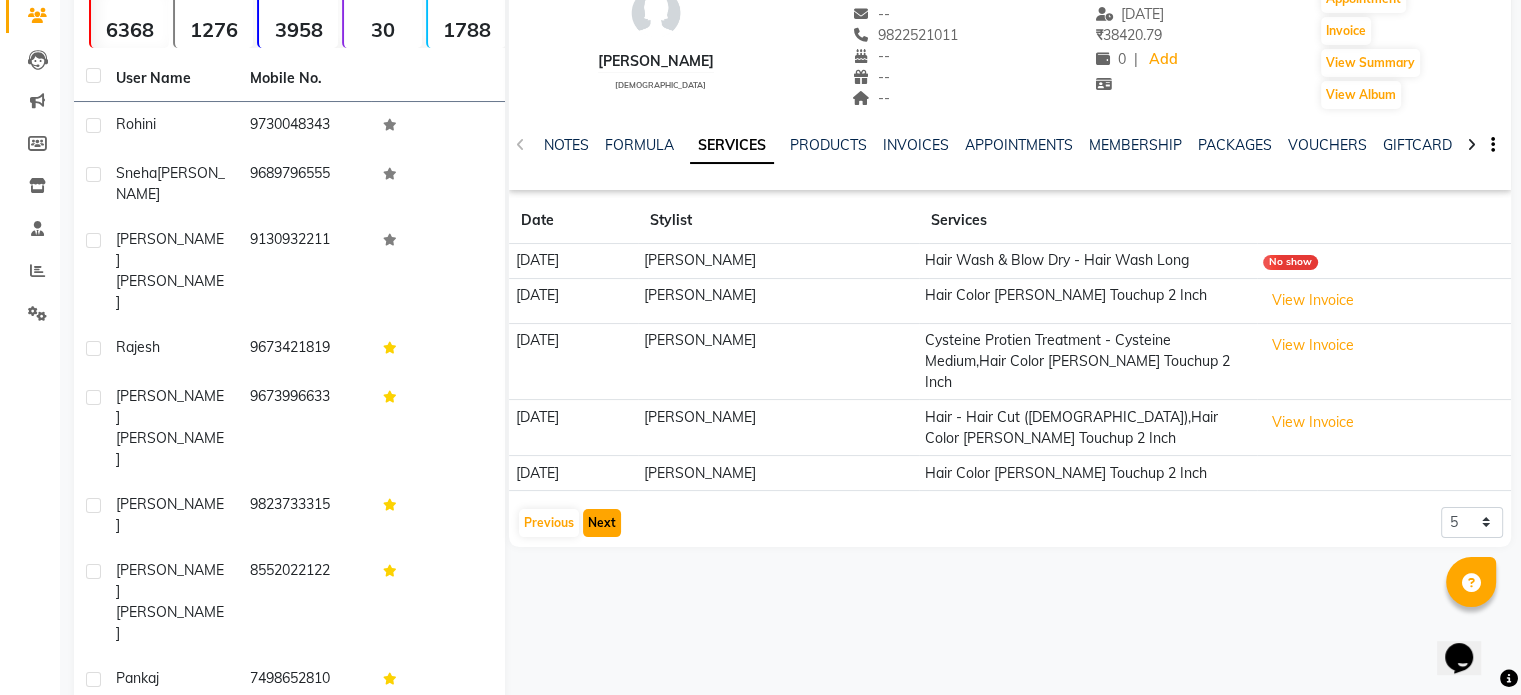 click on "Next" 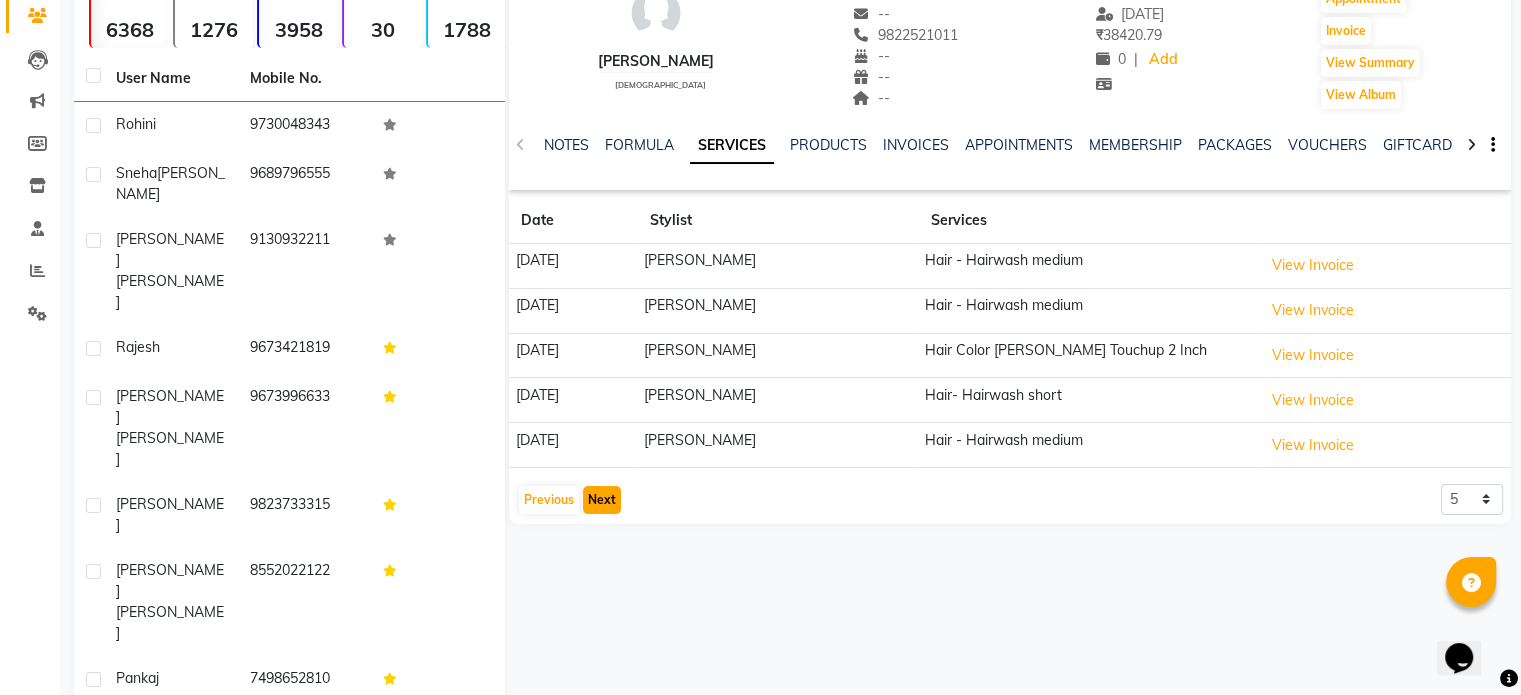 click on "Next" 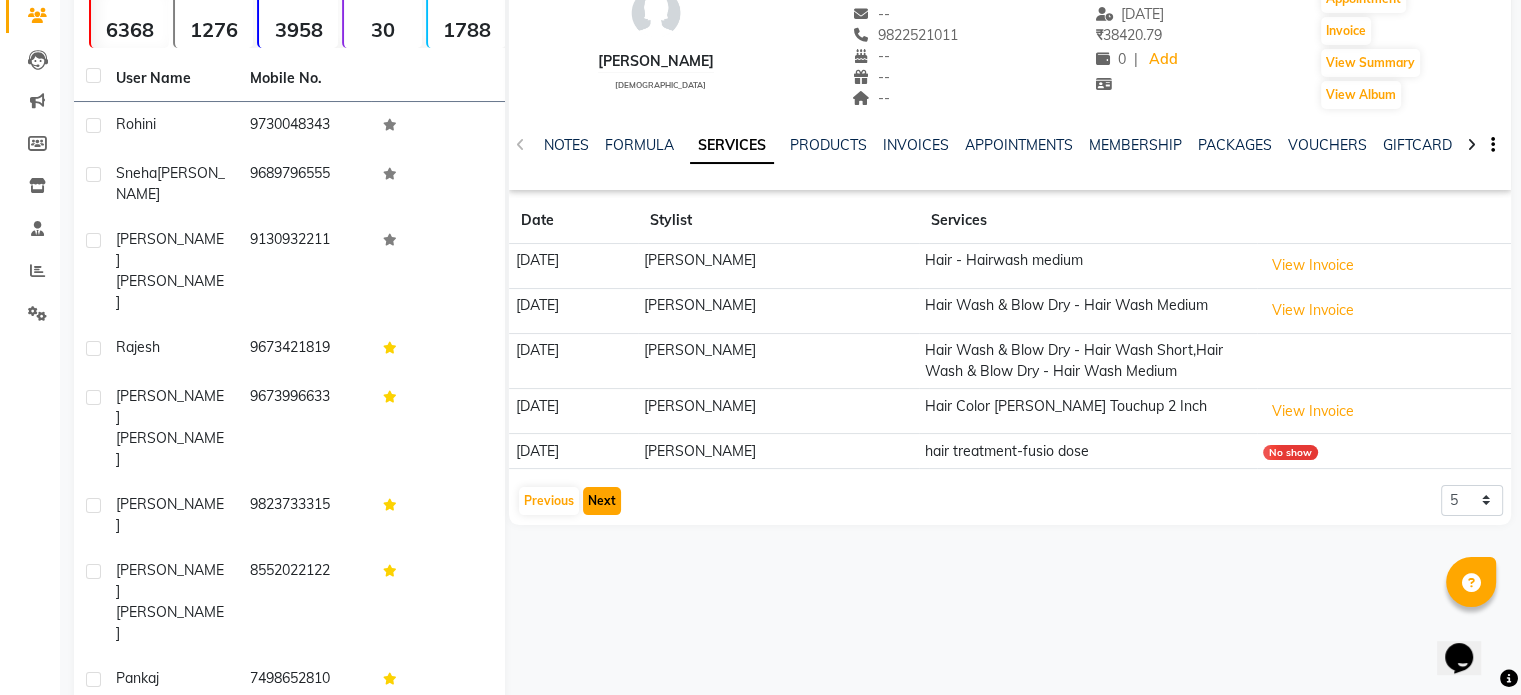 click on "Next" 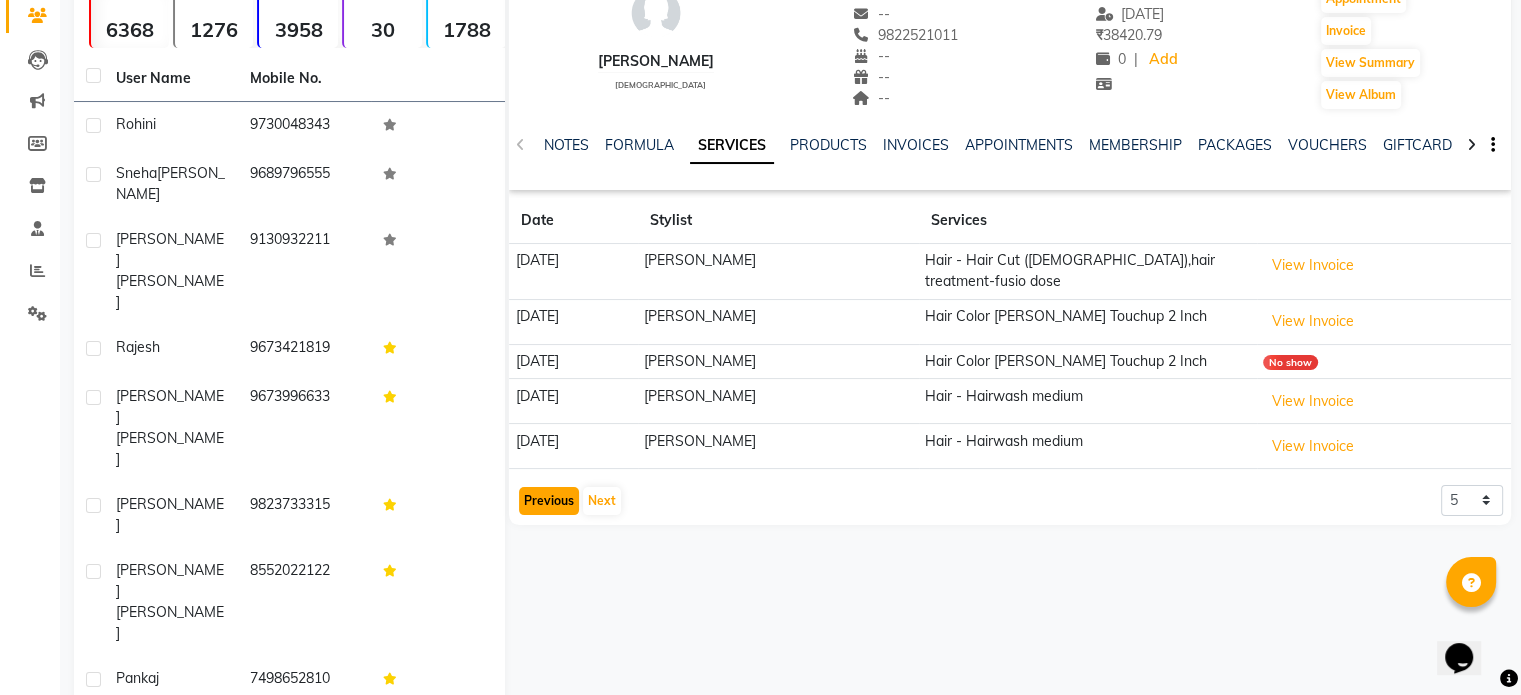 click on "Previous" 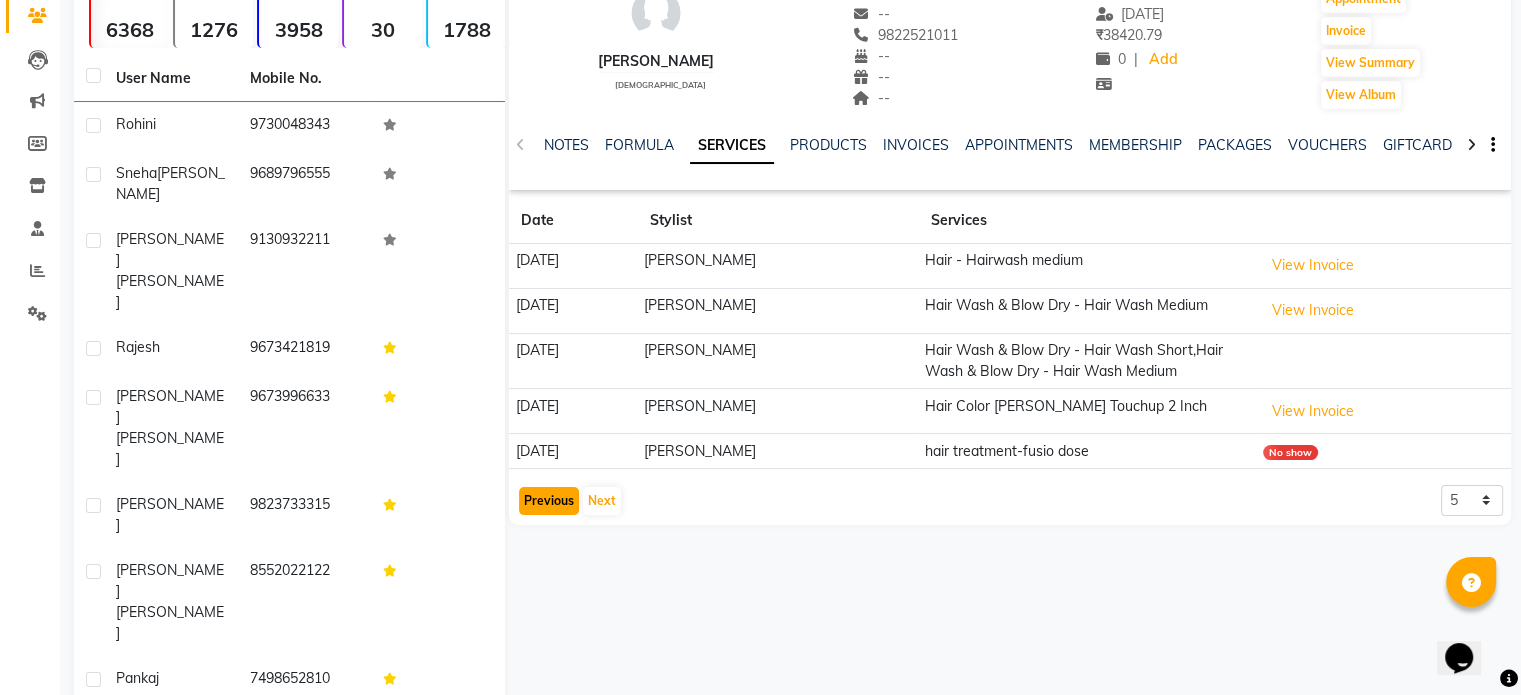 click on "Previous" 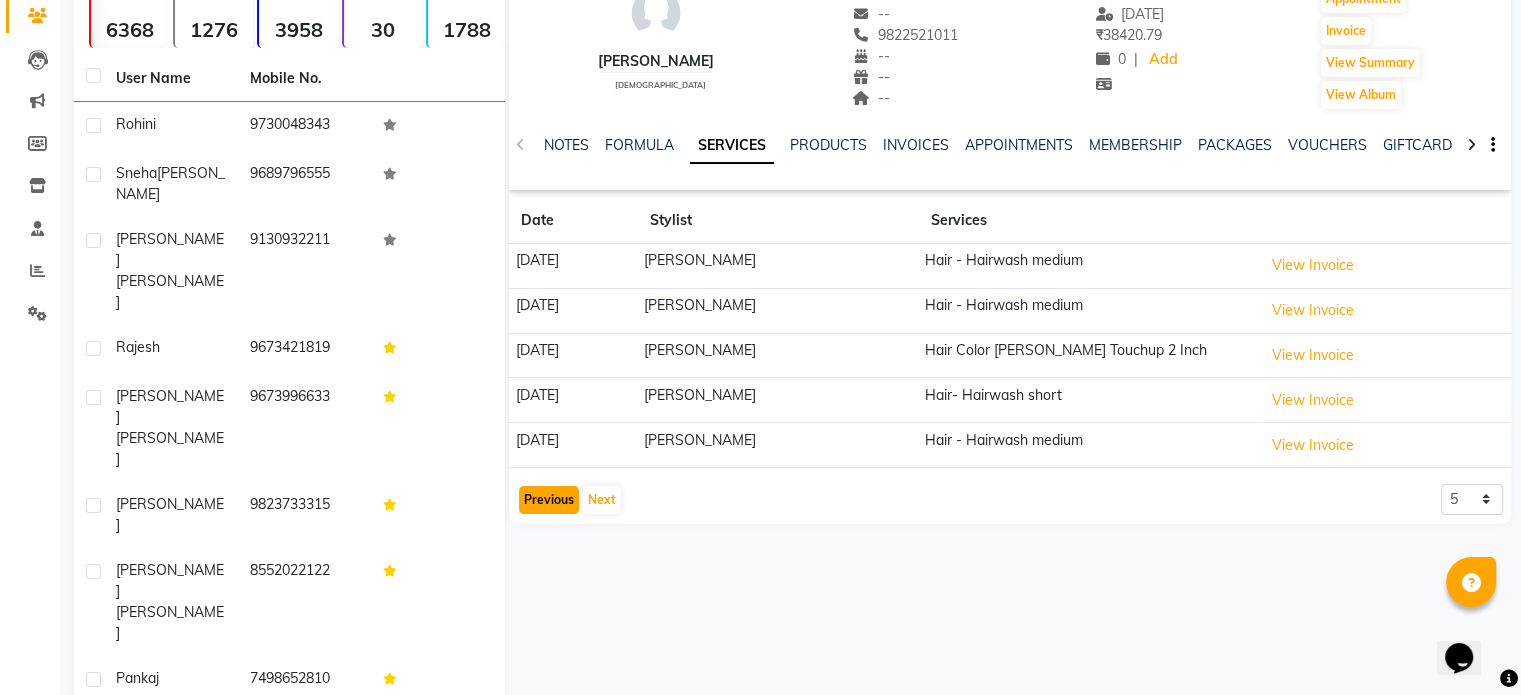 click on "Previous" 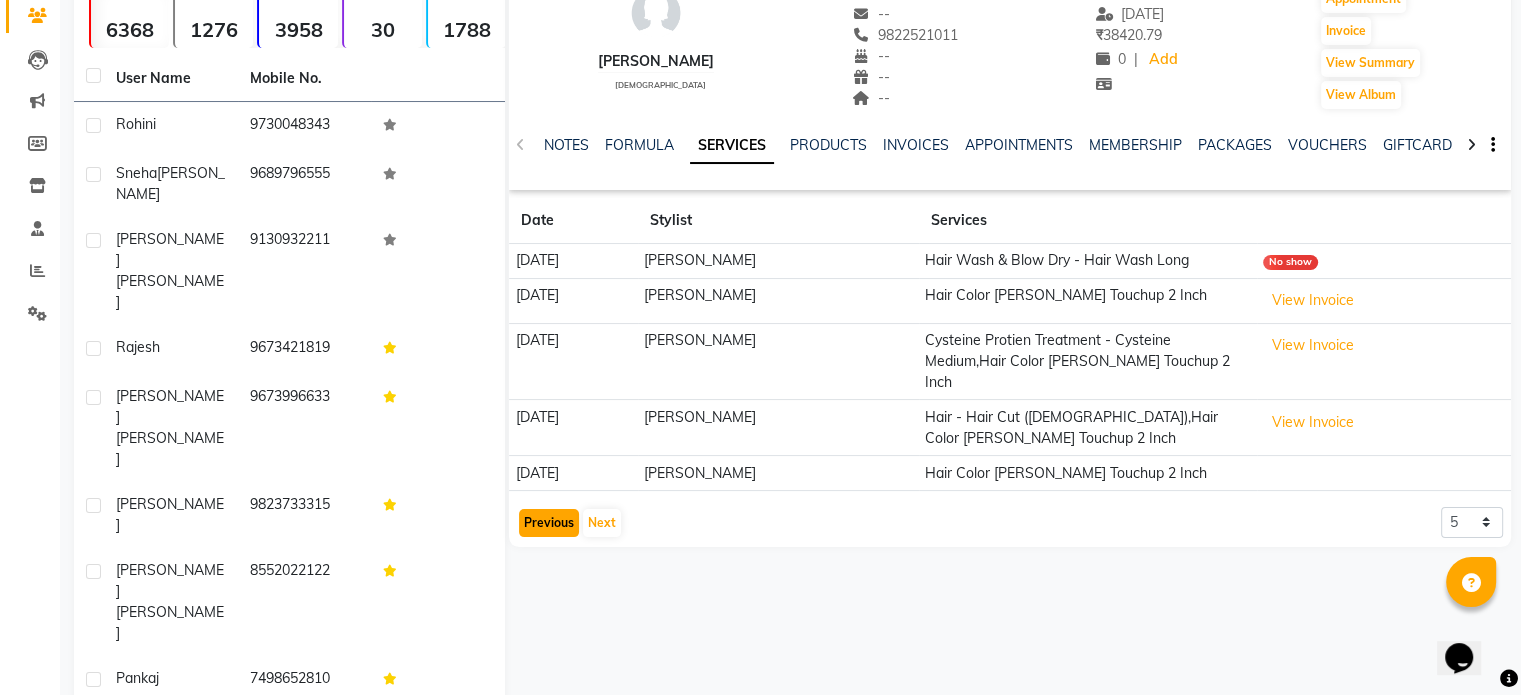 click on "Previous" 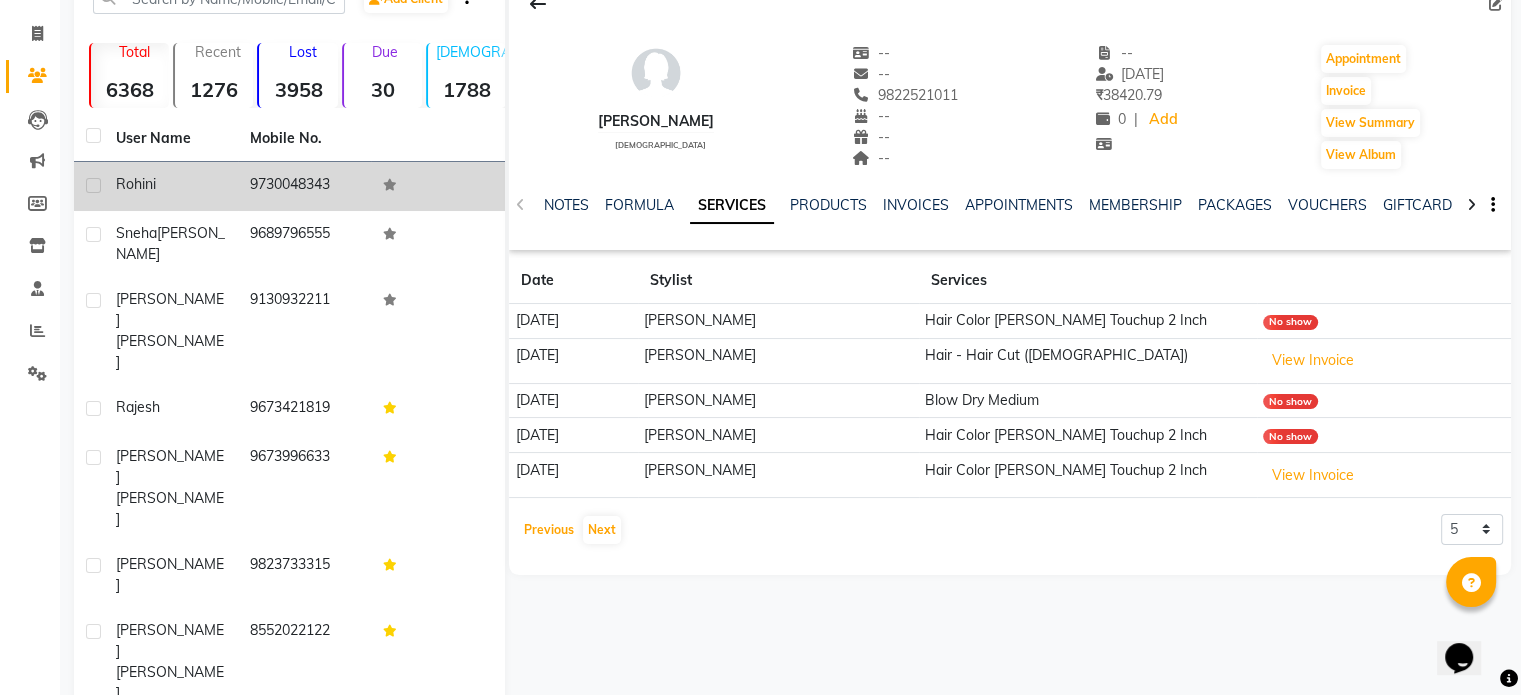 scroll, scrollTop: 0, scrollLeft: 0, axis: both 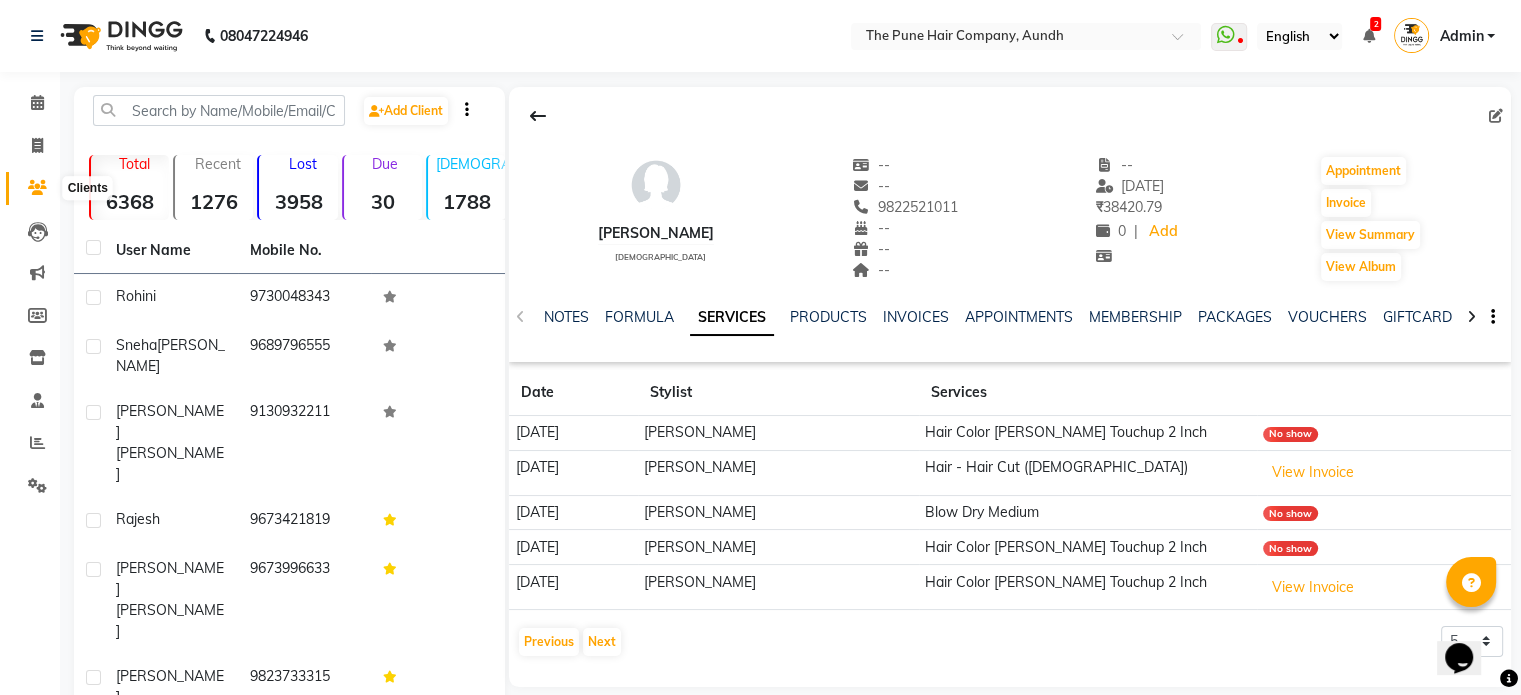 click 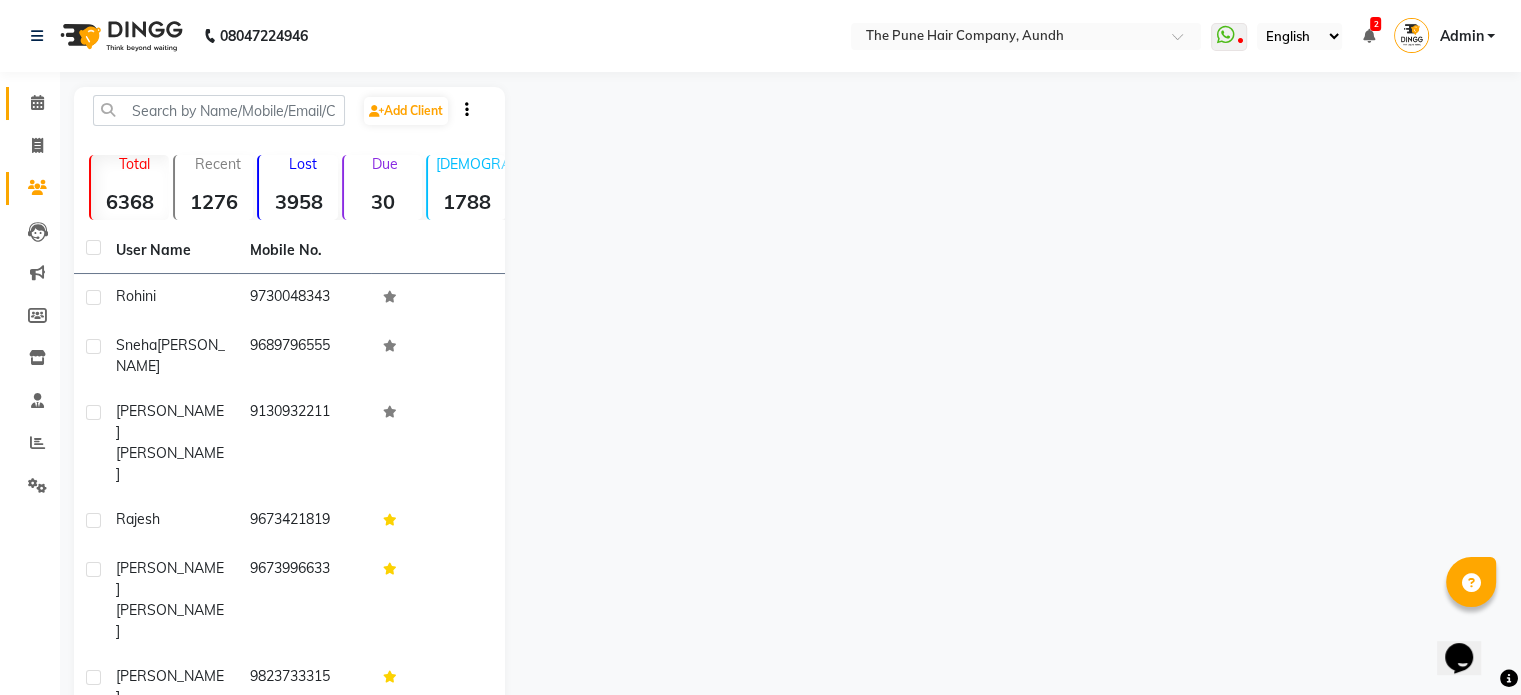 drag, startPoint x: 24, startPoint y: 82, endPoint x: 26, endPoint y: 95, distance: 13.152946 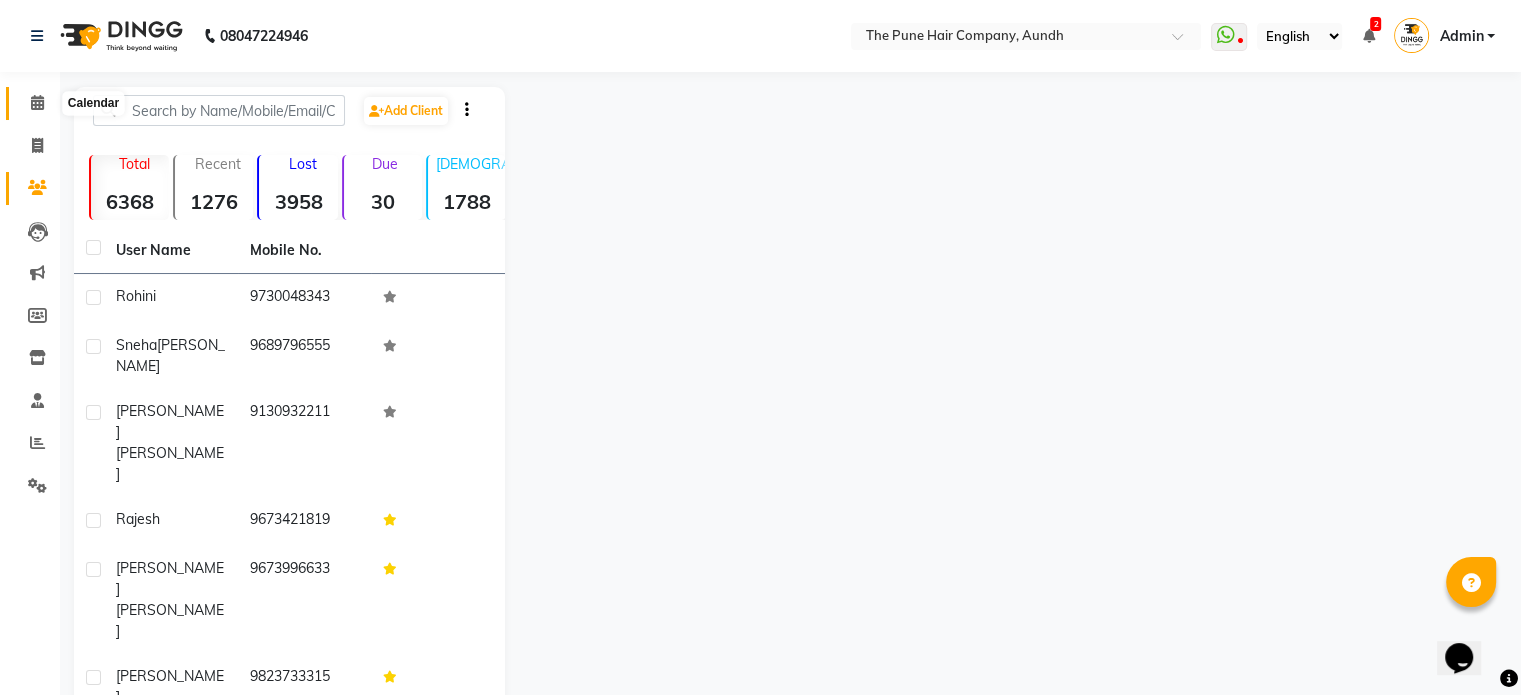 click 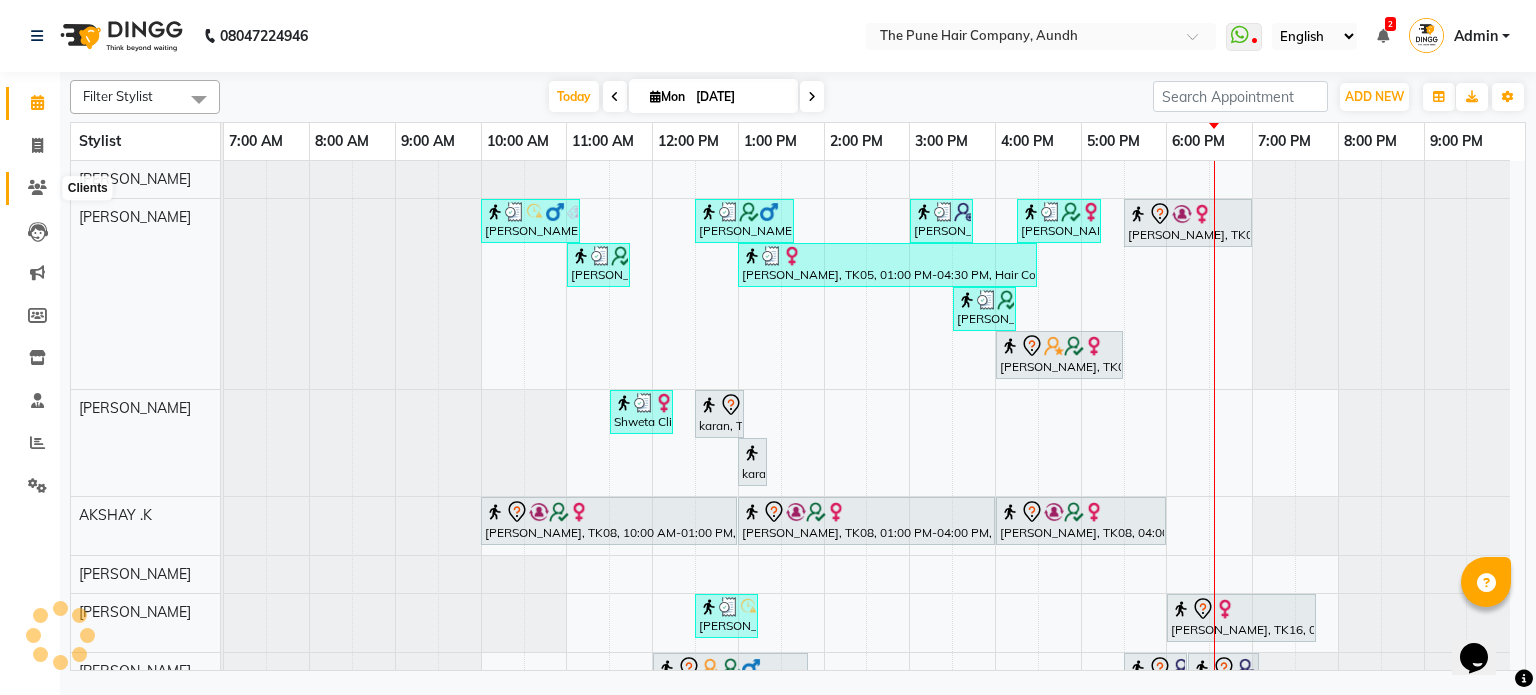 click 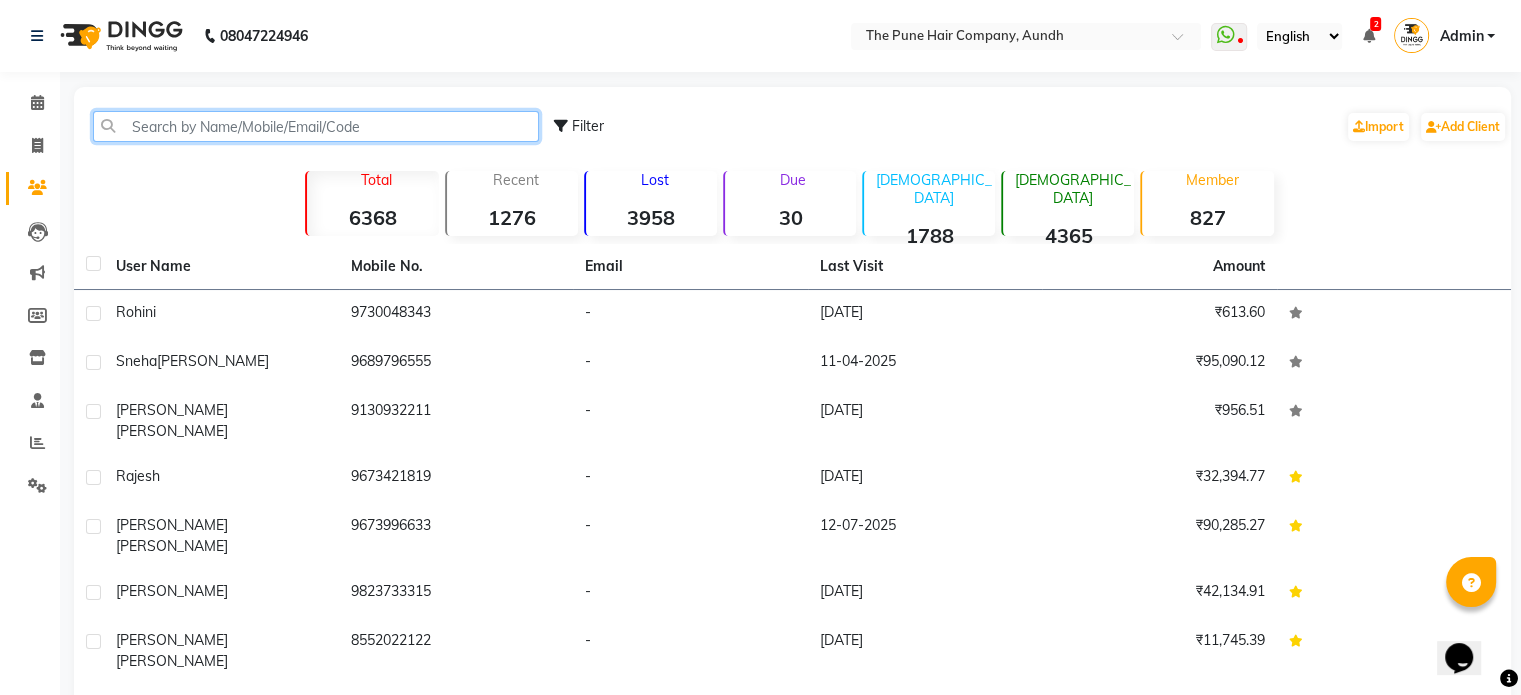 click 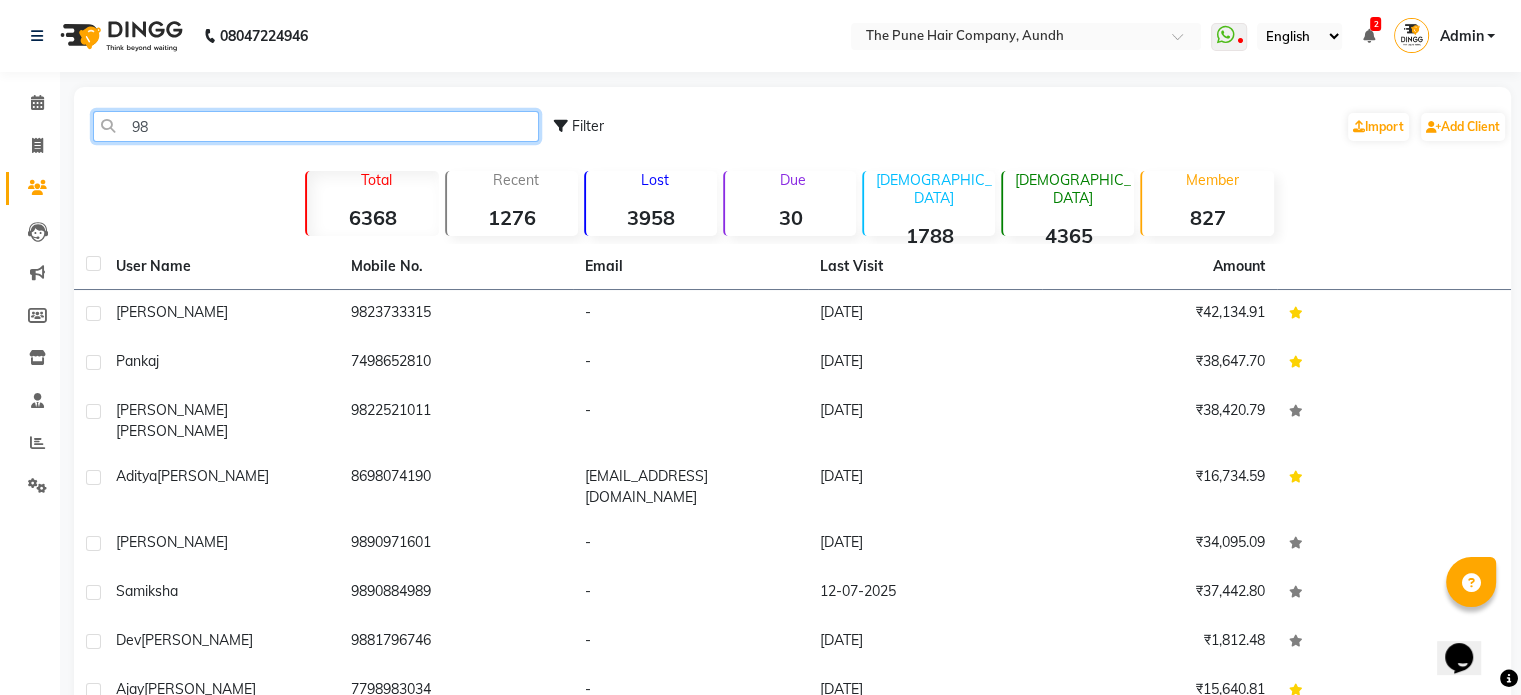 type on "9" 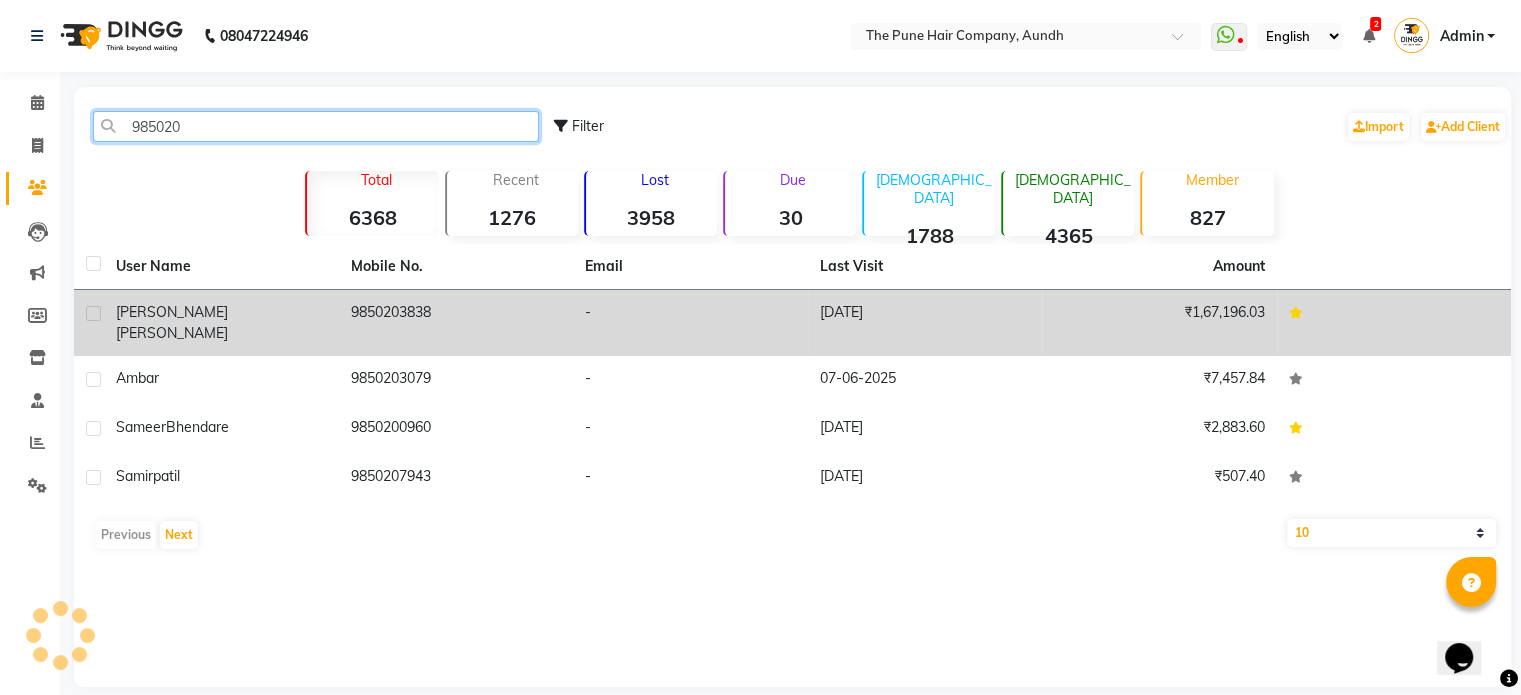type on "985020" 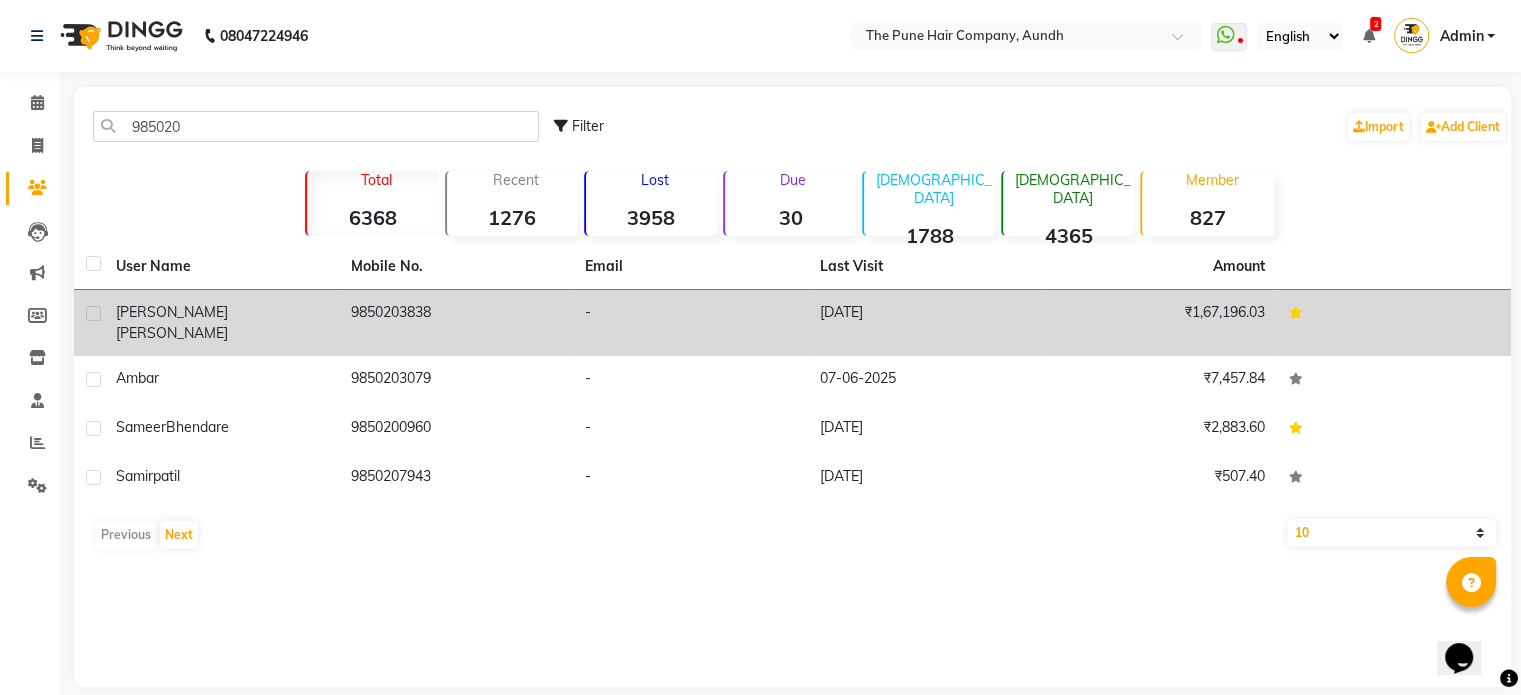 click on "[PERSON_NAME]" 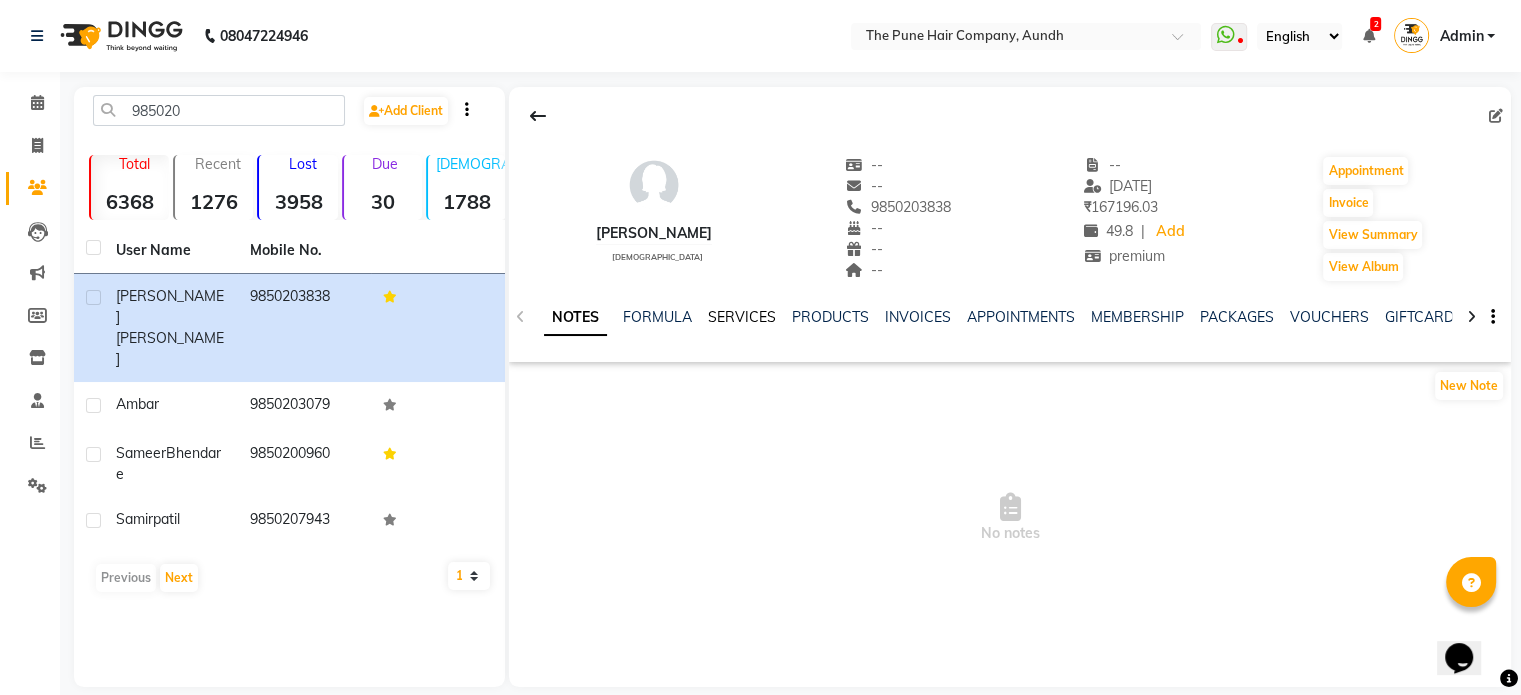 click on "SERVICES" 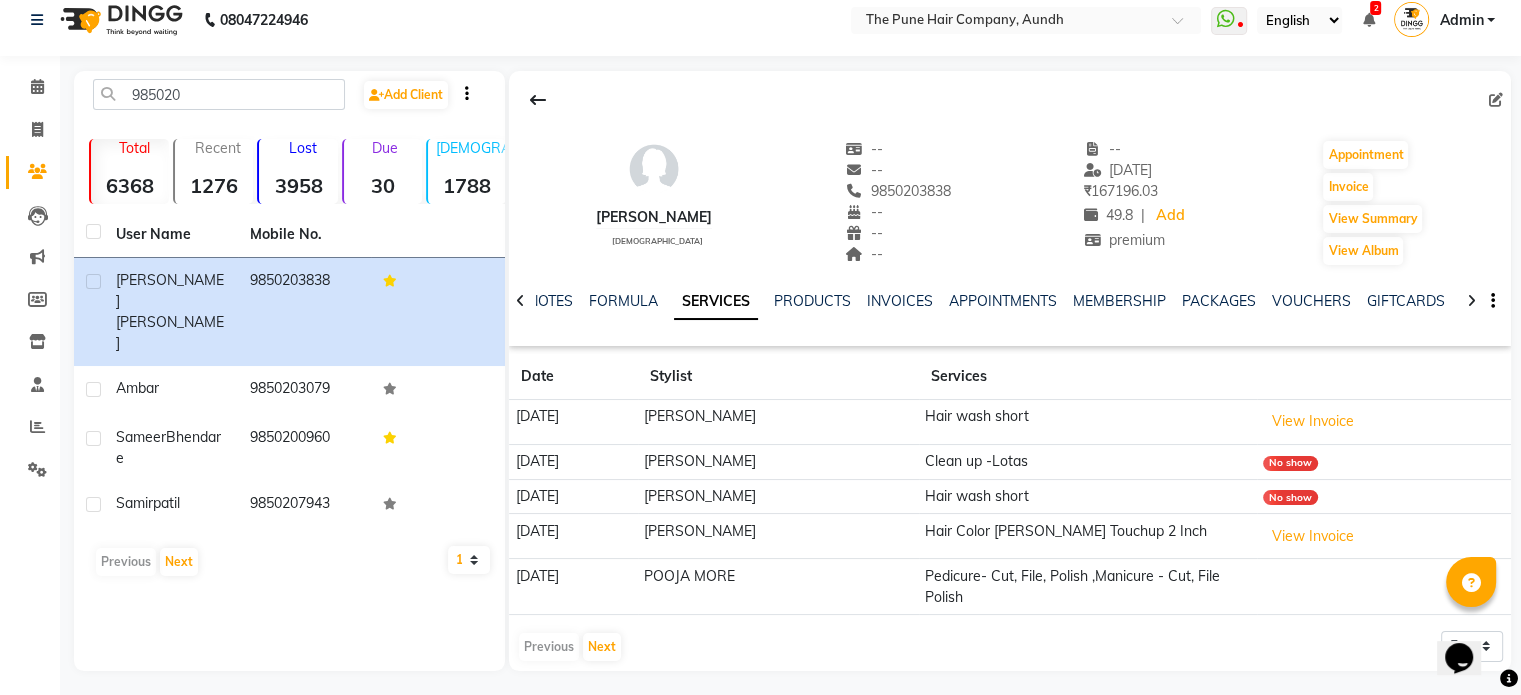 scroll, scrollTop: 21, scrollLeft: 0, axis: vertical 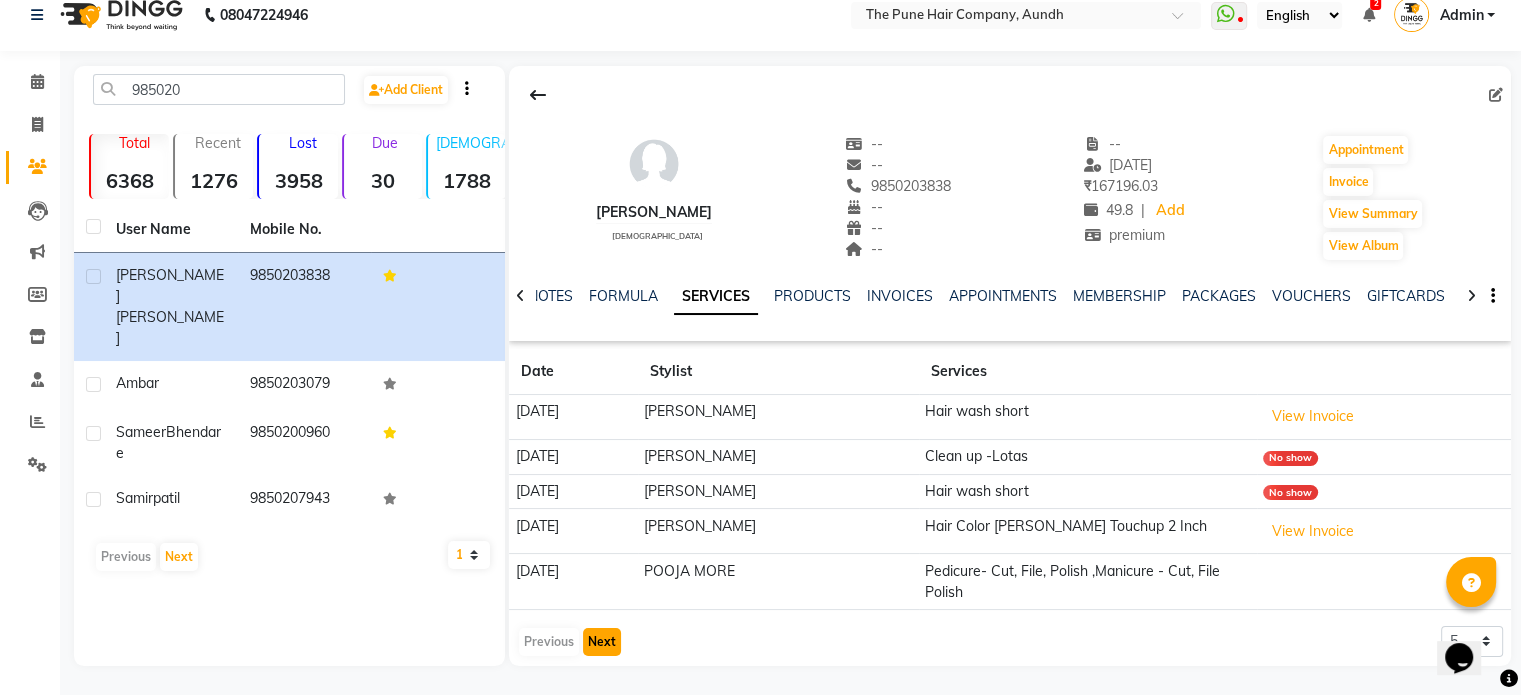 click on "Next" 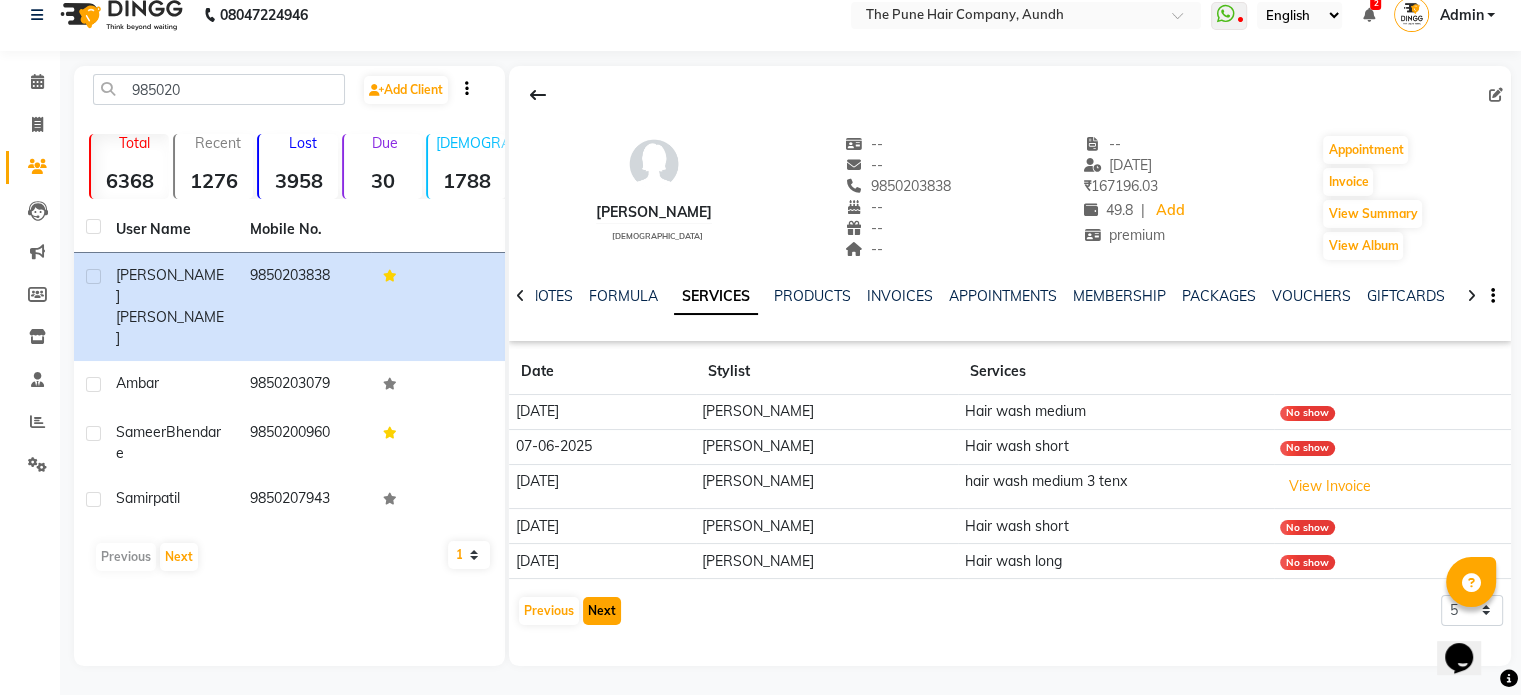 click on "Next" 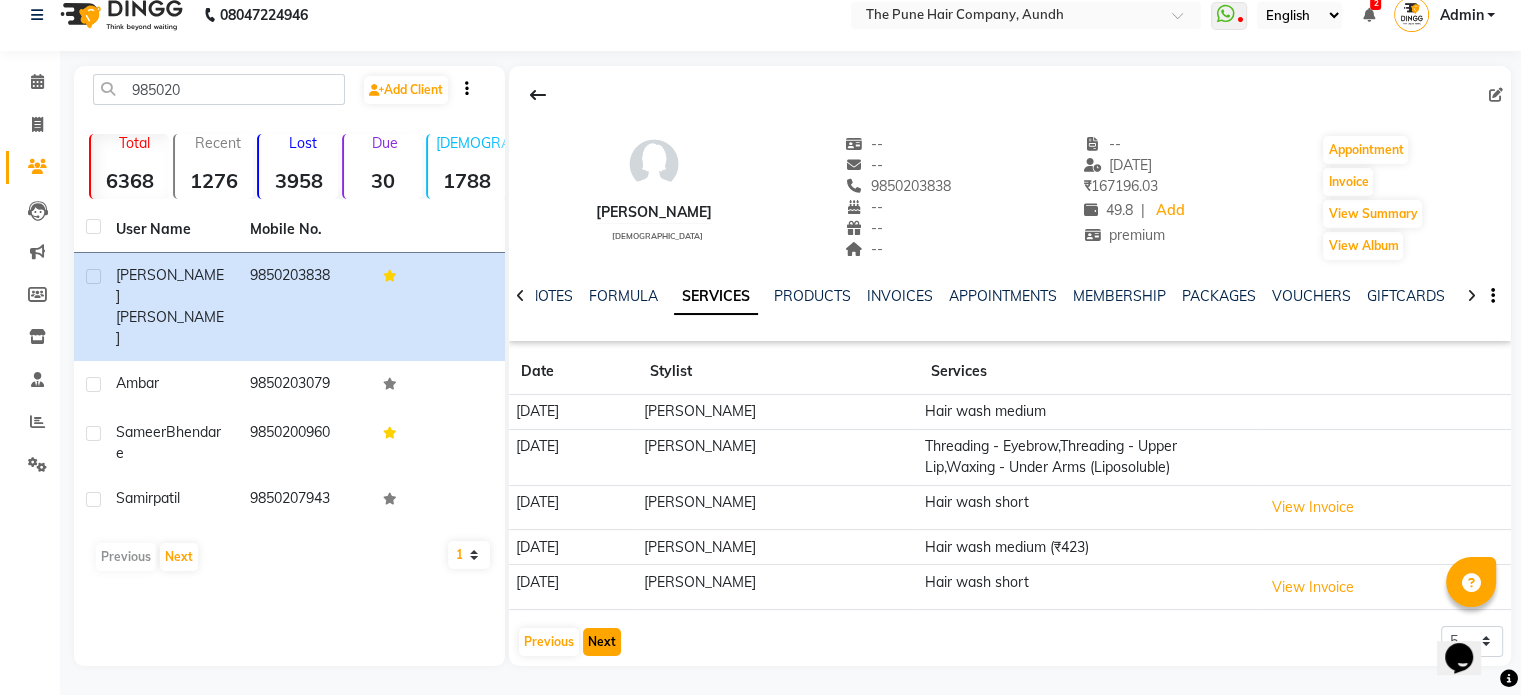 click on "Next" 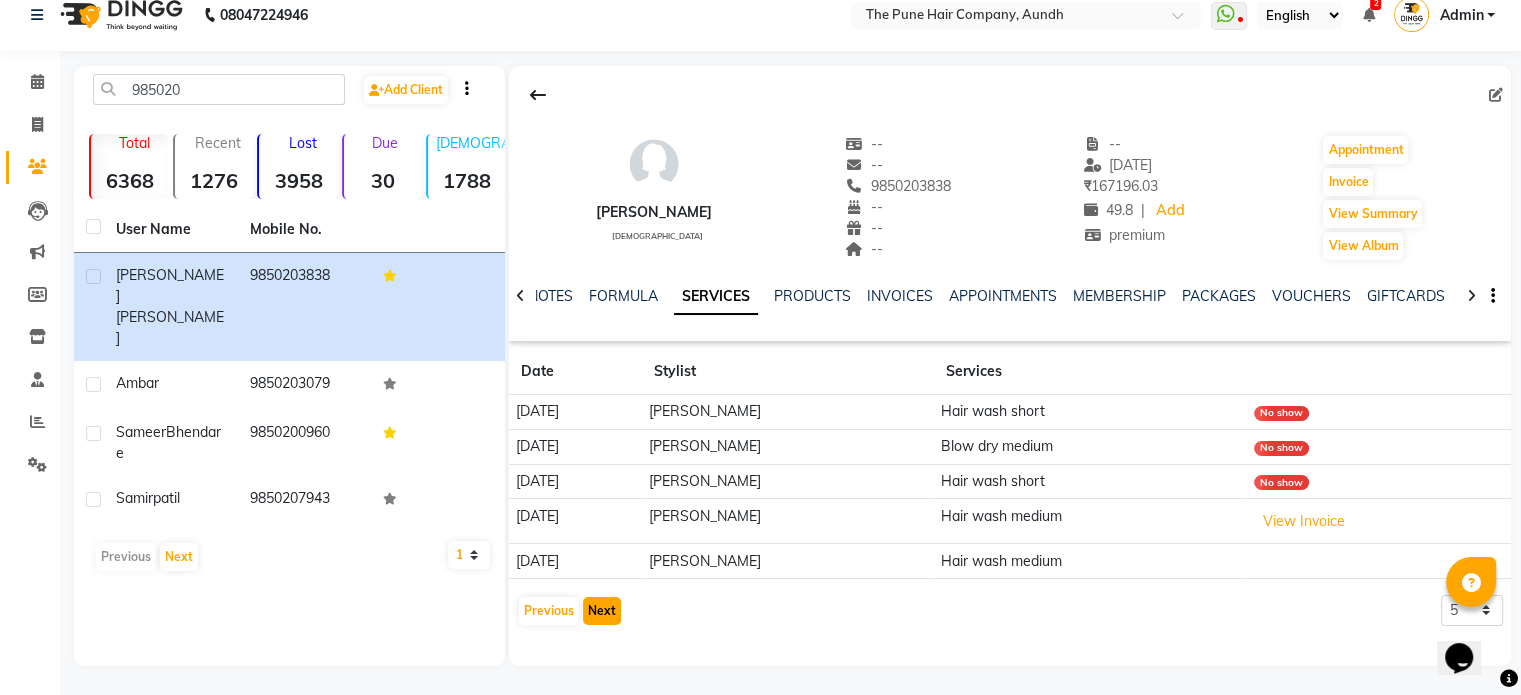 click on "Next" 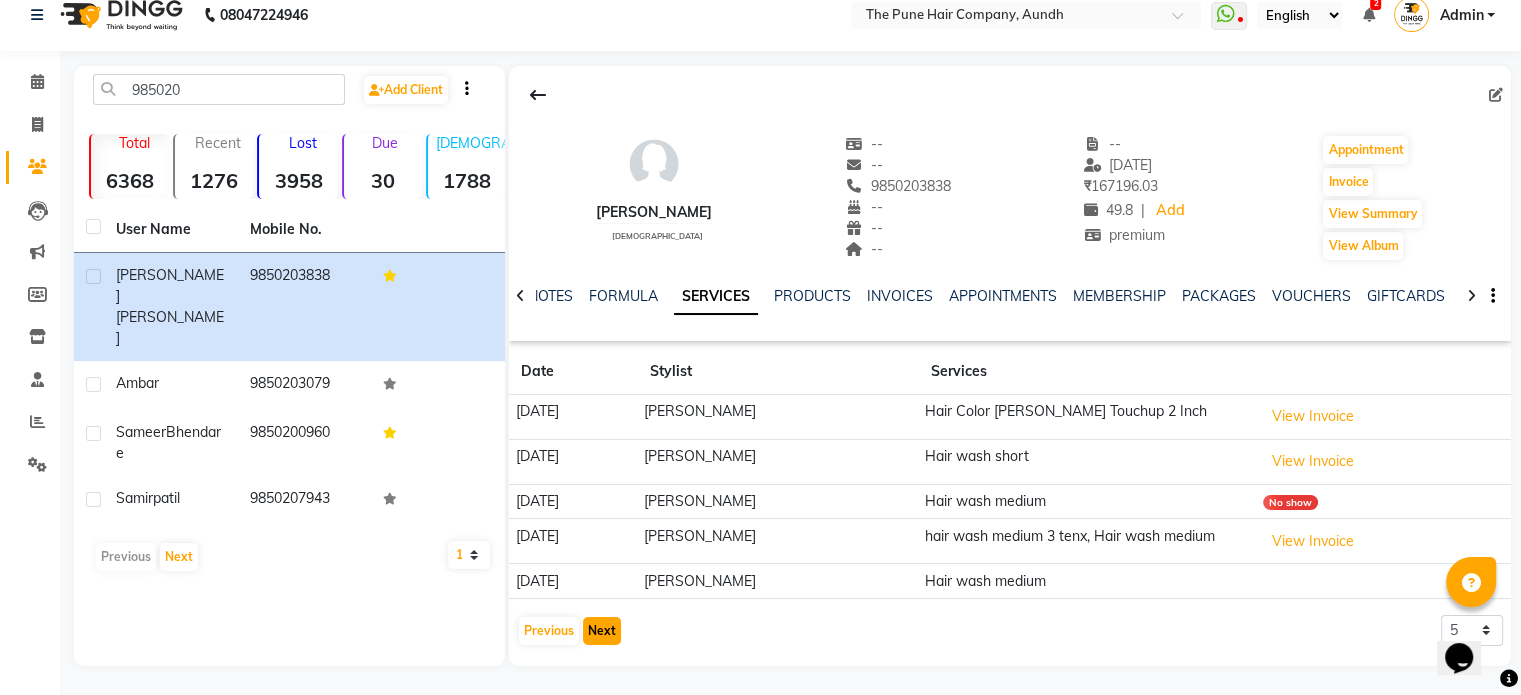 click on "Next" 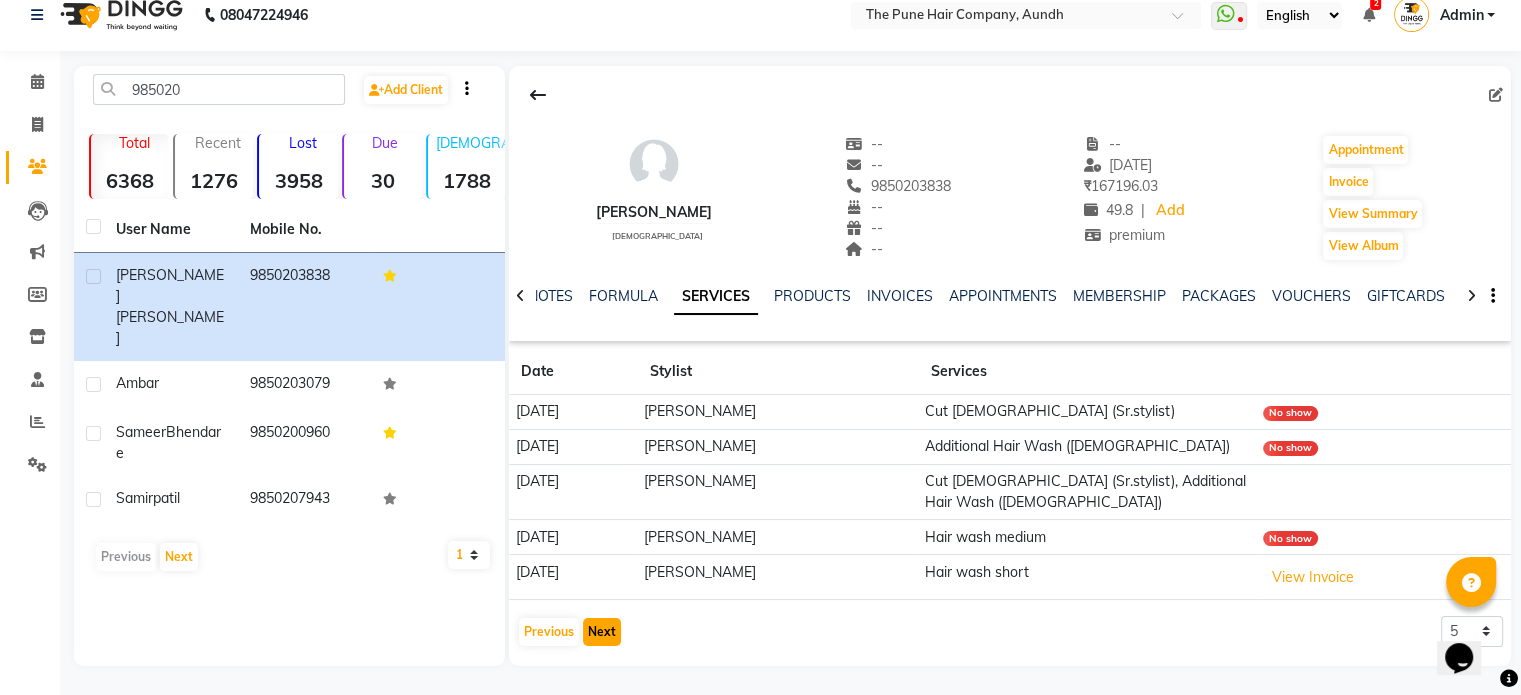 click on "Next" 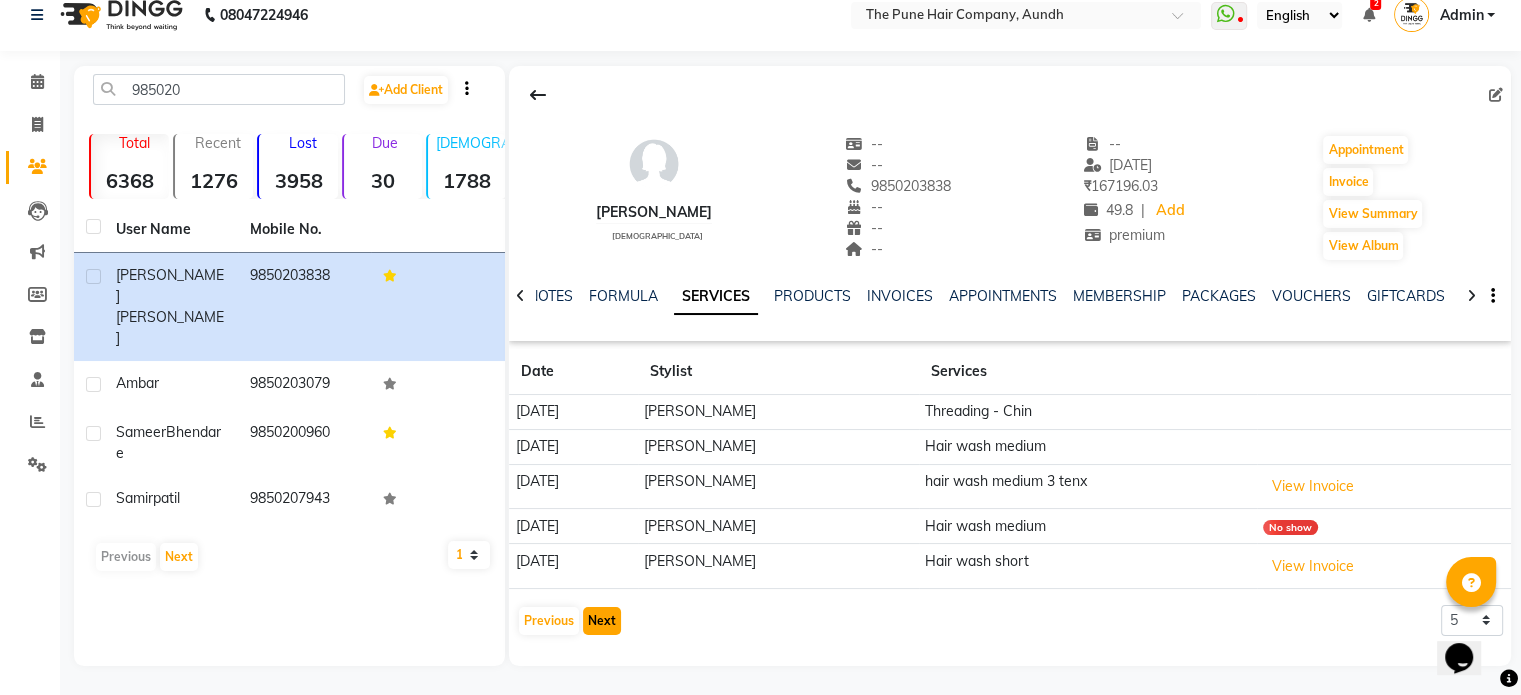 click on "Next" 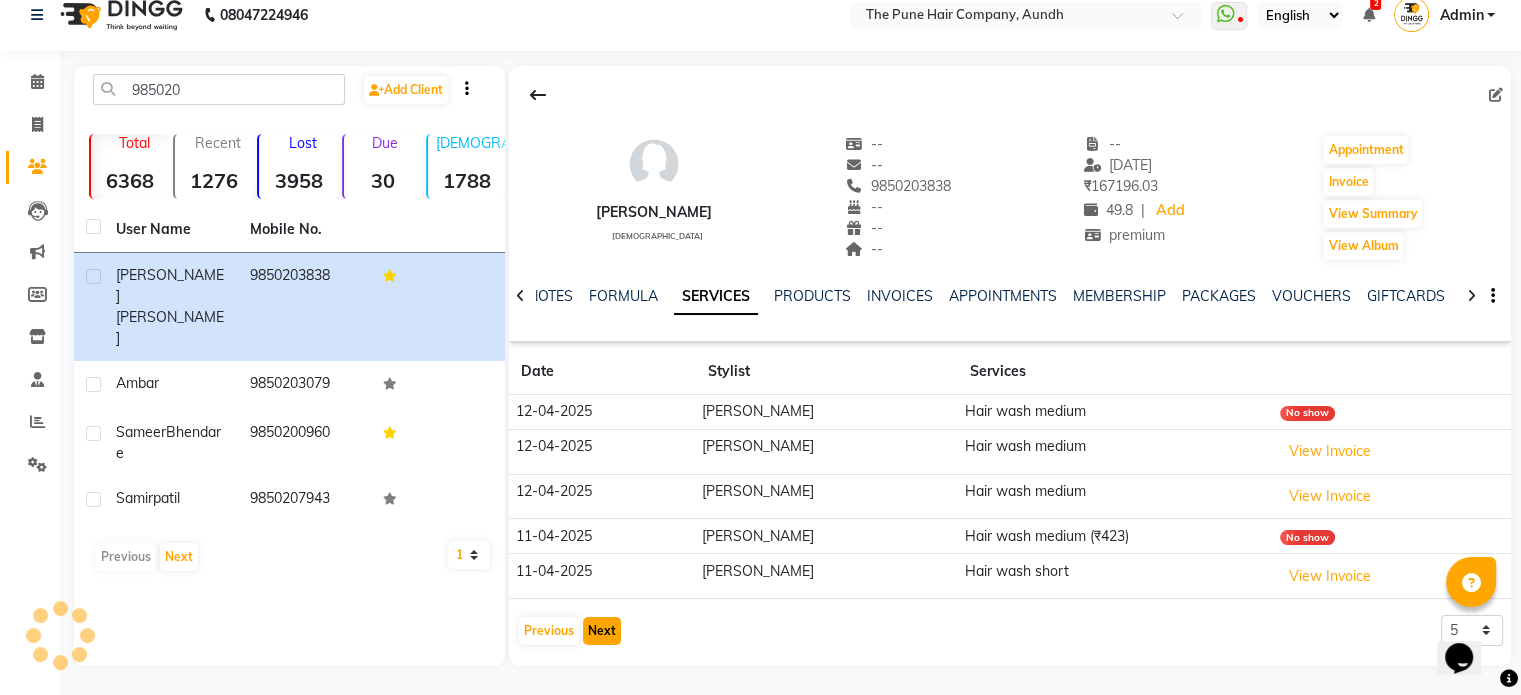 click on "Next" 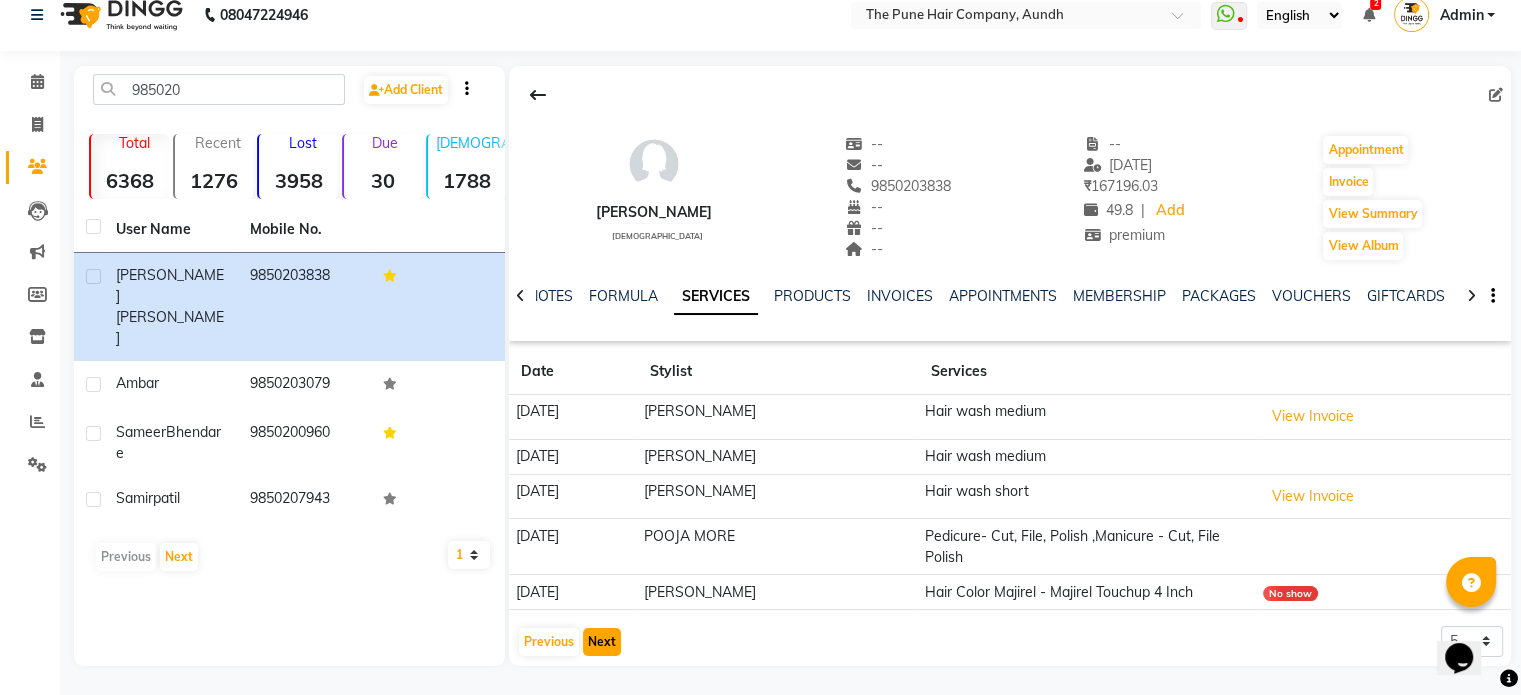 click on "Next" 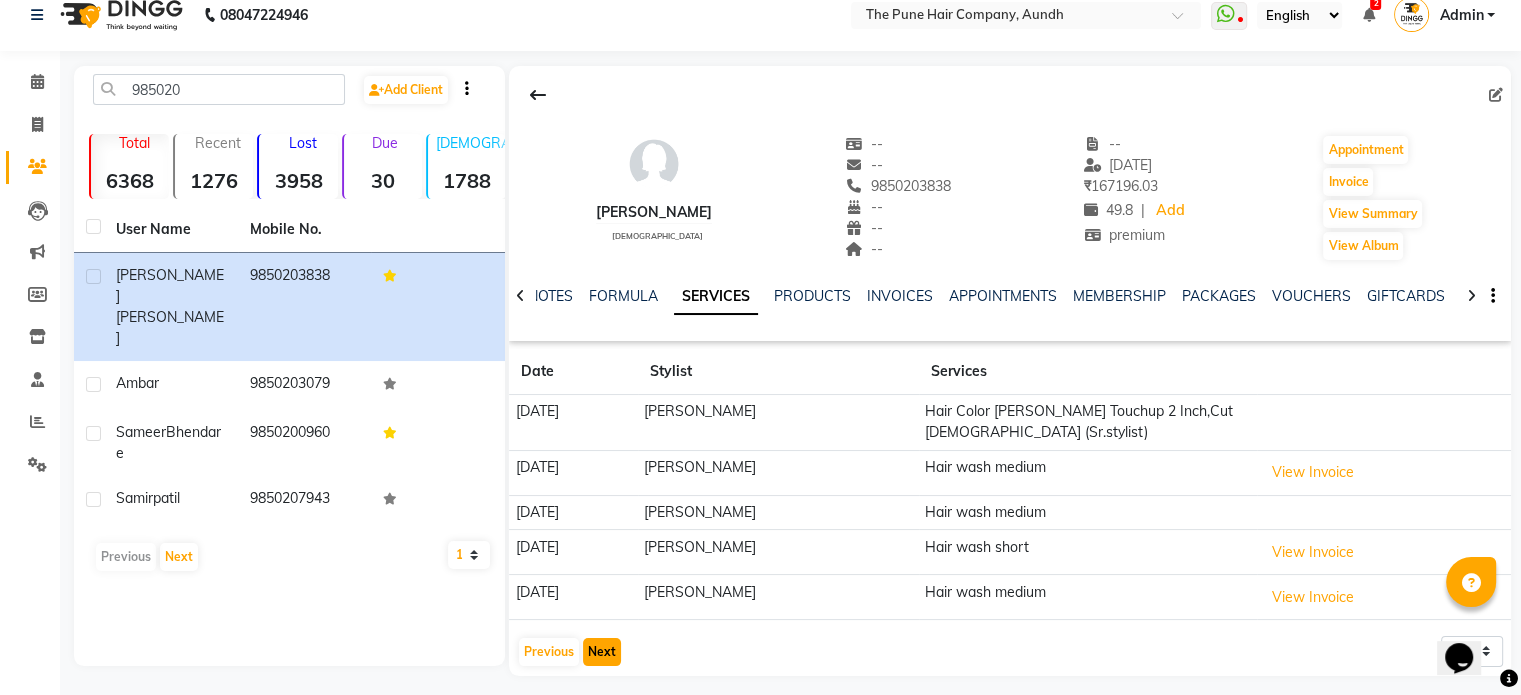 click on "Next" 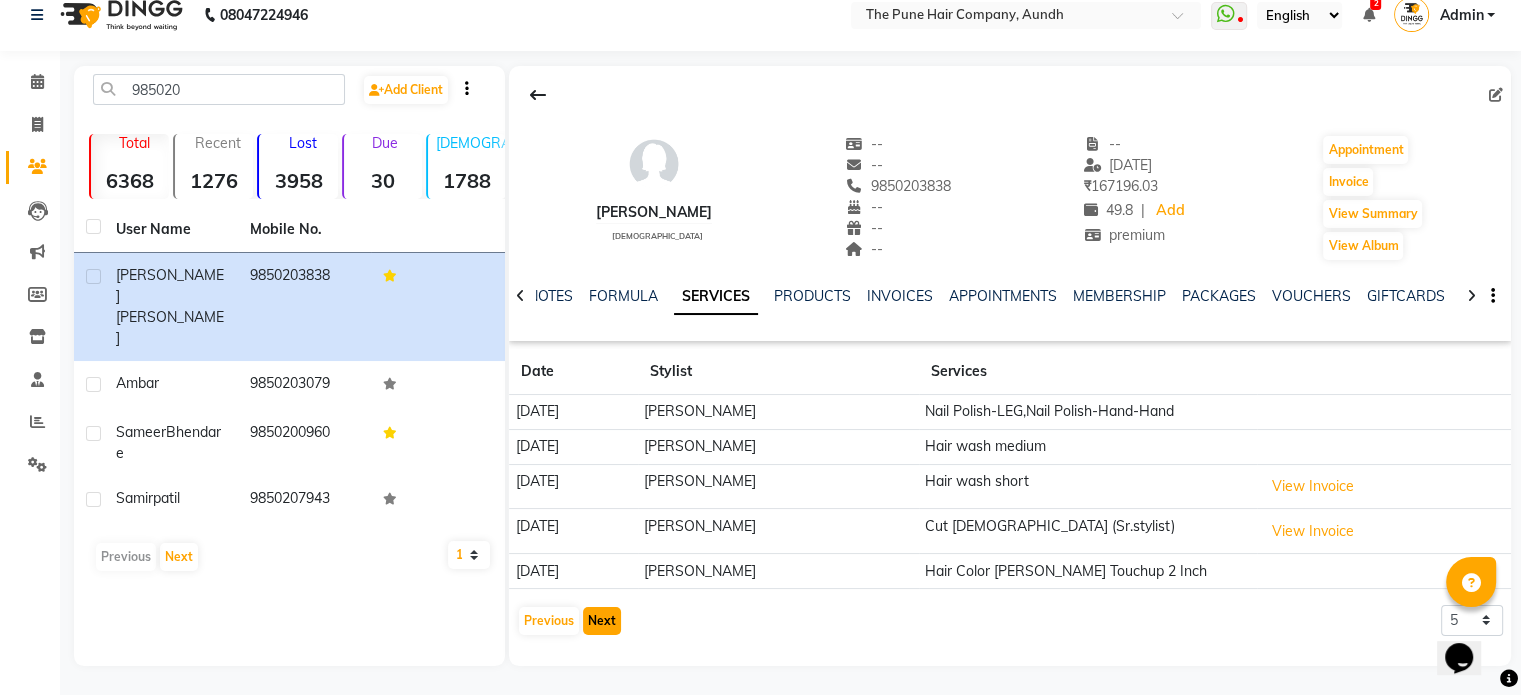 click on "Next" 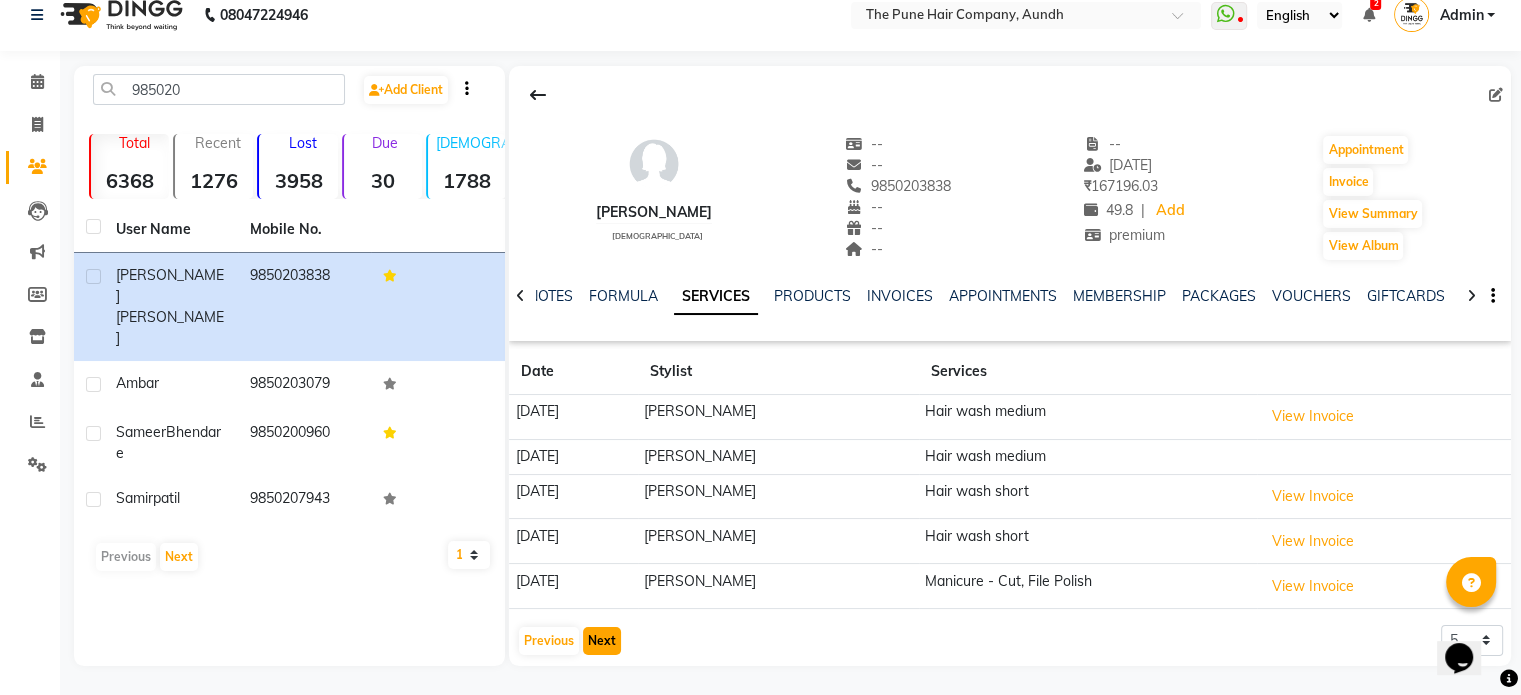 click on "Next" 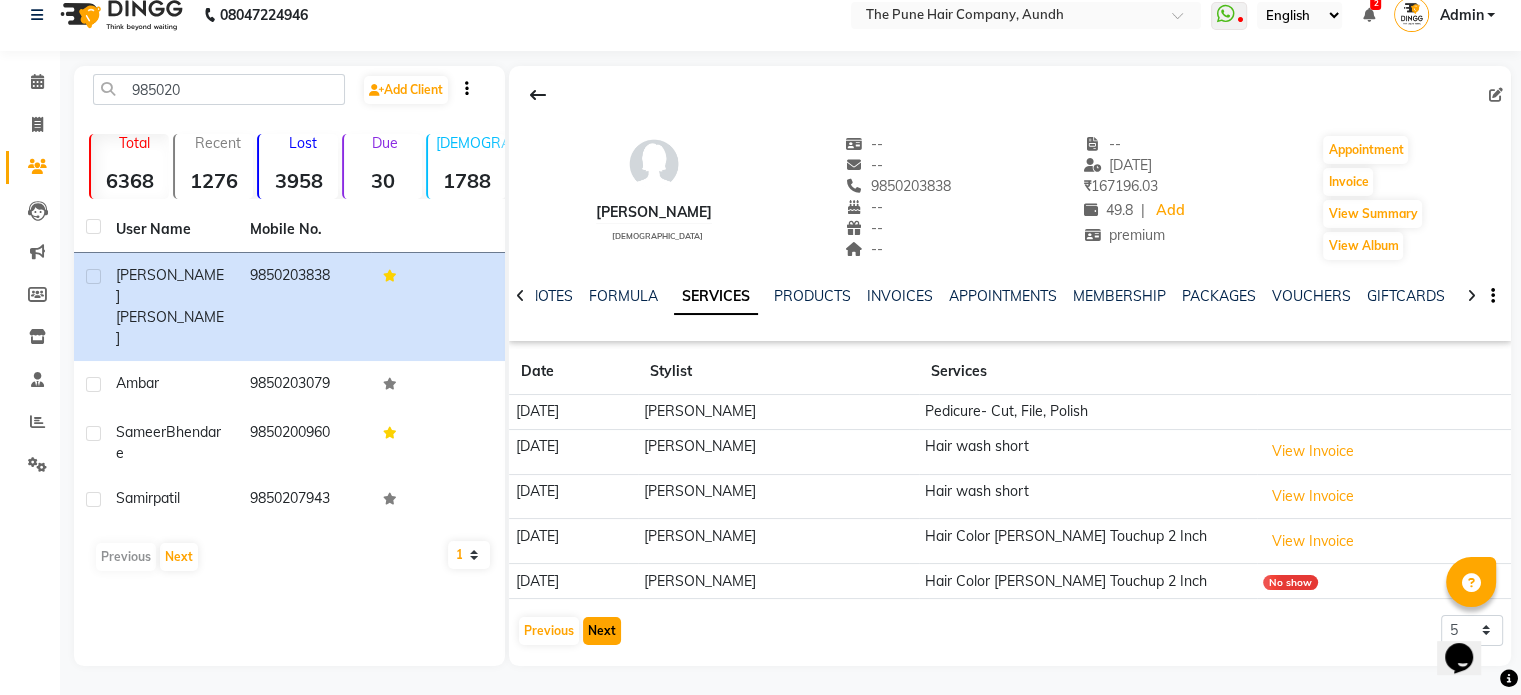 click on "Next" 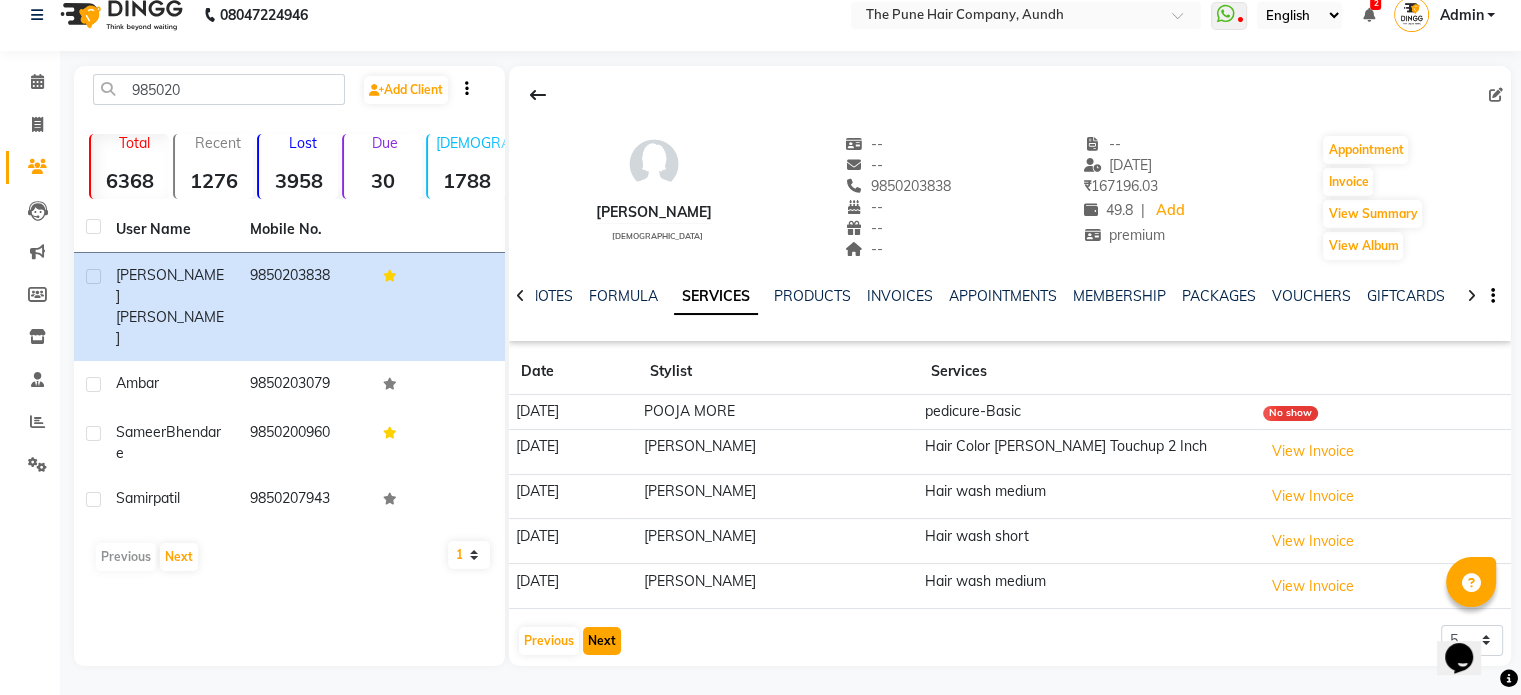 click on "Next" 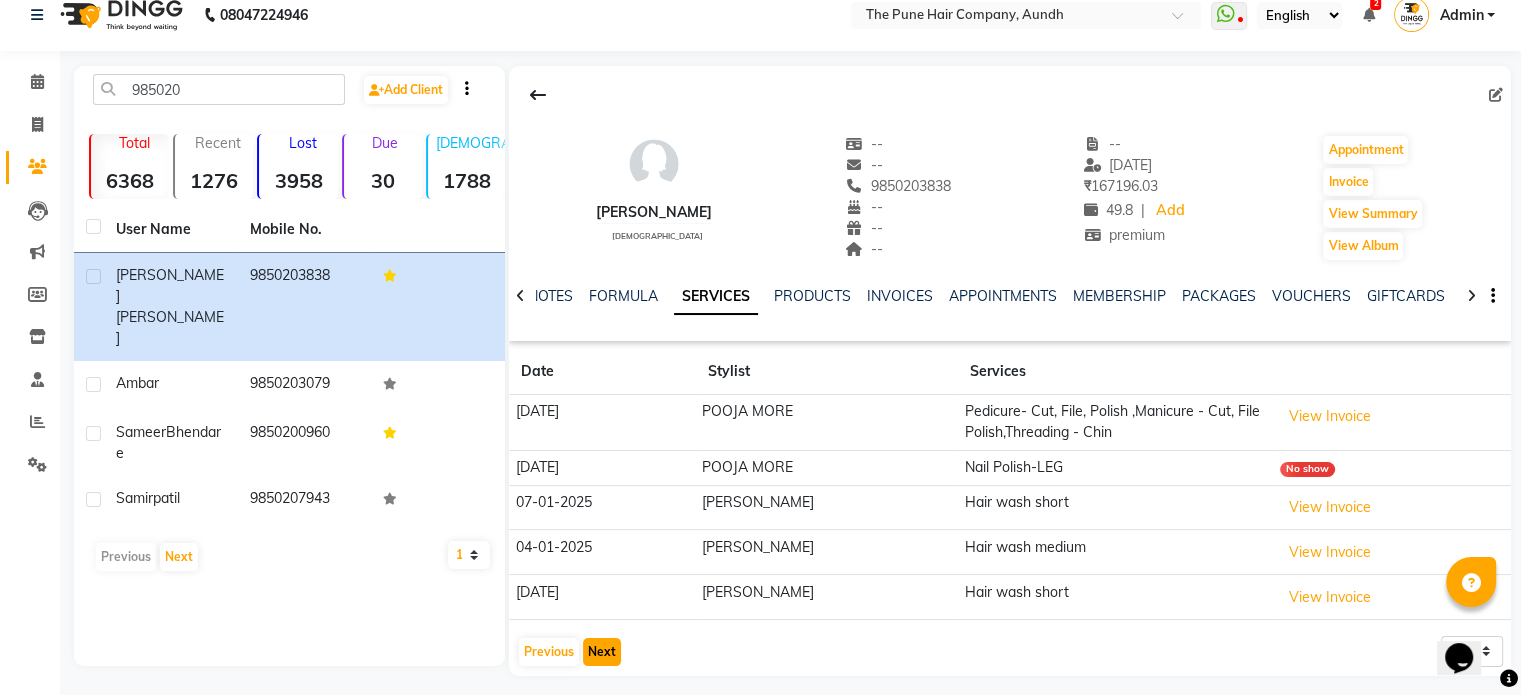 click on "Next" 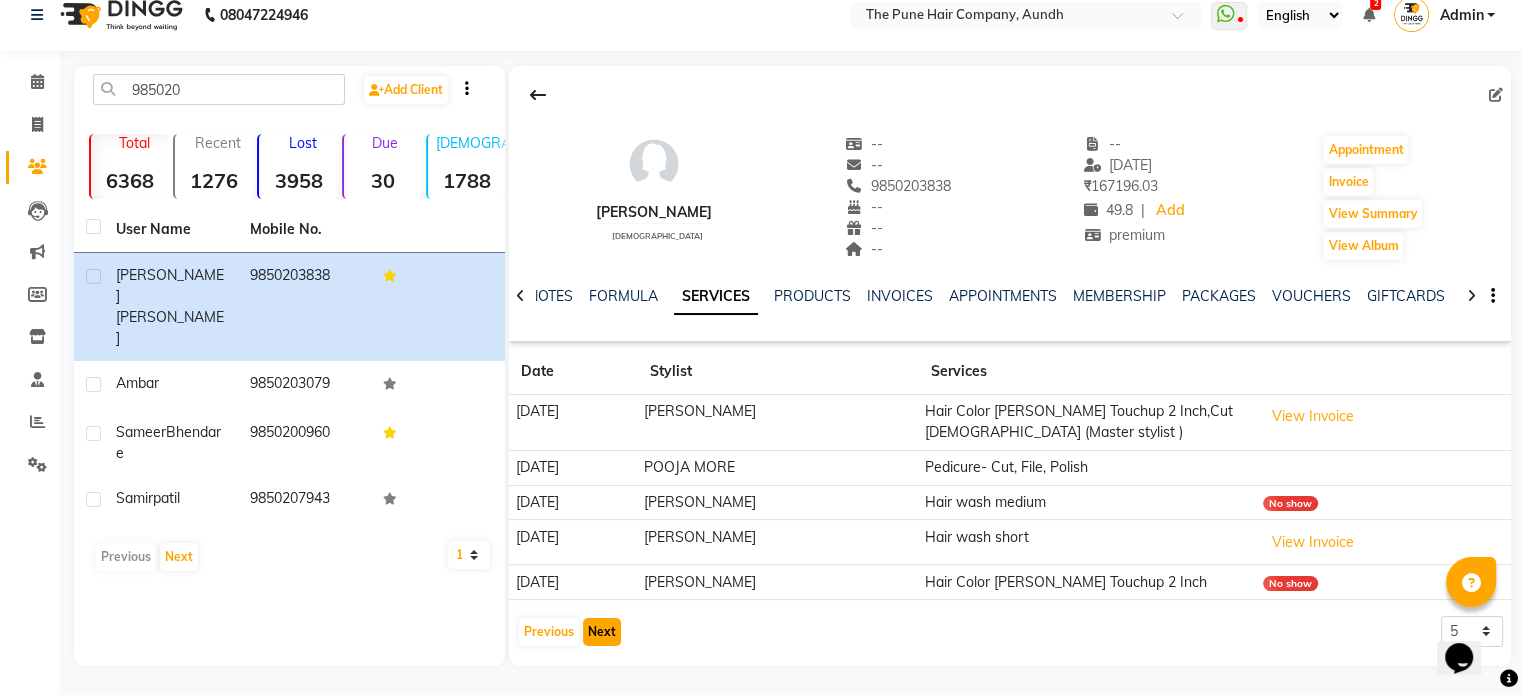 click on "Next" 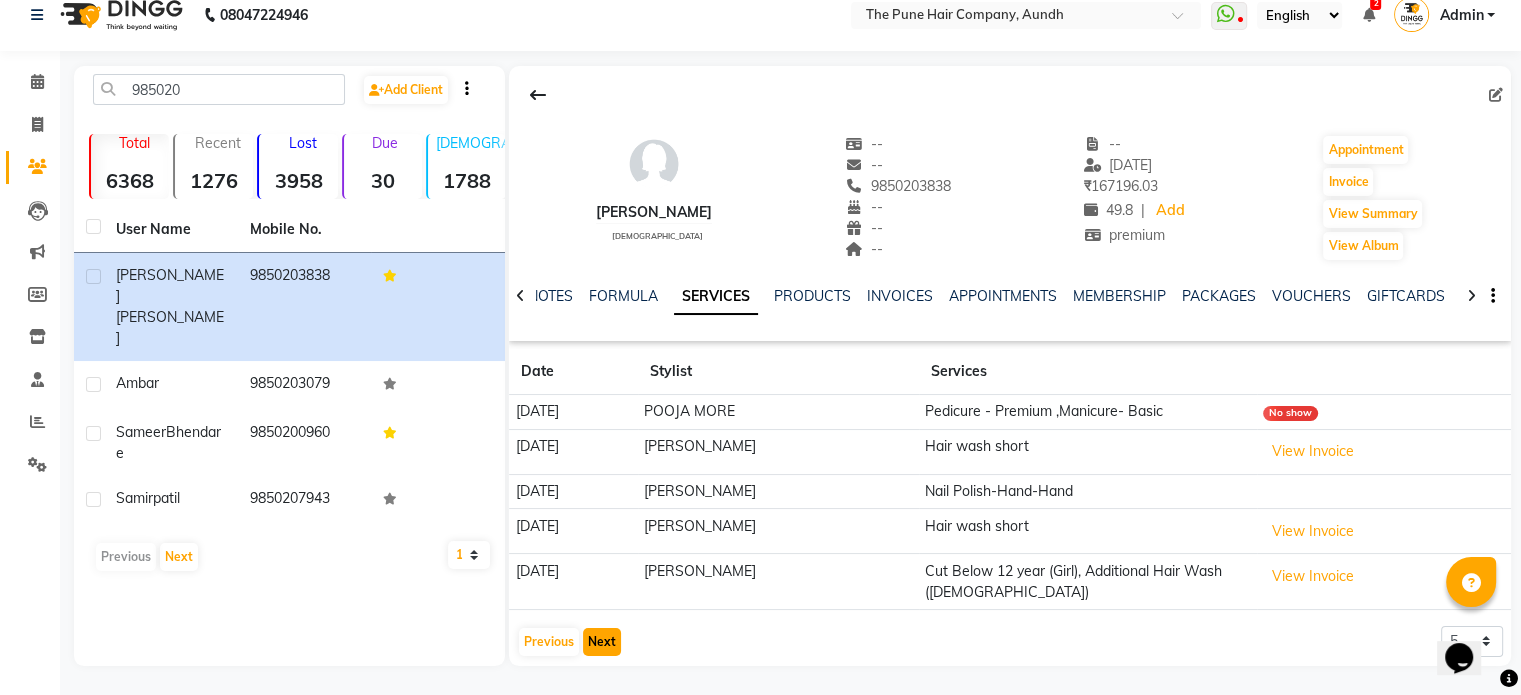 click on "Next" 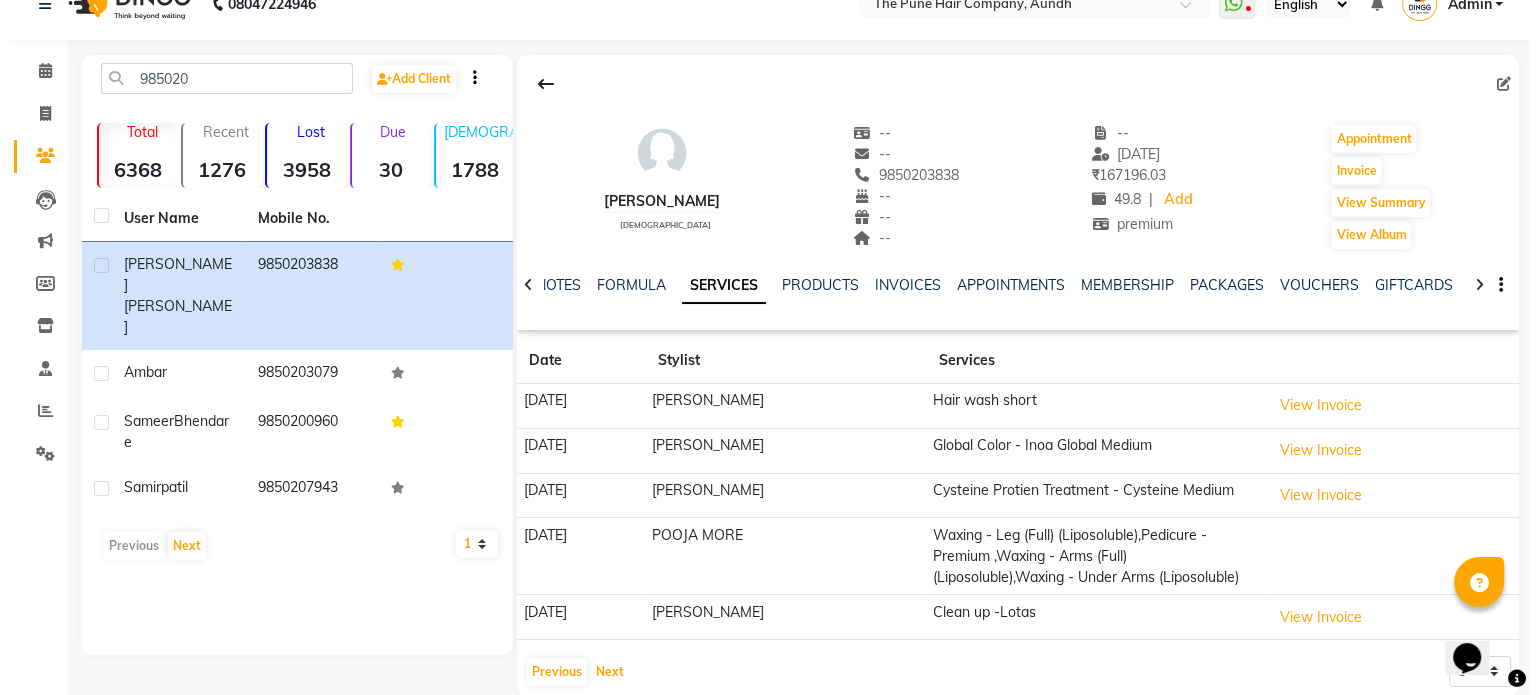 scroll, scrollTop: 0, scrollLeft: 0, axis: both 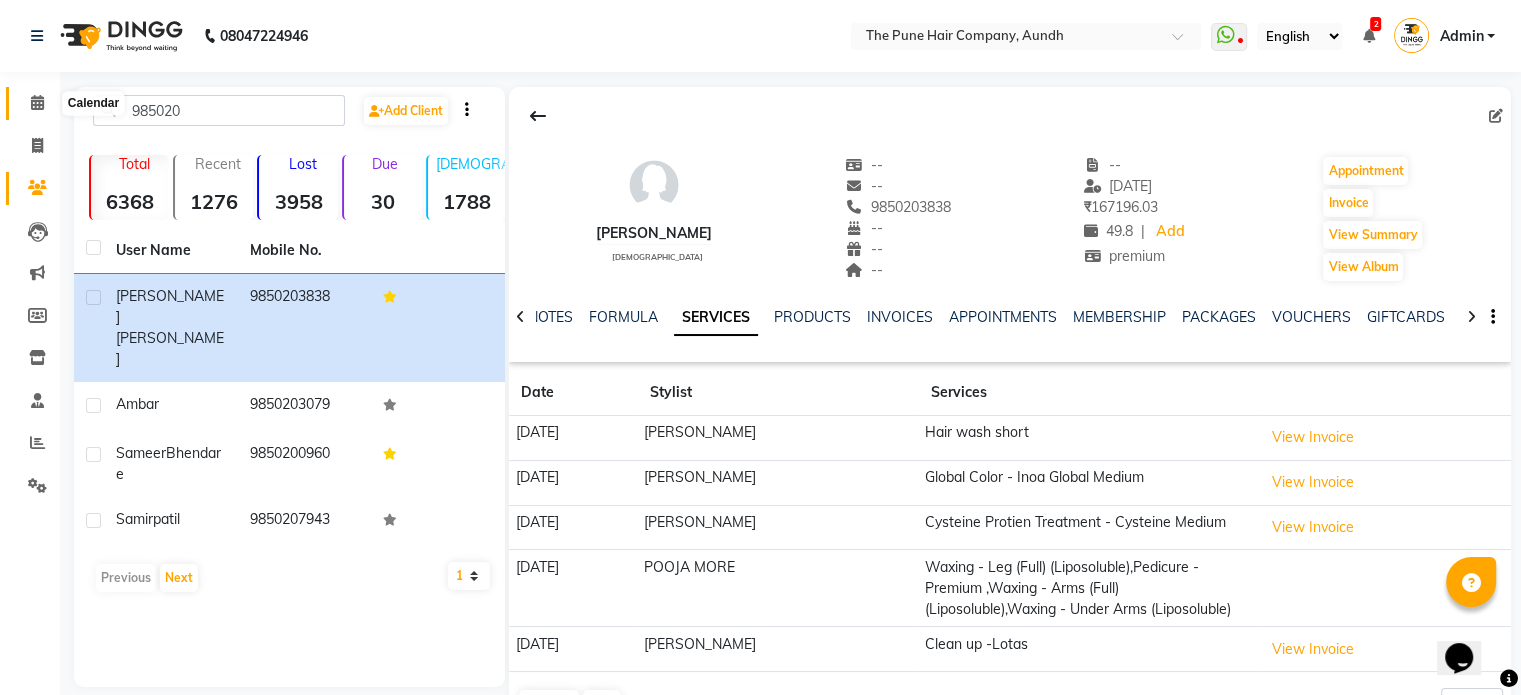 click 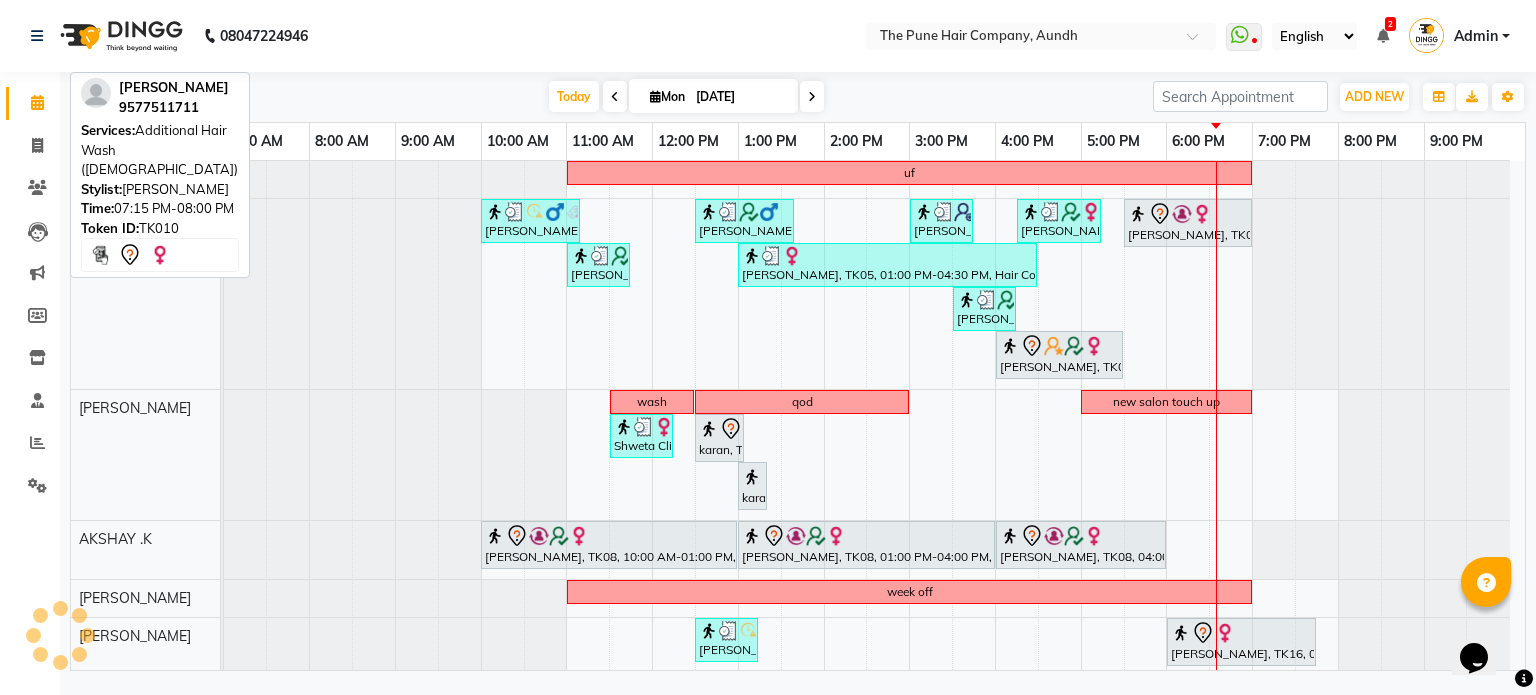 scroll, scrollTop: 300, scrollLeft: 0, axis: vertical 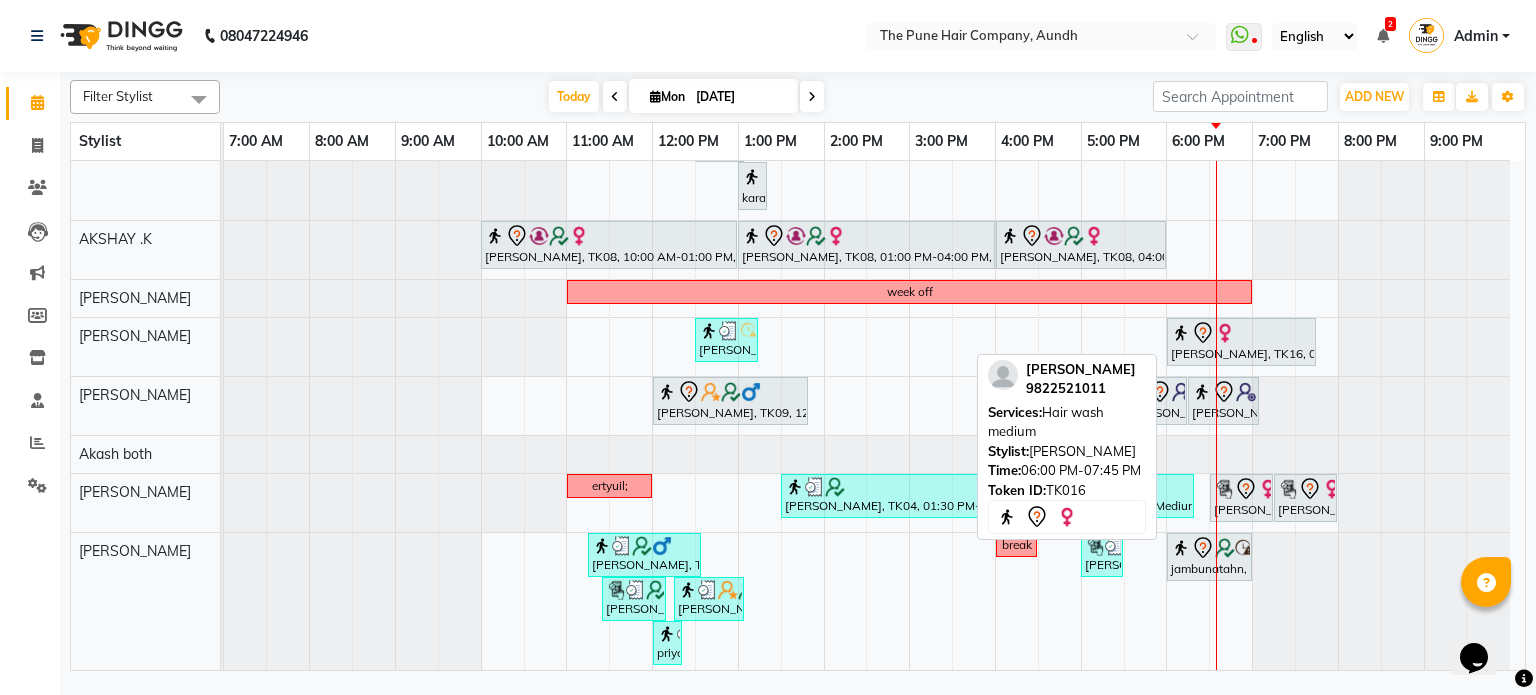 click on "[PERSON_NAME], TK16, 06:00 PM-07:45 PM,  Hair wash medium" at bounding box center (1241, 342) 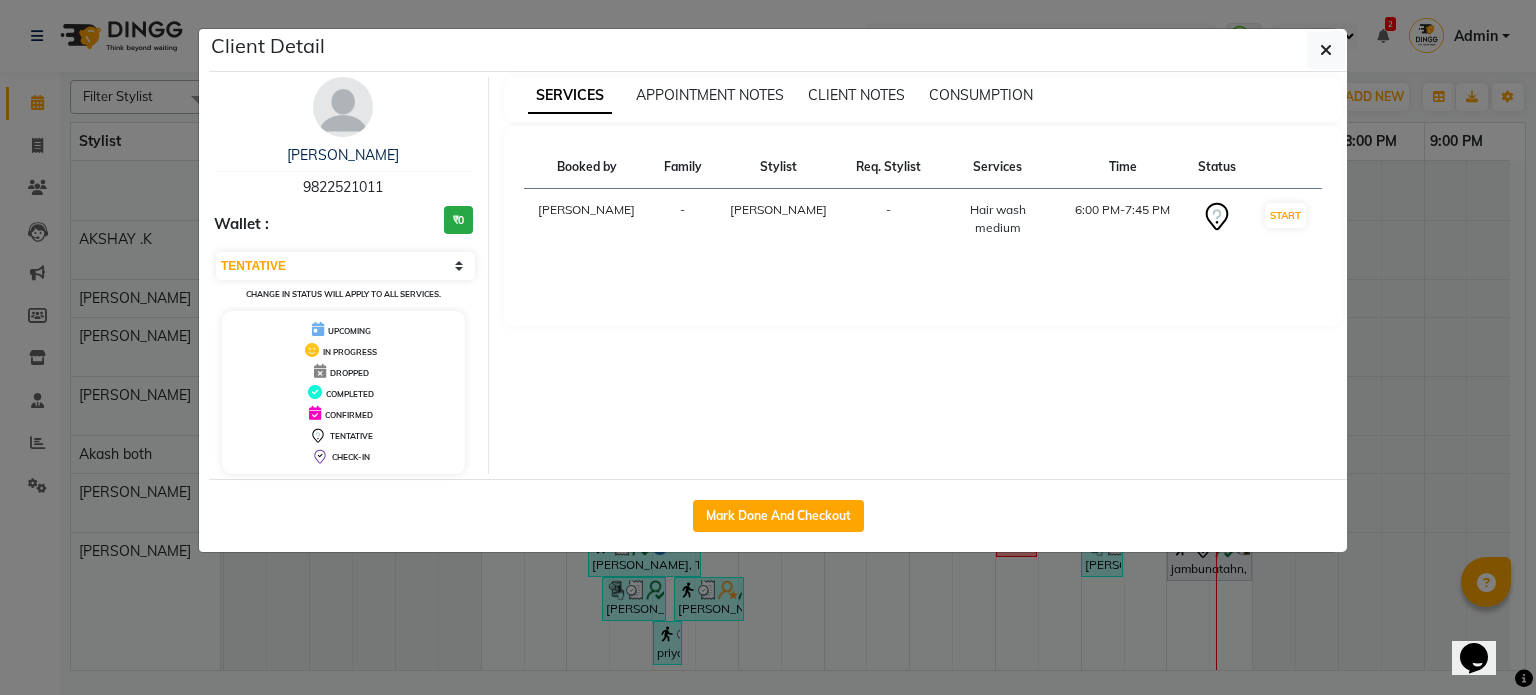 click on "Mark Done And Checkout" 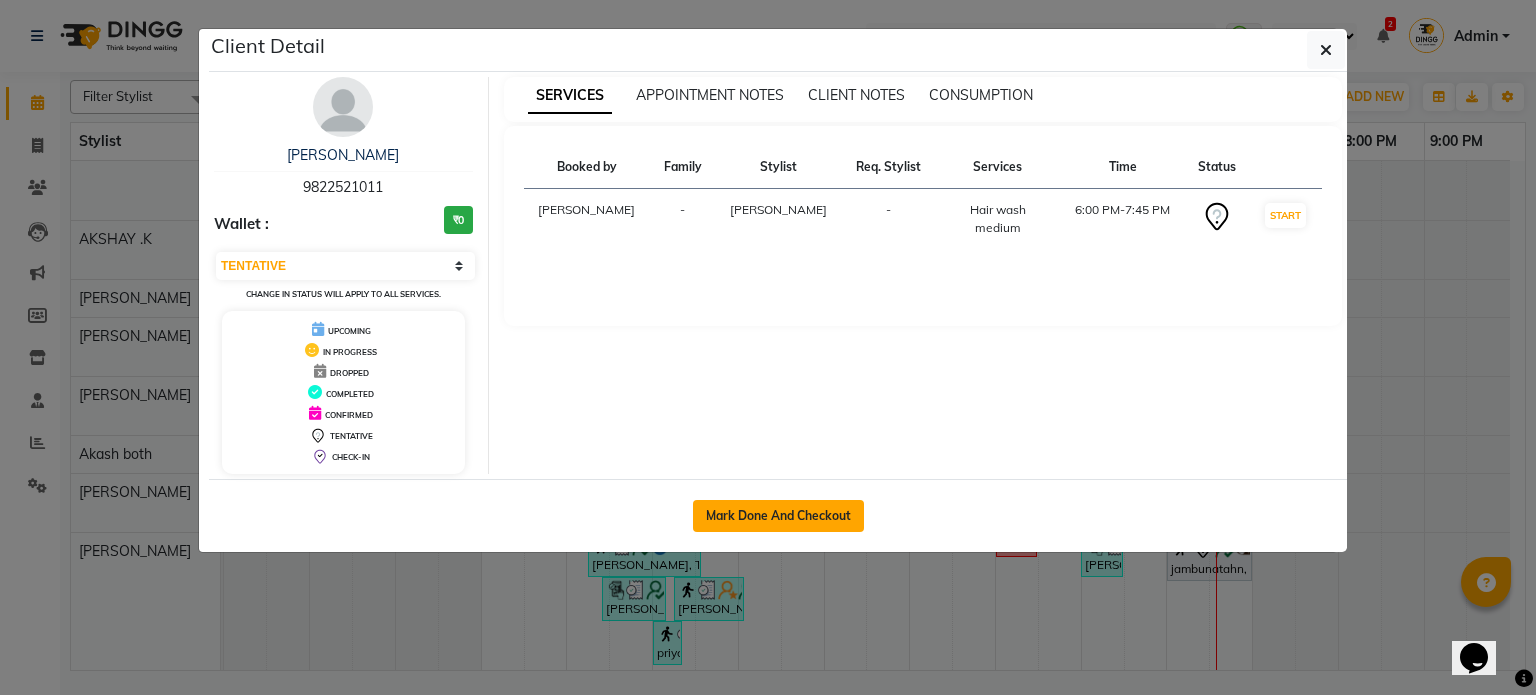 click on "Mark Done And Checkout" 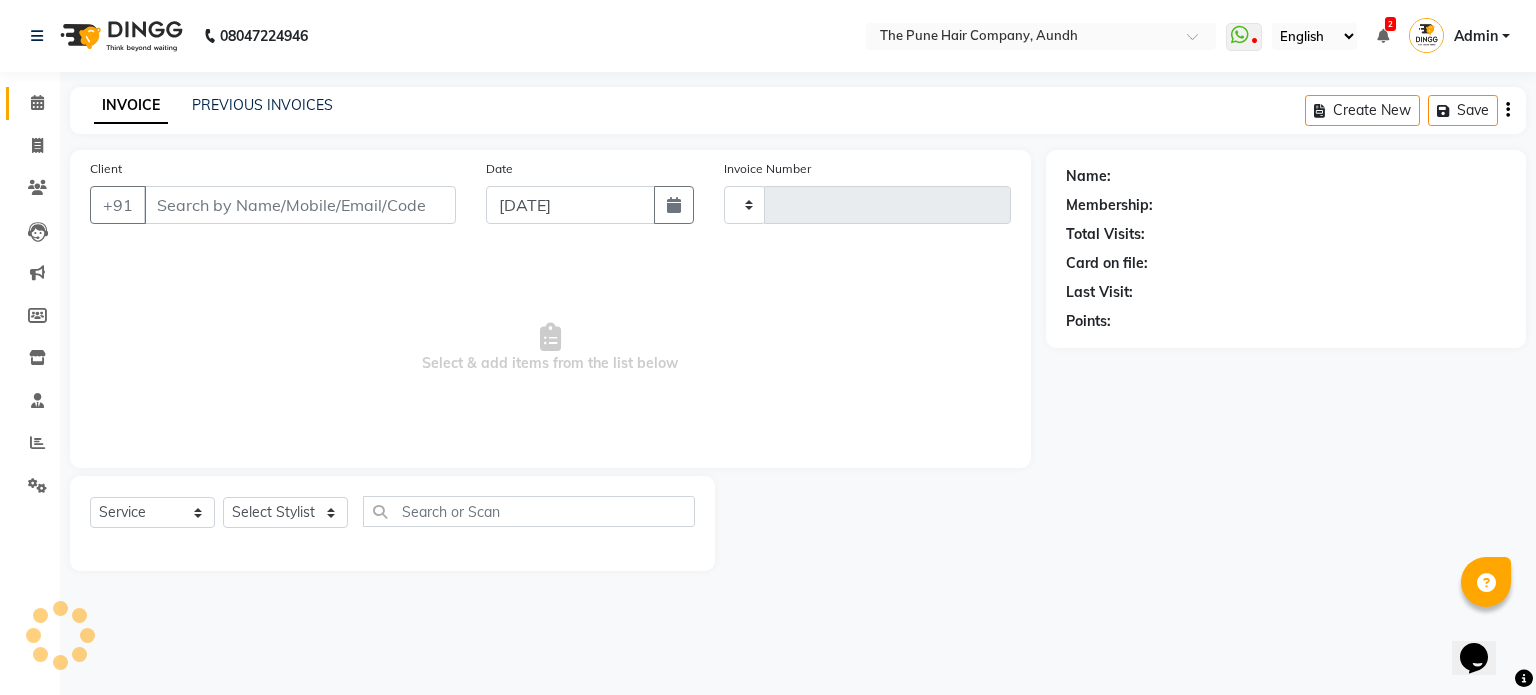 type on "3138" 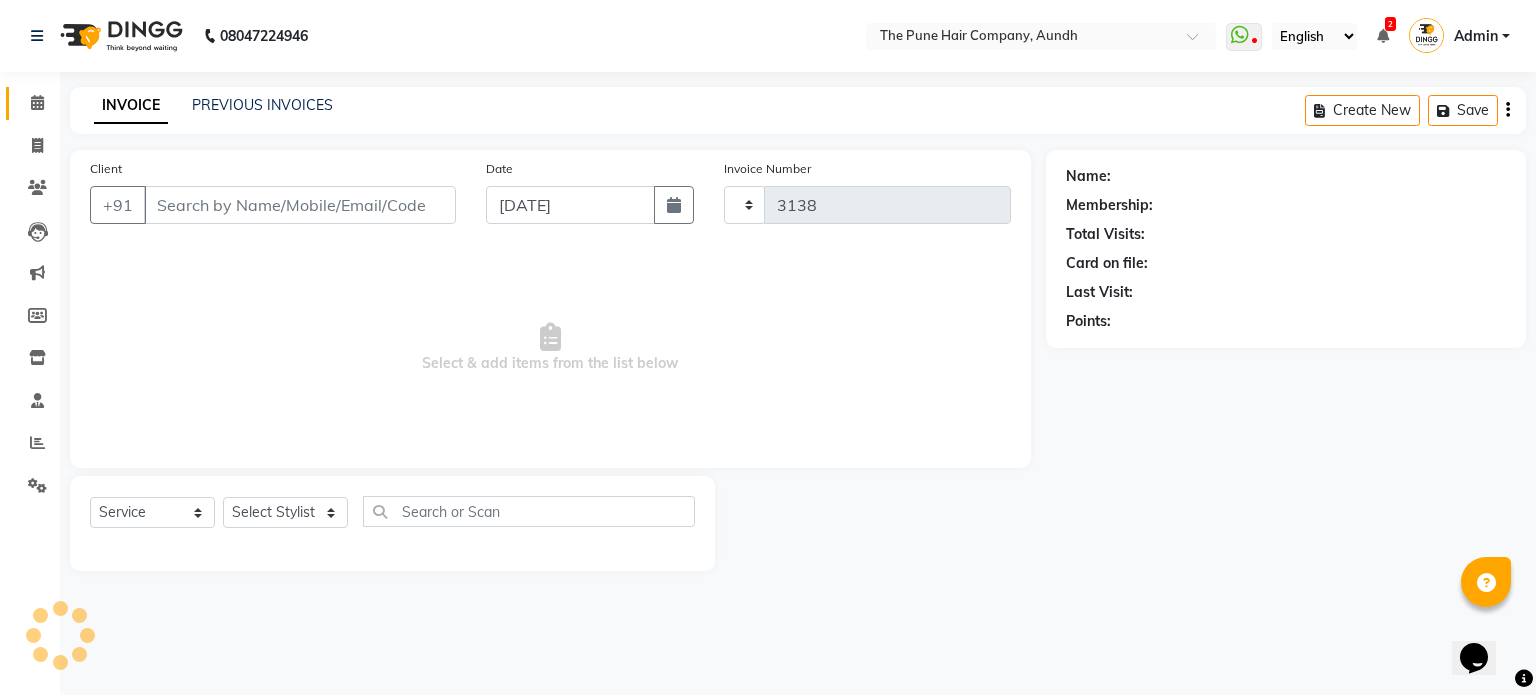 select on "106" 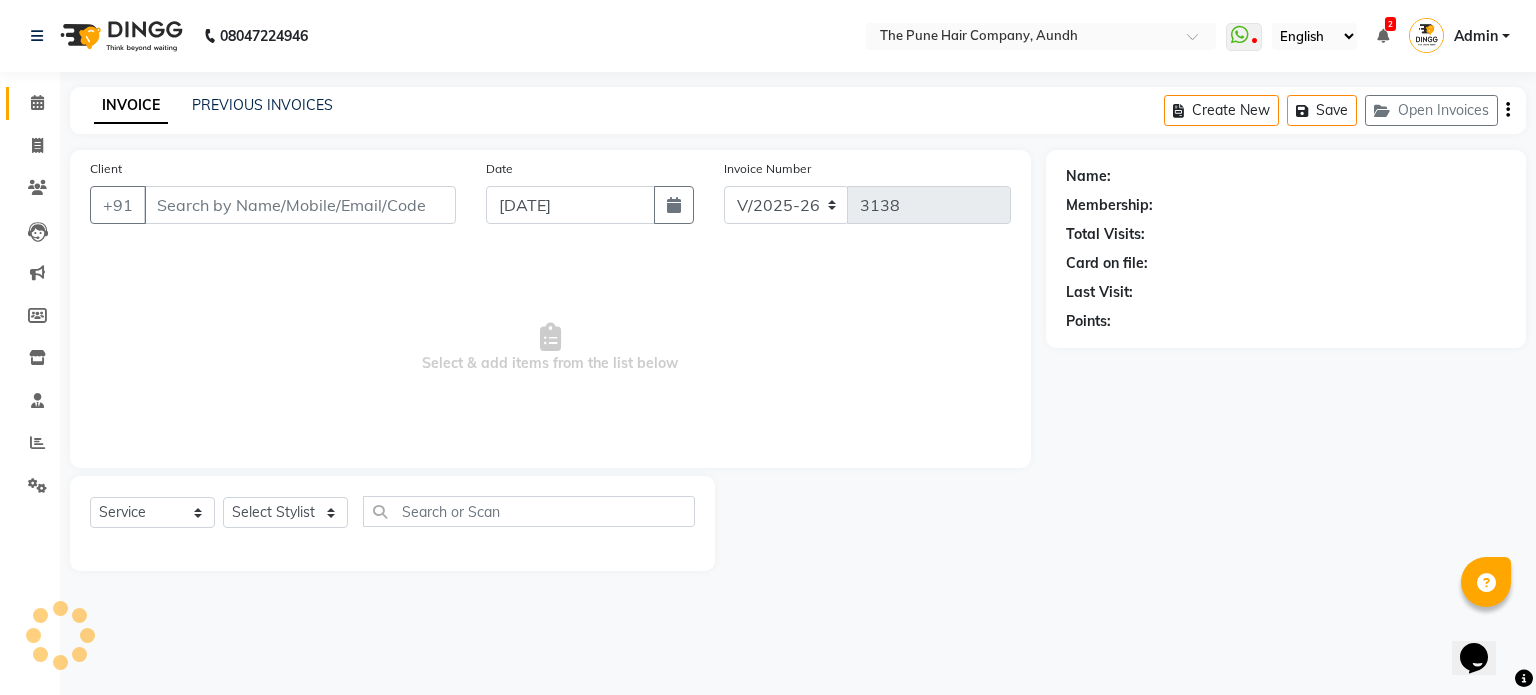 type on "9822521011" 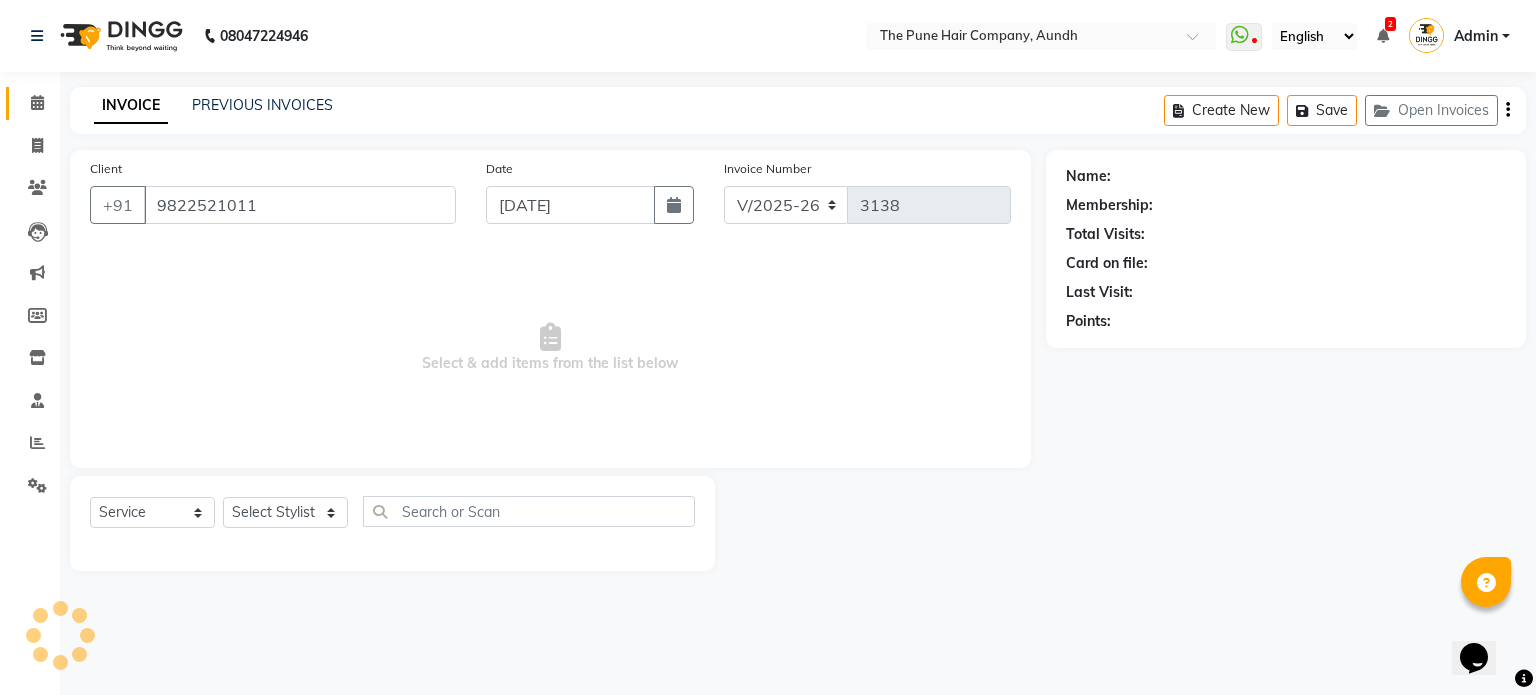 select on "18078" 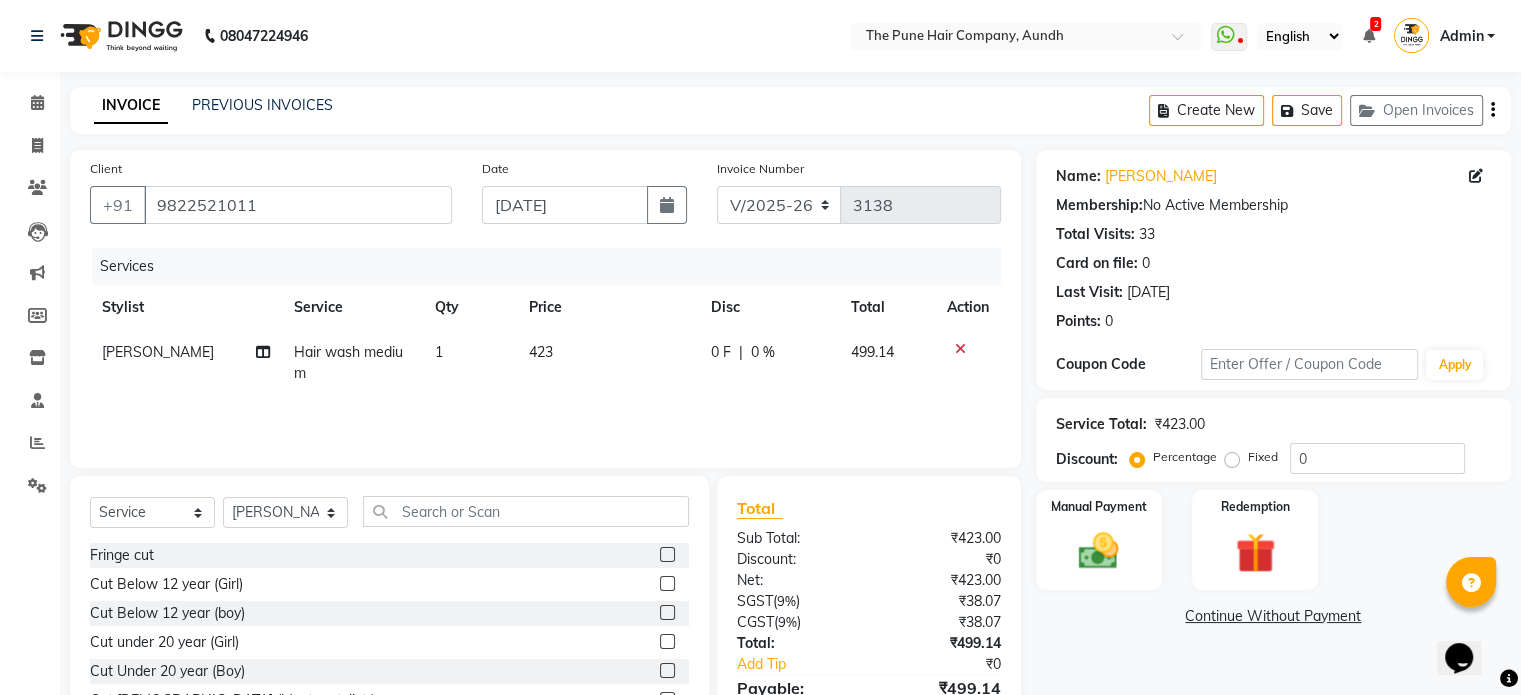 click on "Hair wash medium" 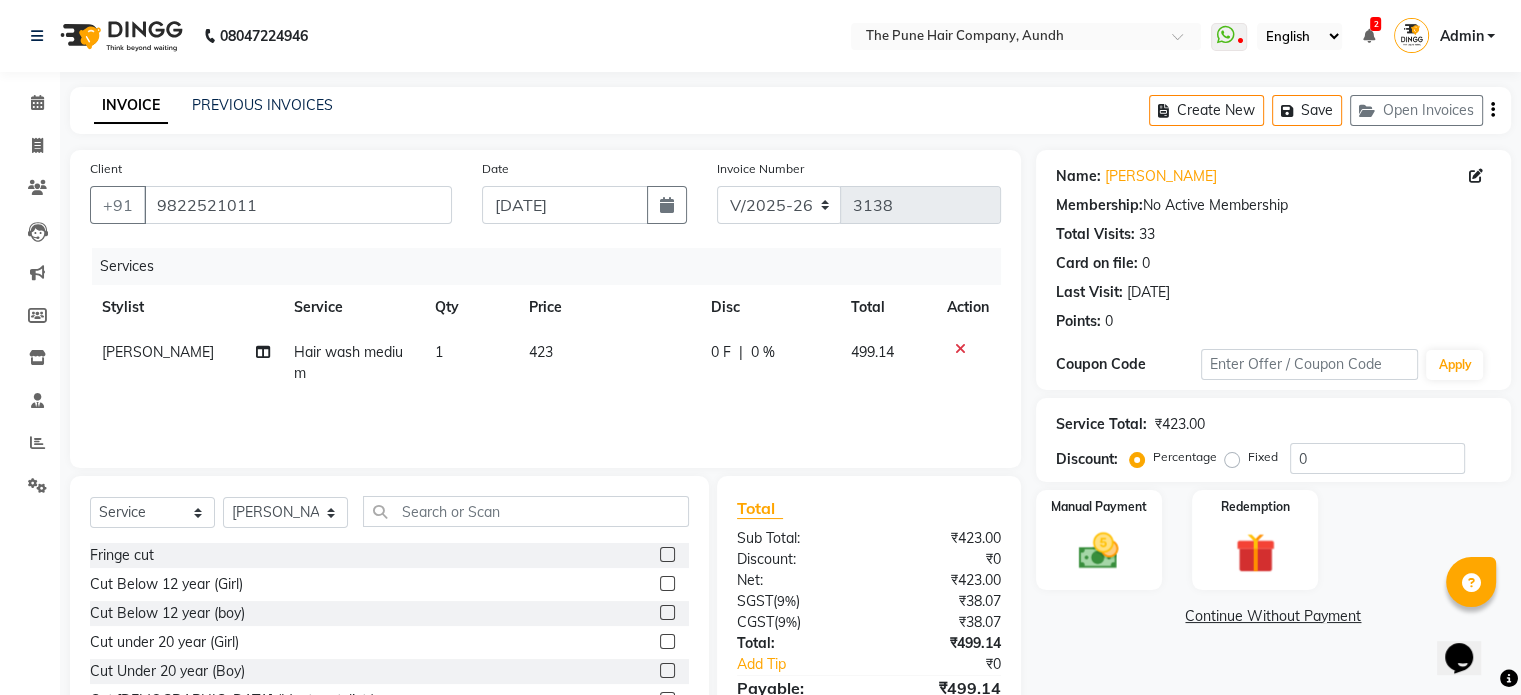 select on "18078" 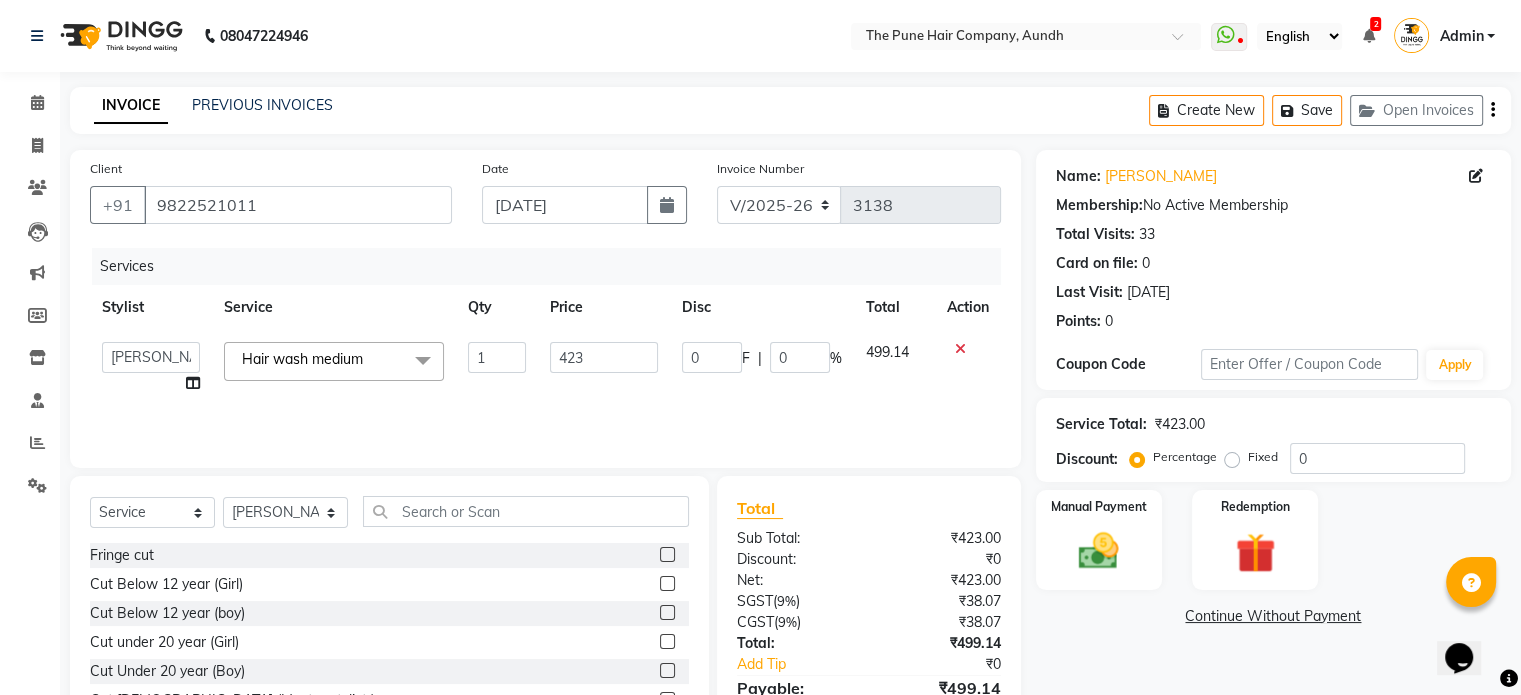 click on "Hair wash medium" 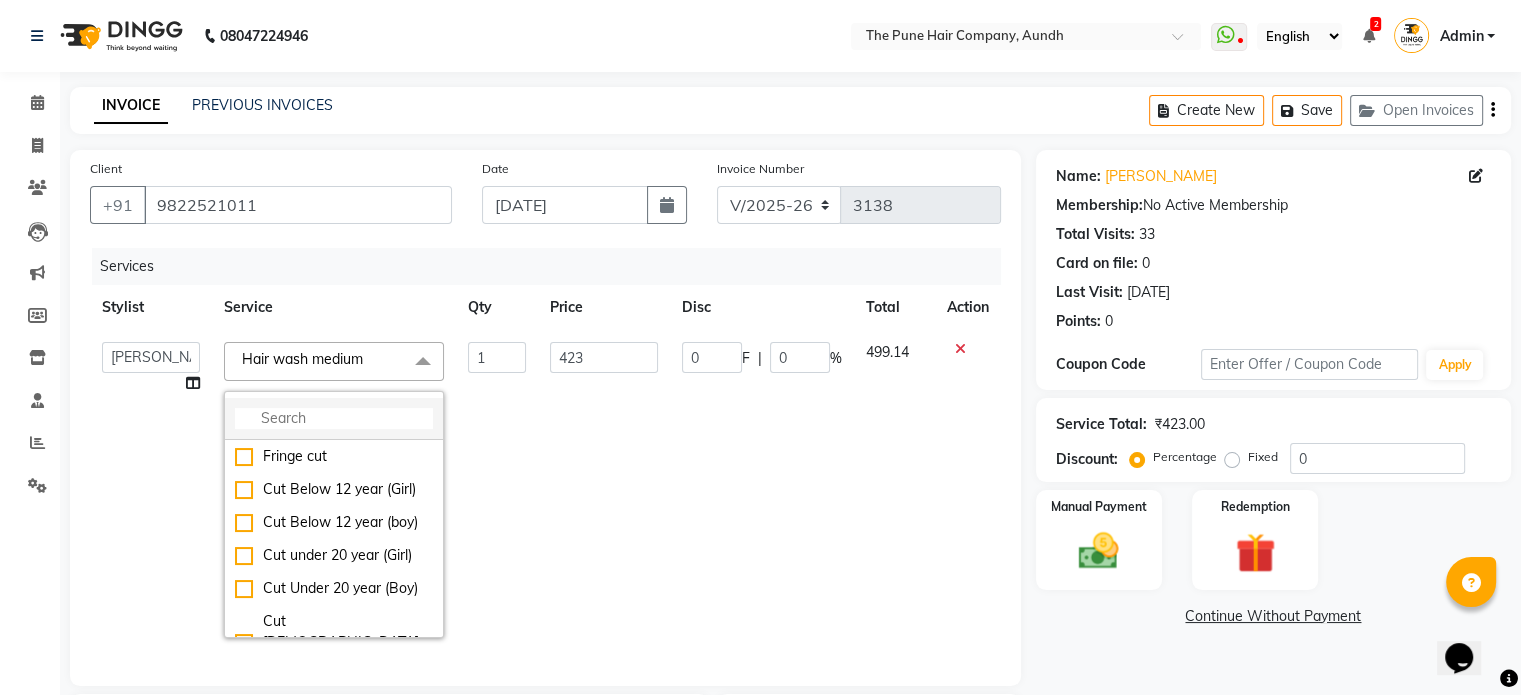 click 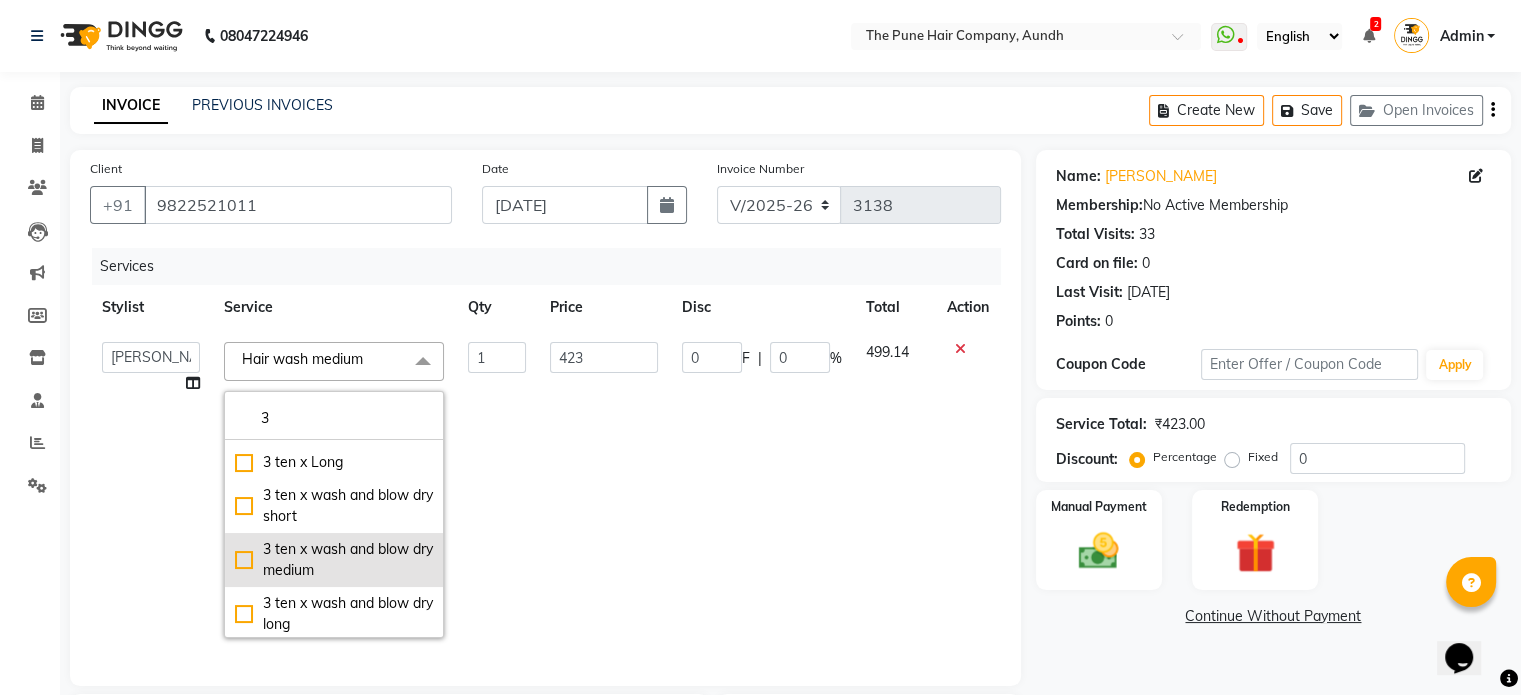 scroll, scrollTop: 316, scrollLeft: 0, axis: vertical 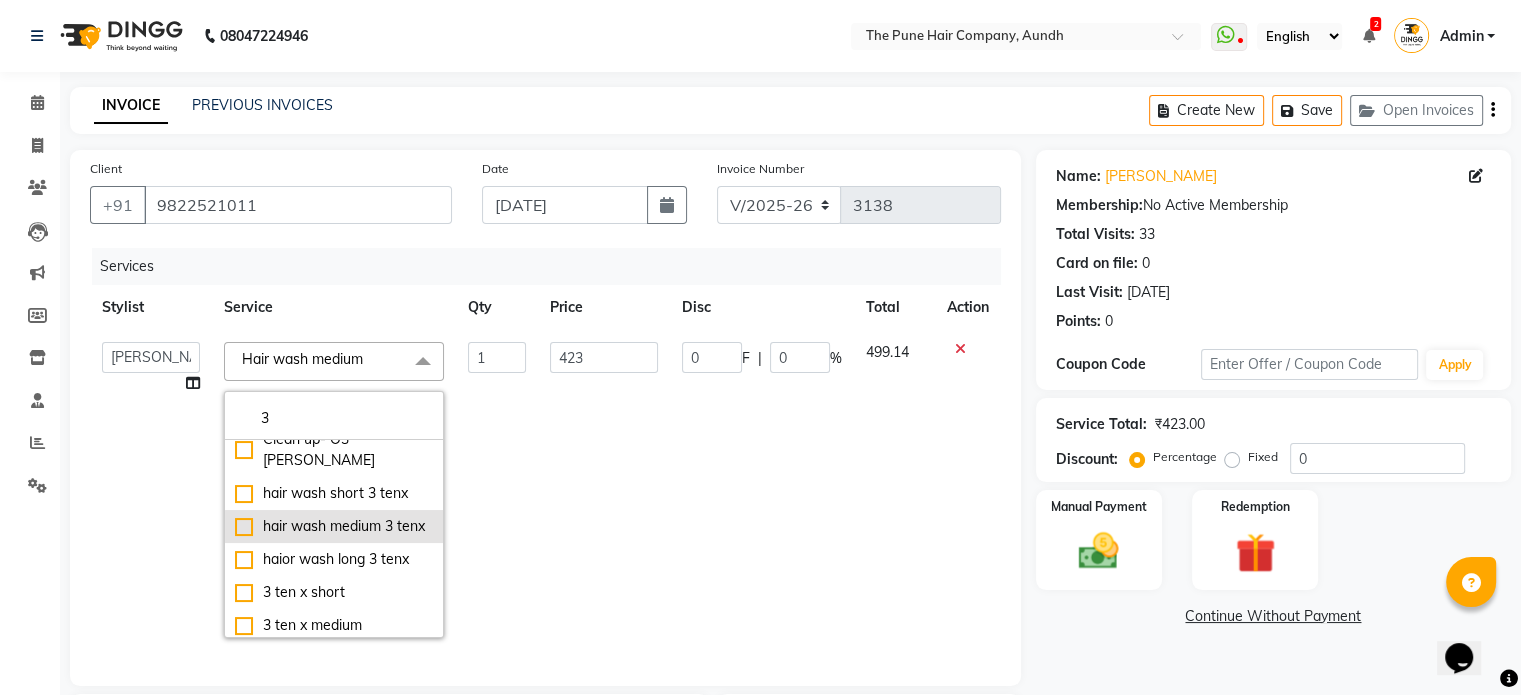 type on "3" 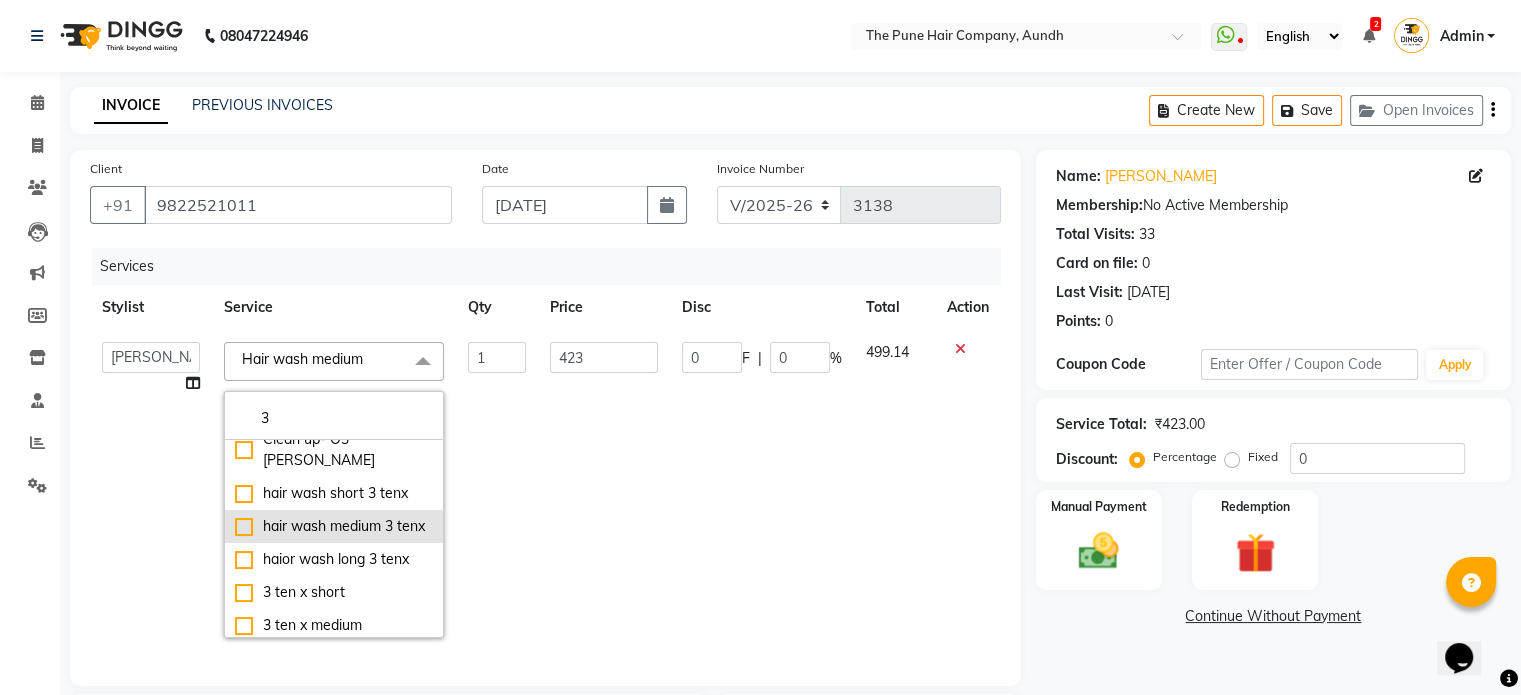 click on "hair wash medium 3 tenx" 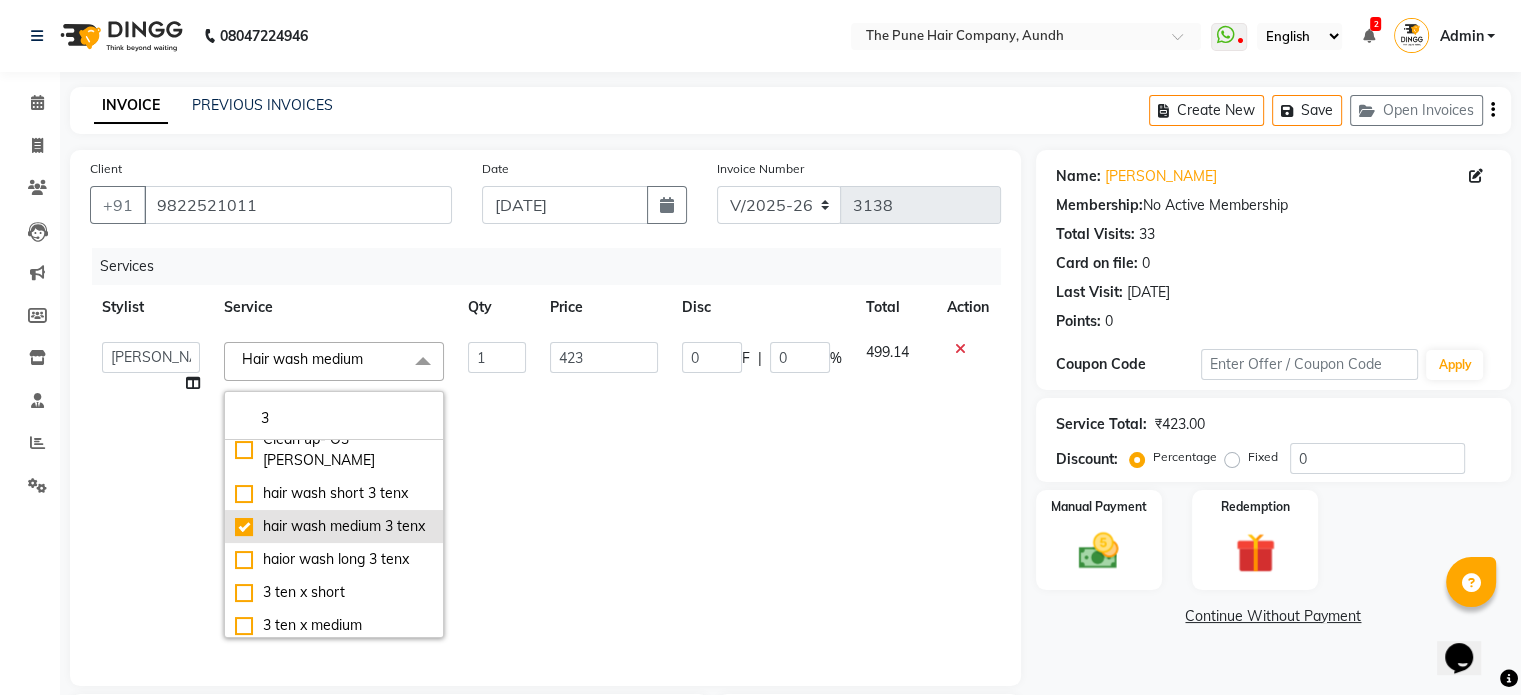 checkbox on "true" 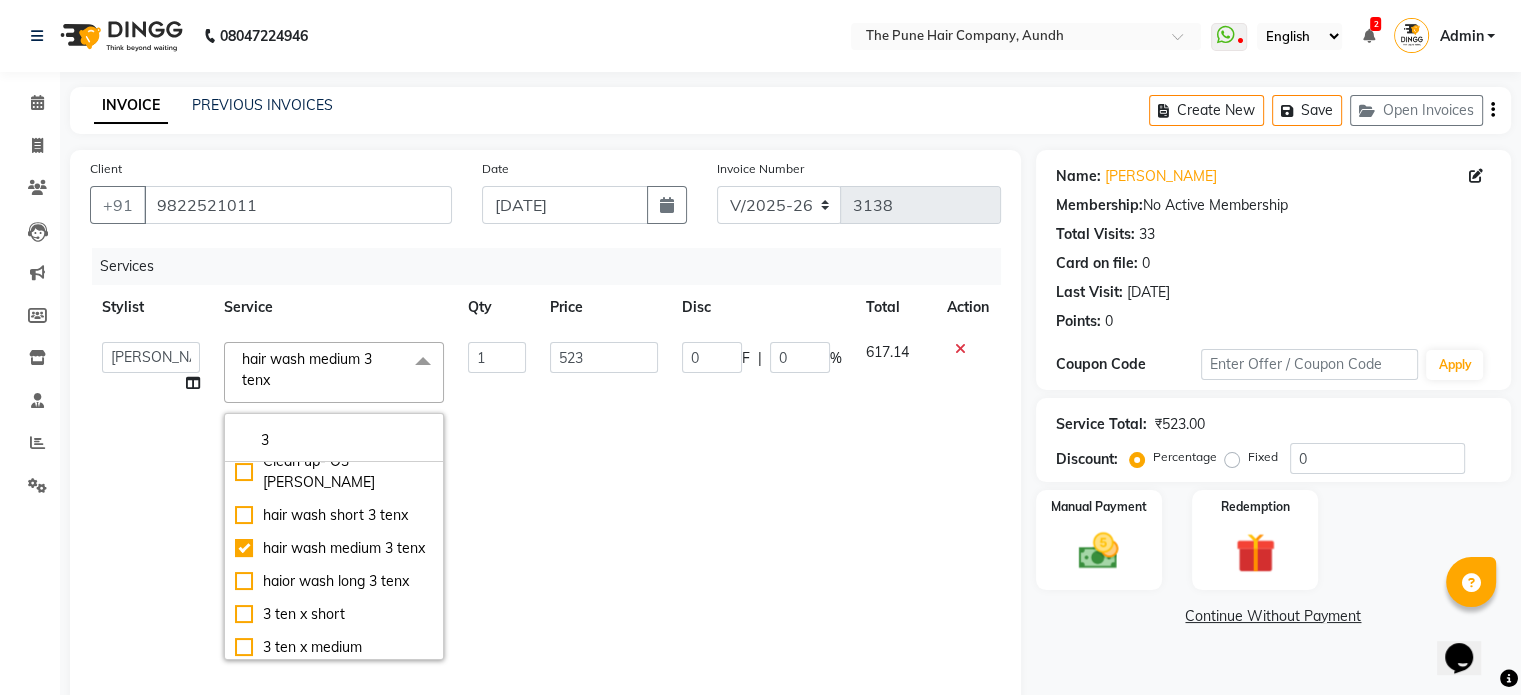 click on "0 F | 0 %" 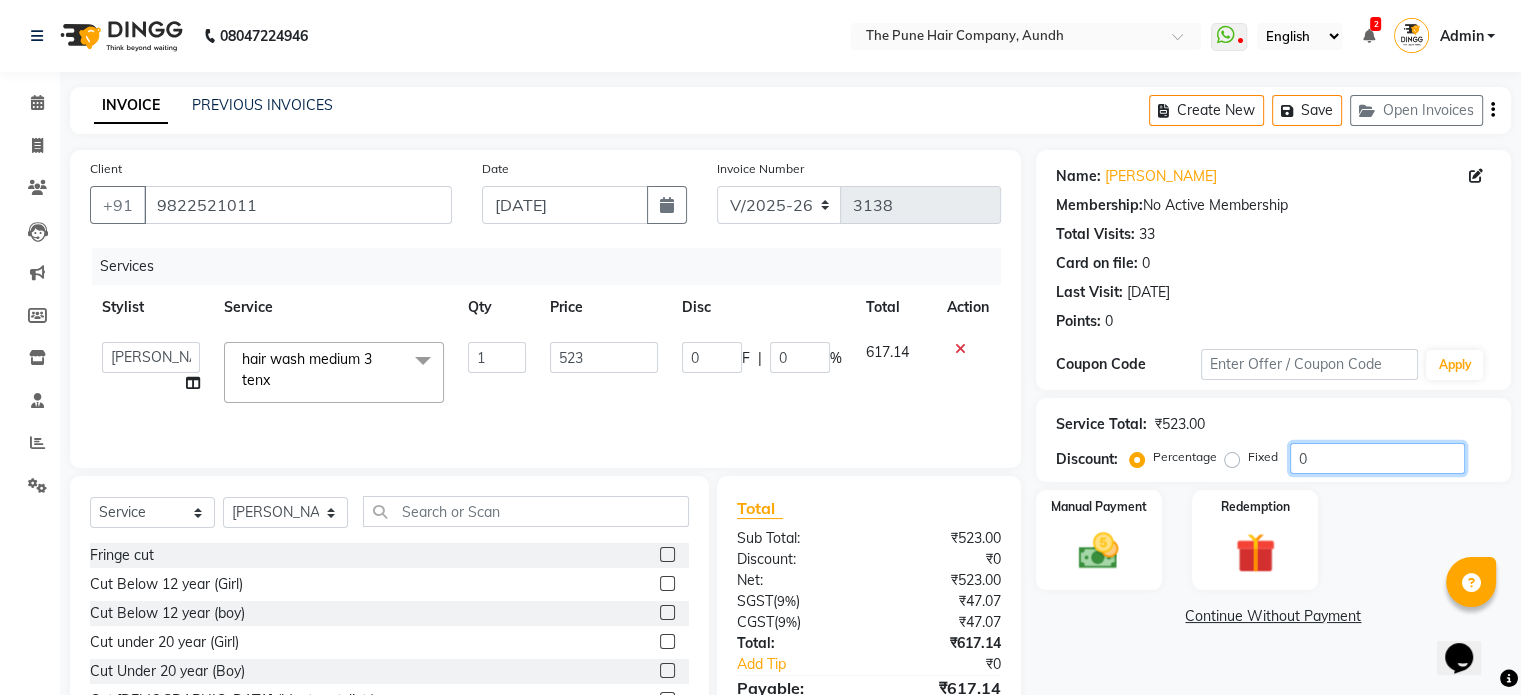 click on "0" 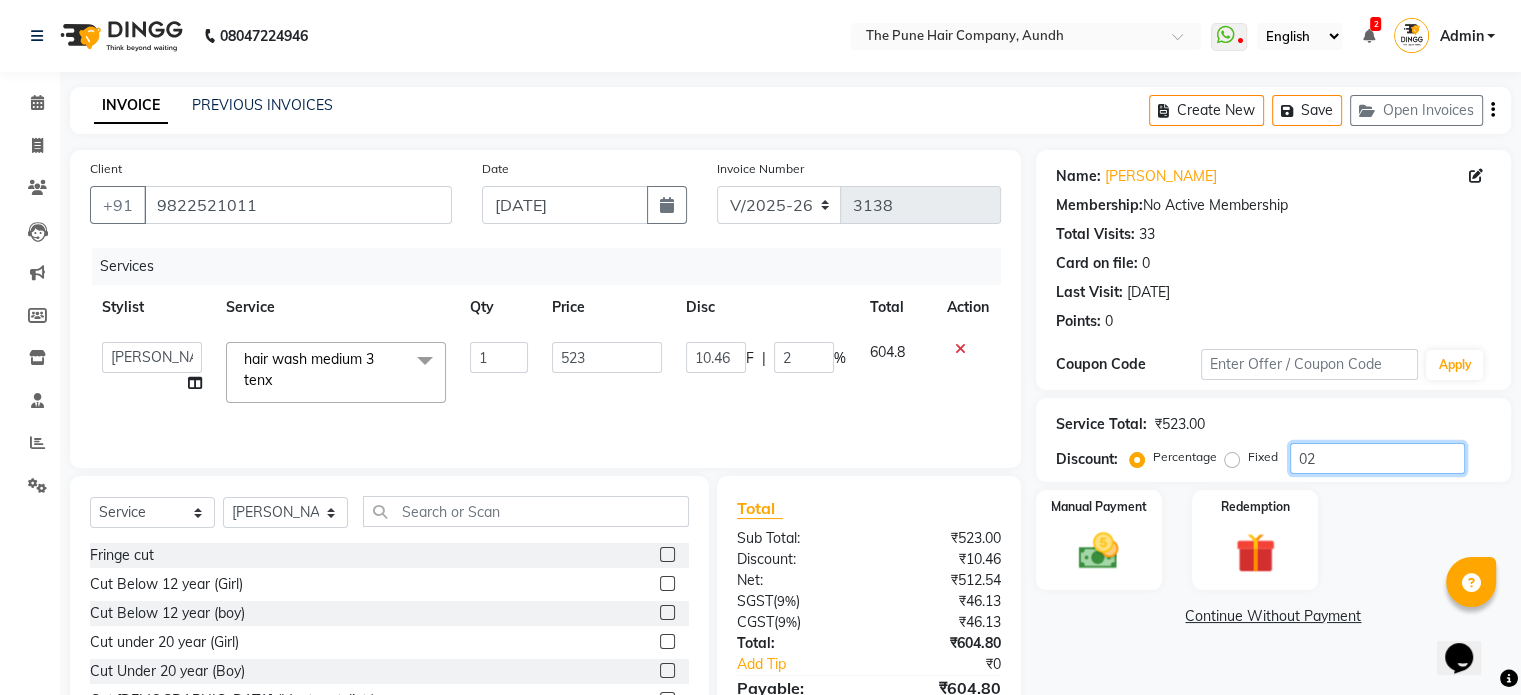 type on "020" 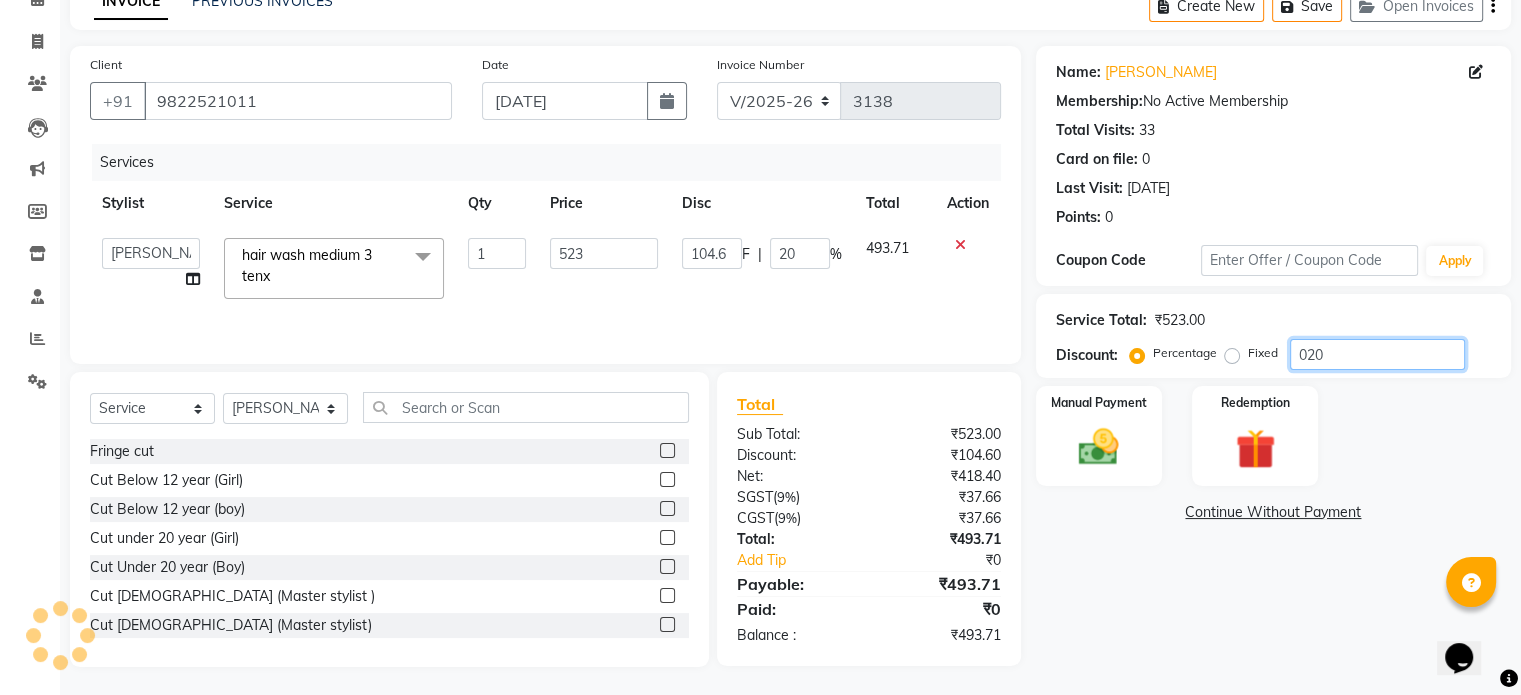 scroll, scrollTop: 106, scrollLeft: 0, axis: vertical 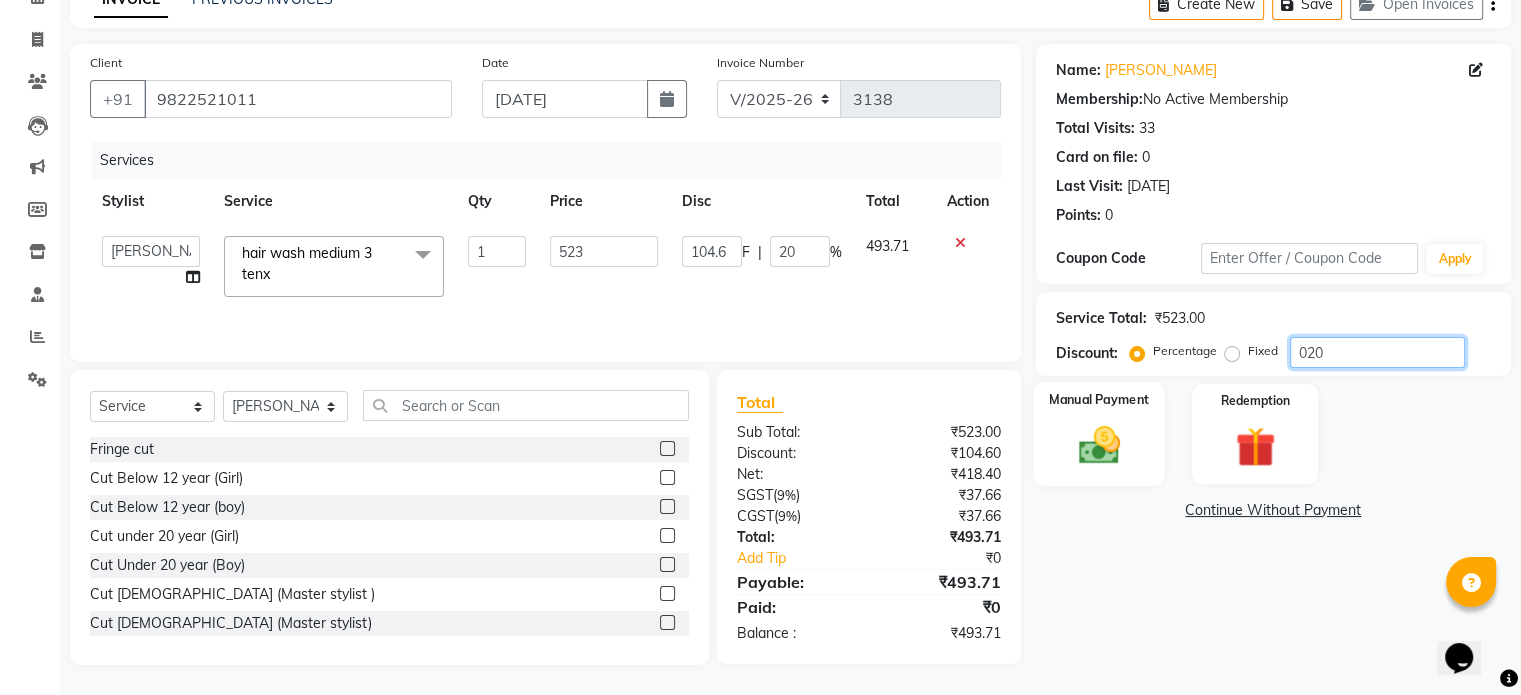 type on "020" 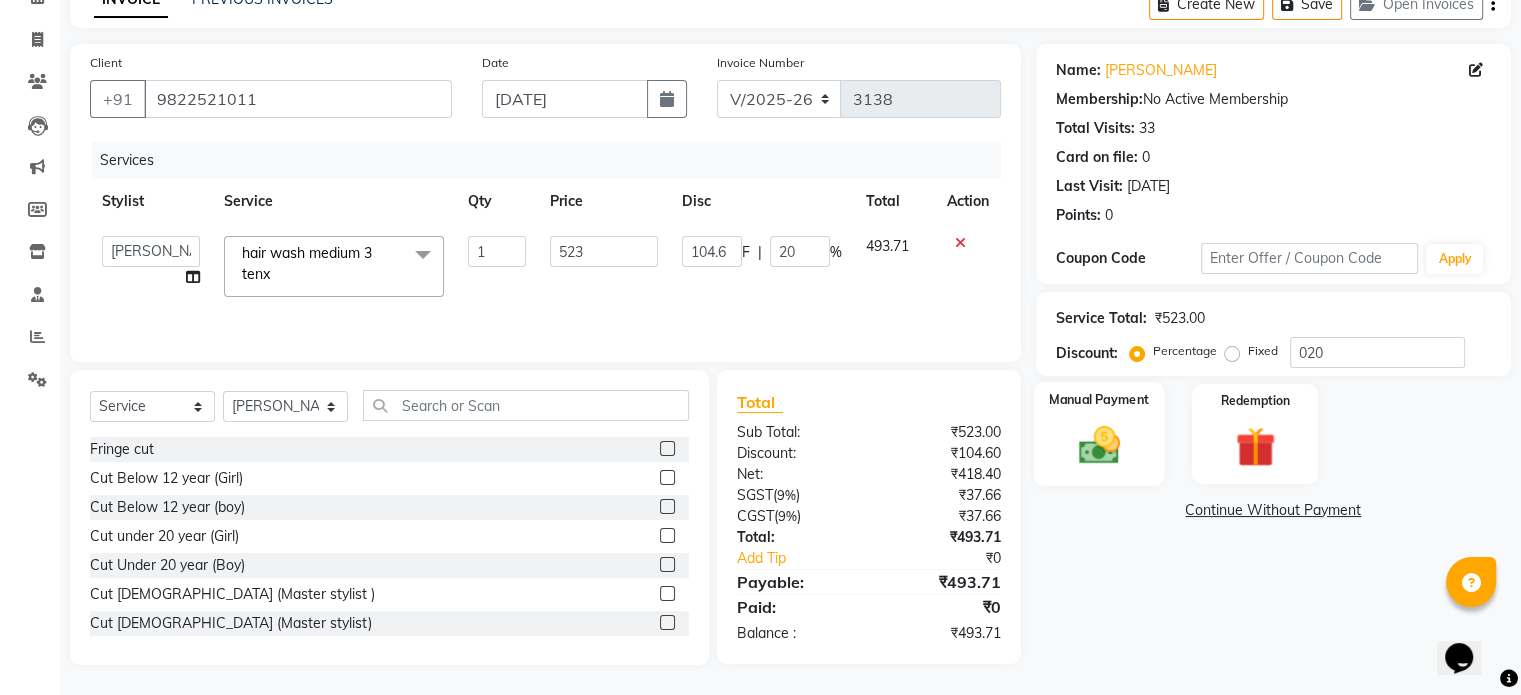 click 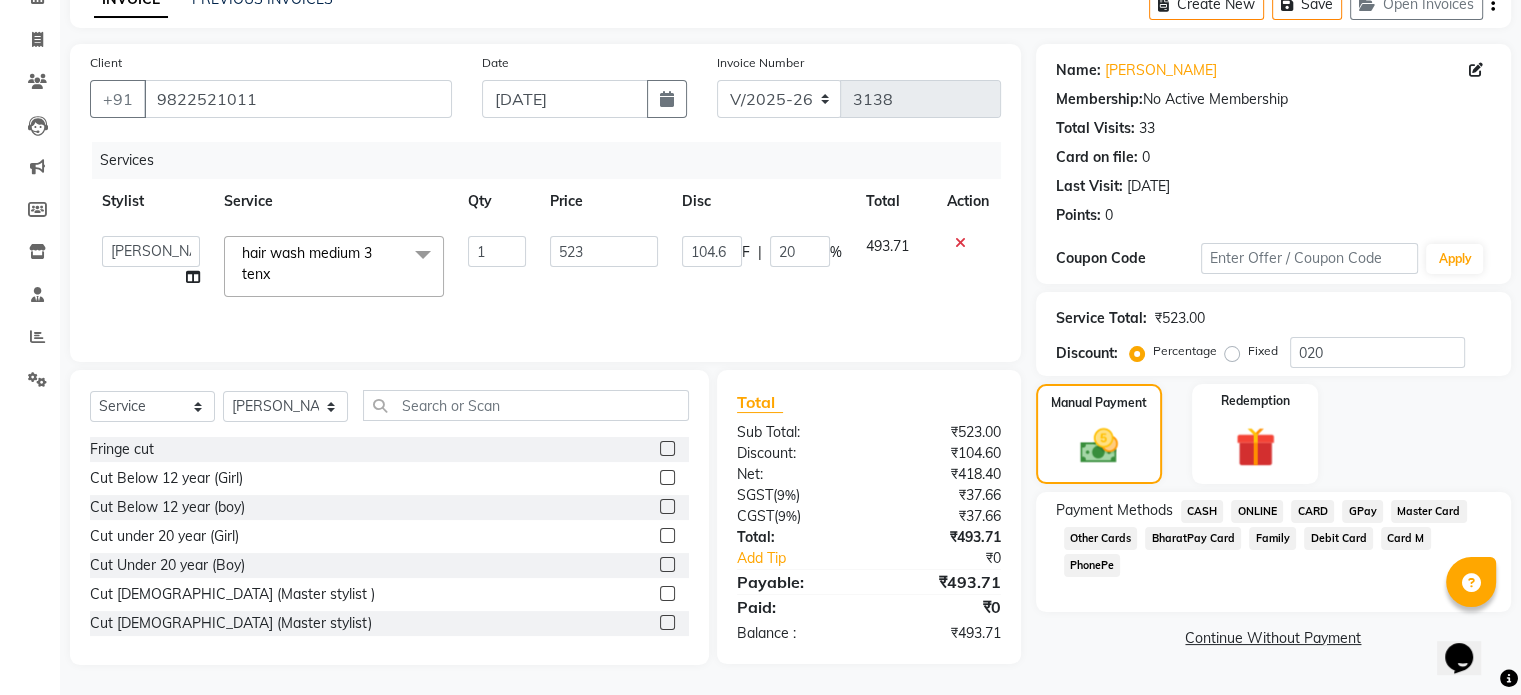 click on "ONLINE" 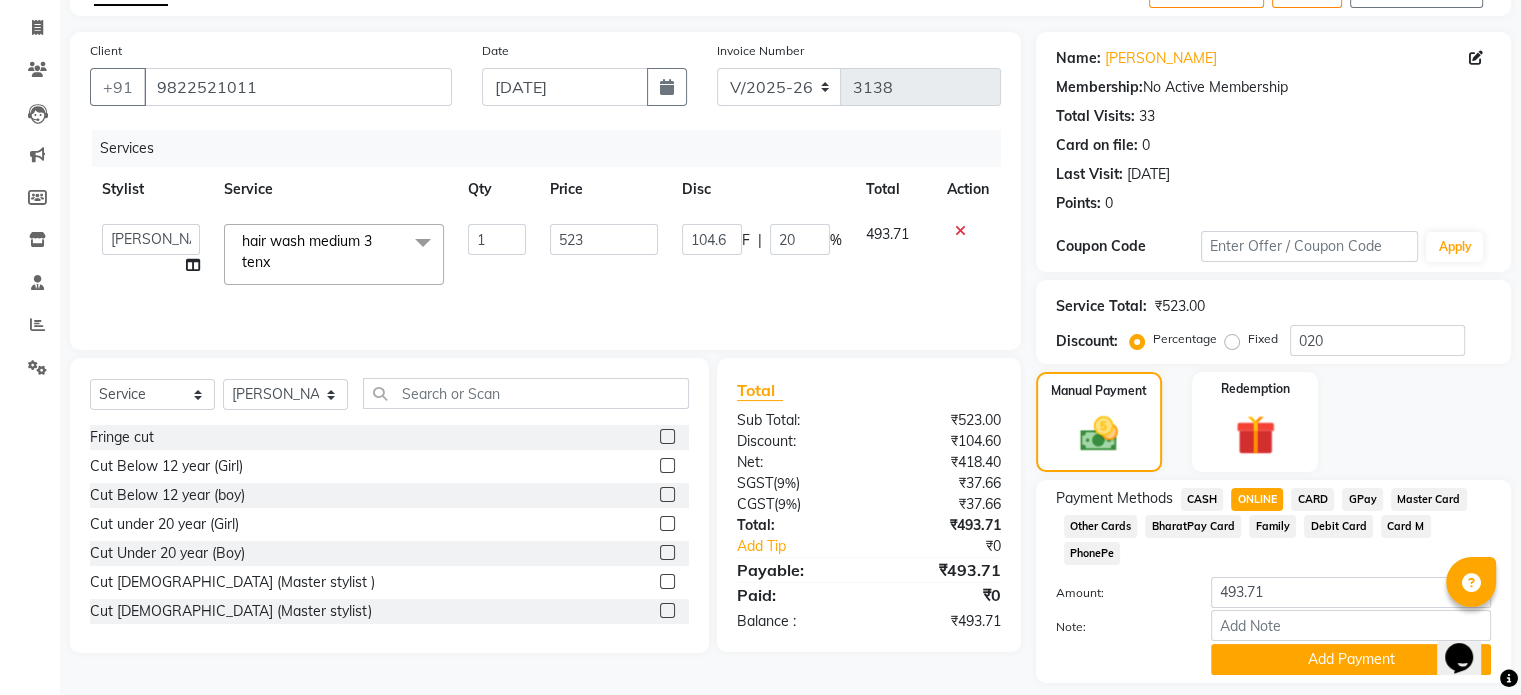 scroll, scrollTop: 152, scrollLeft: 0, axis: vertical 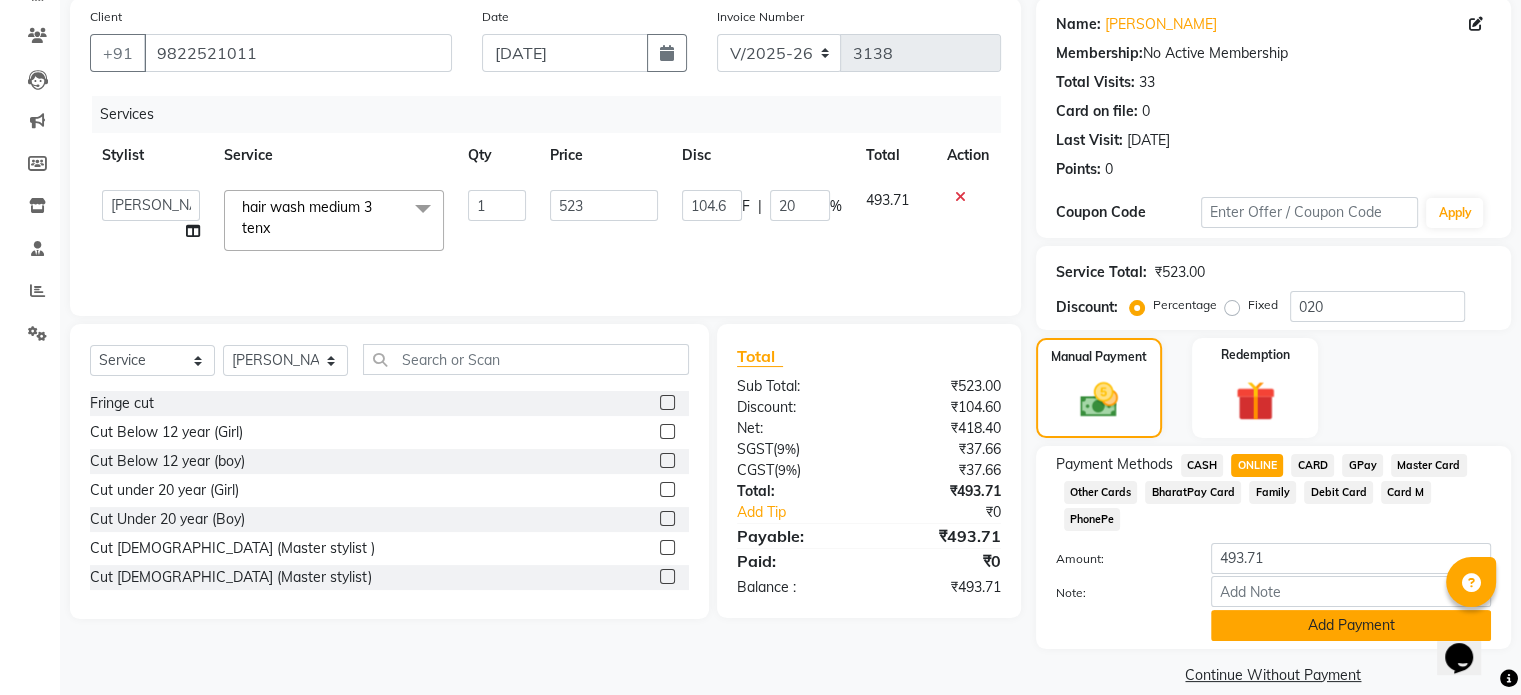 click on "Add Payment" 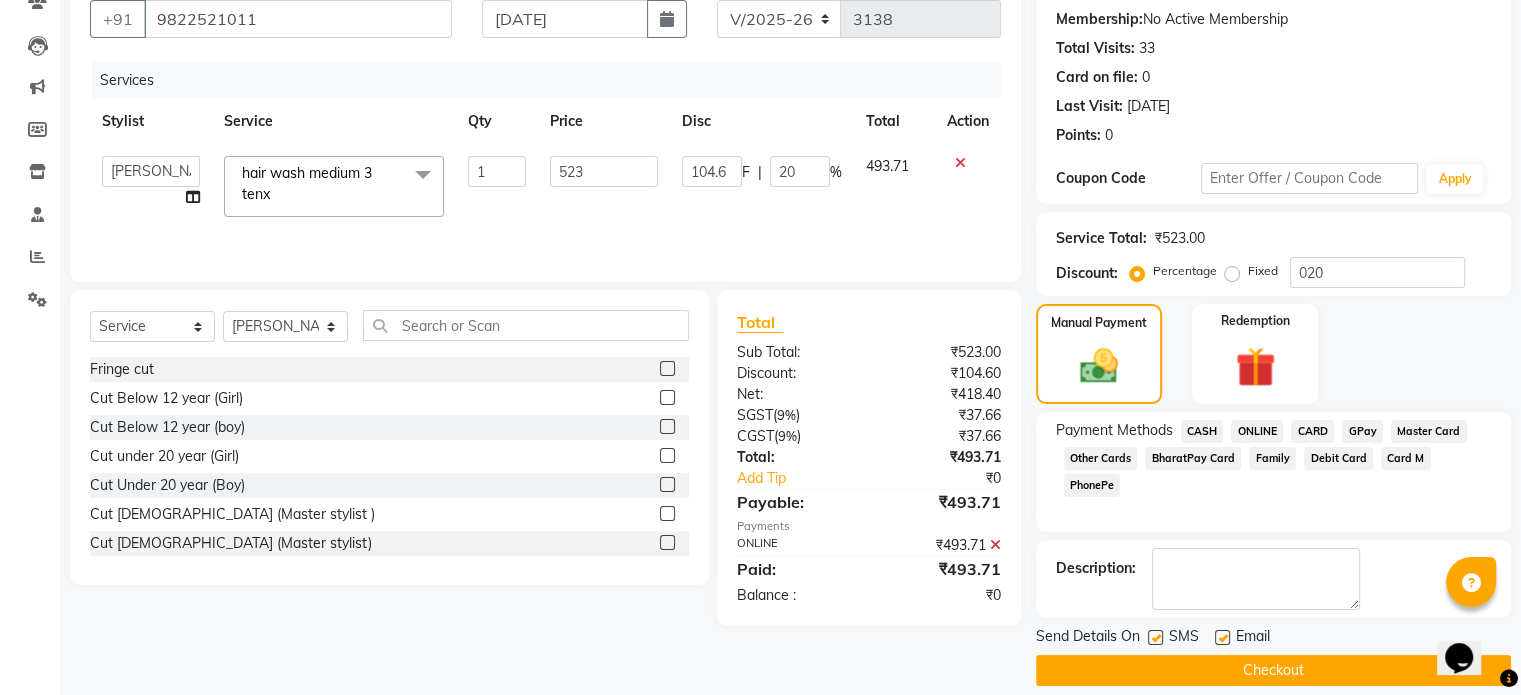 scroll, scrollTop: 205, scrollLeft: 0, axis: vertical 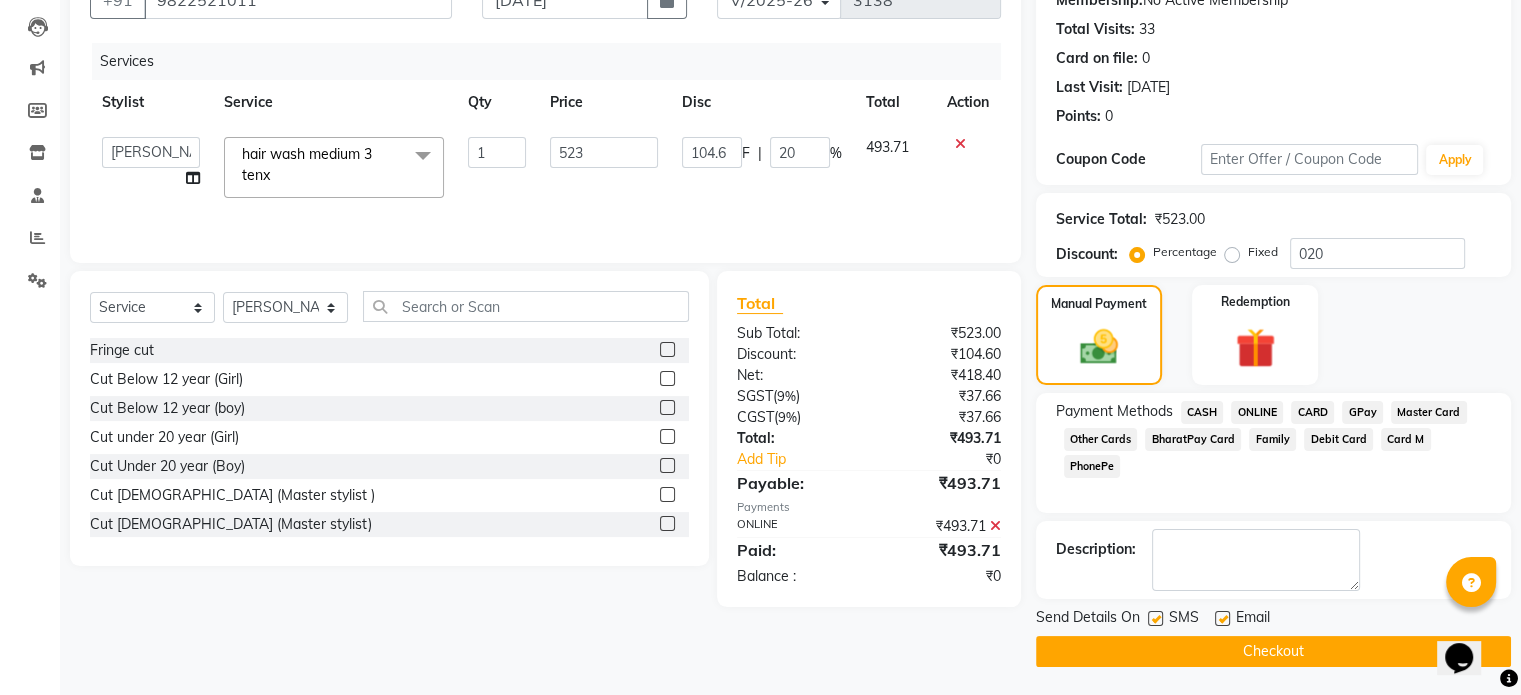 click on "Checkout" 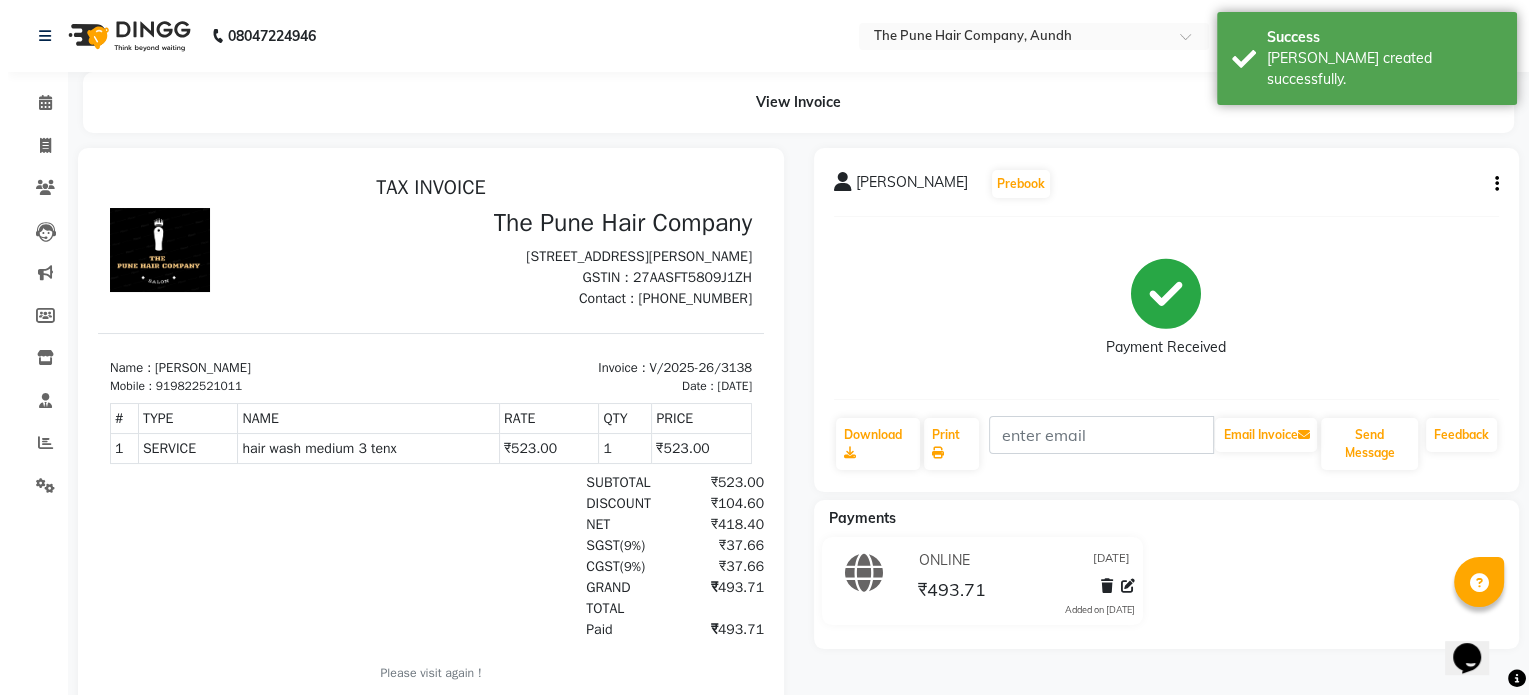 scroll, scrollTop: 0, scrollLeft: 0, axis: both 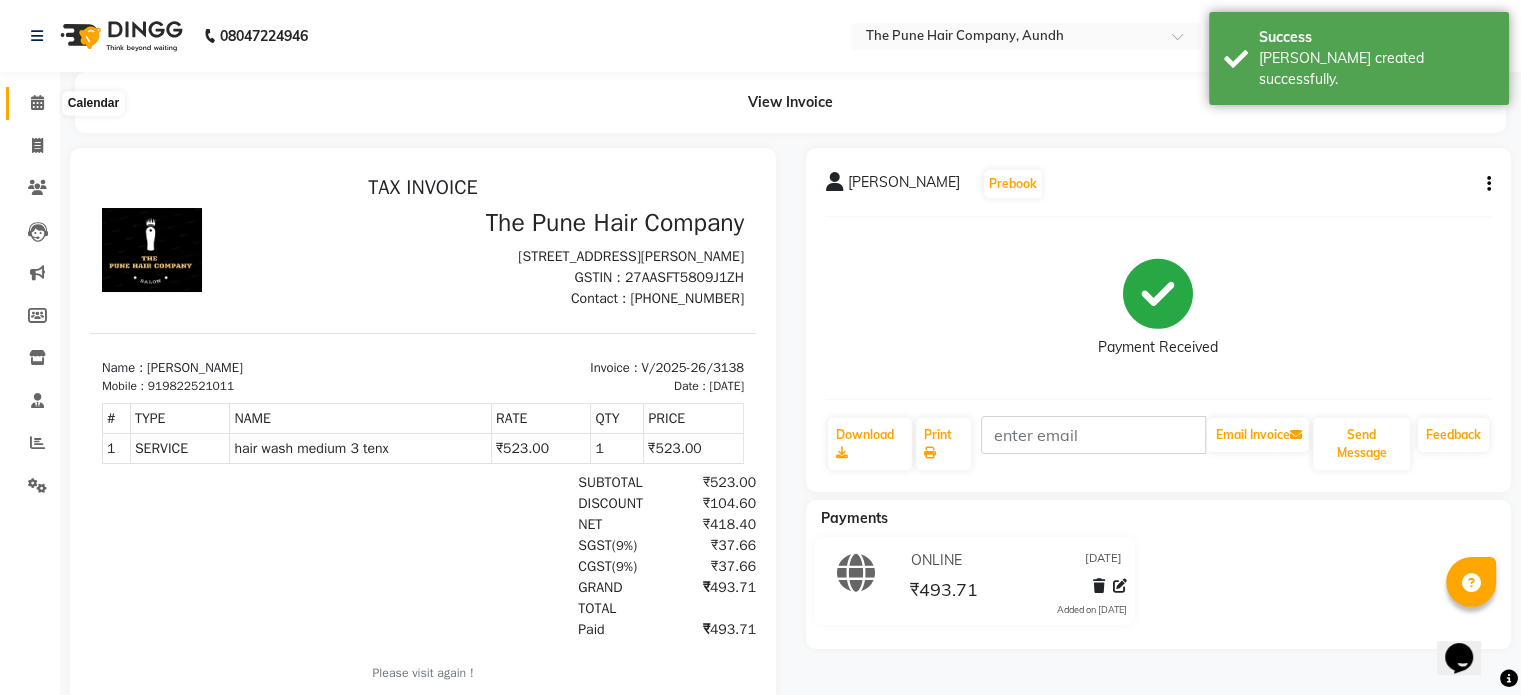 click 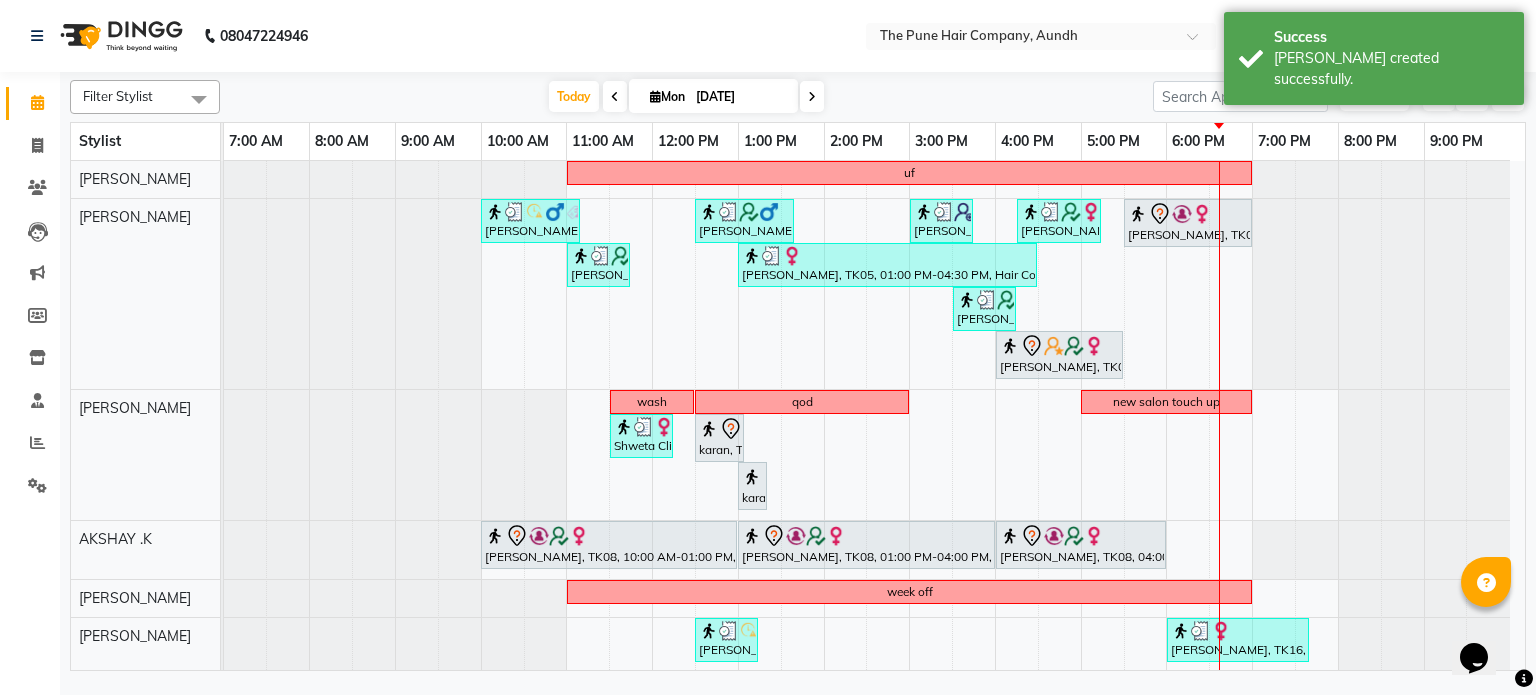 scroll, scrollTop: 500, scrollLeft: 0, axis: vertical 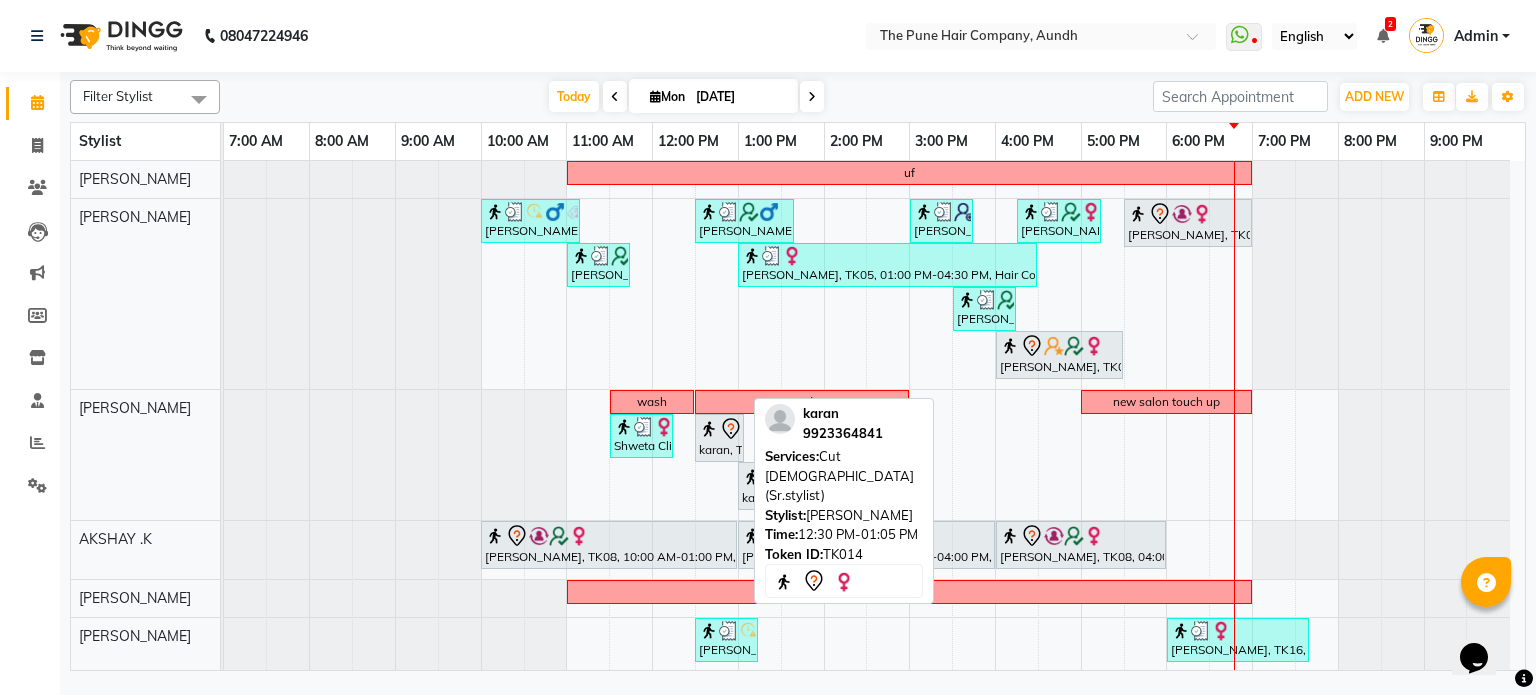 click on "karan, TK14, 12:30 PM-01:05 PM, Cut [DEMOGRAPHIC_DATA] (Sr.stylist)" at bounding box center (719, 438) 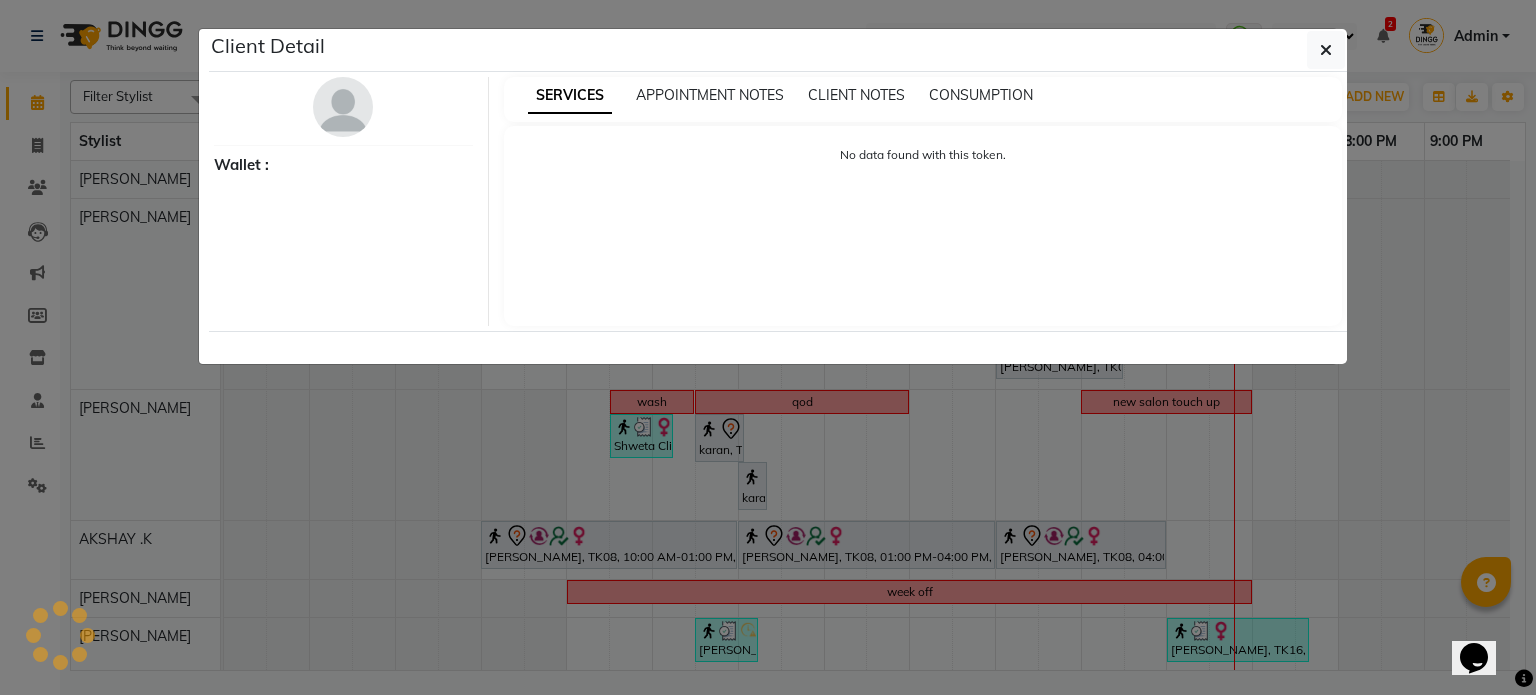 select on "7" 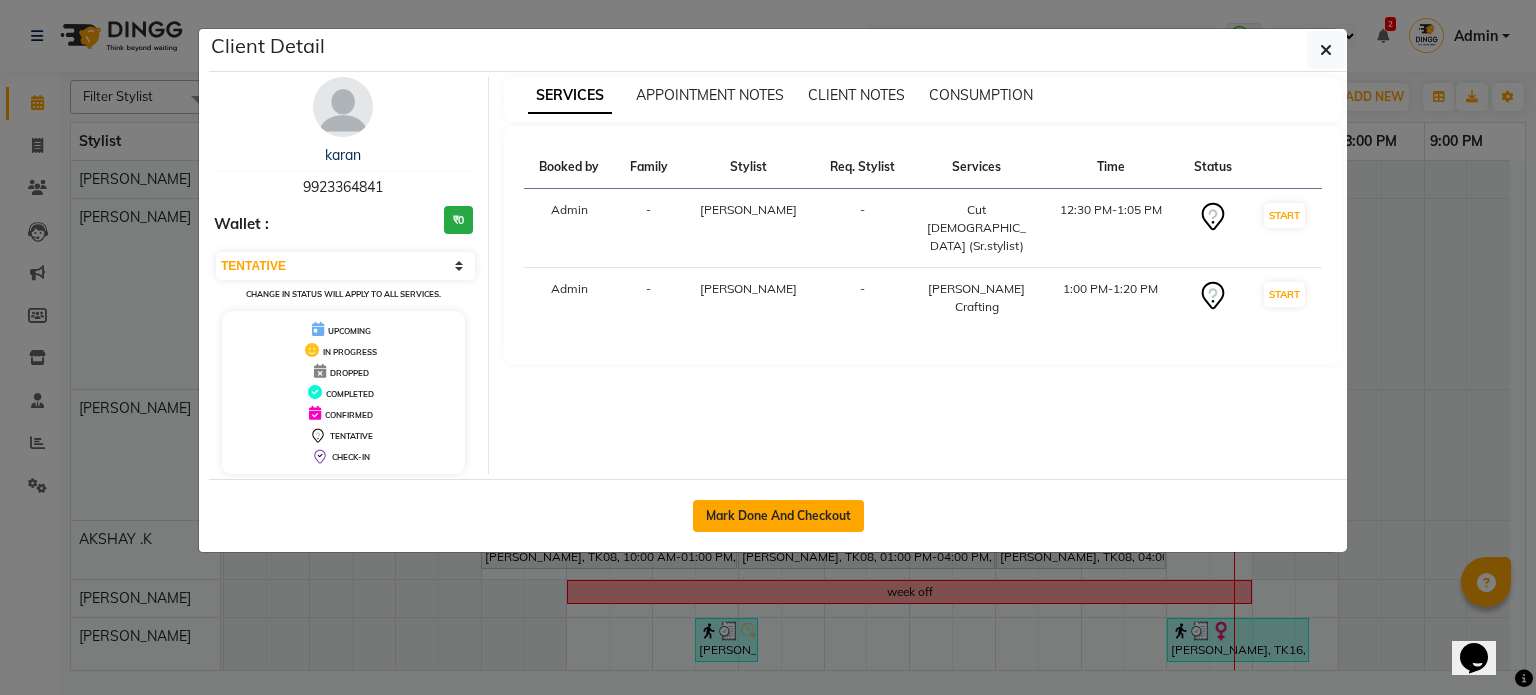 click on "Mark Done And Checkout" 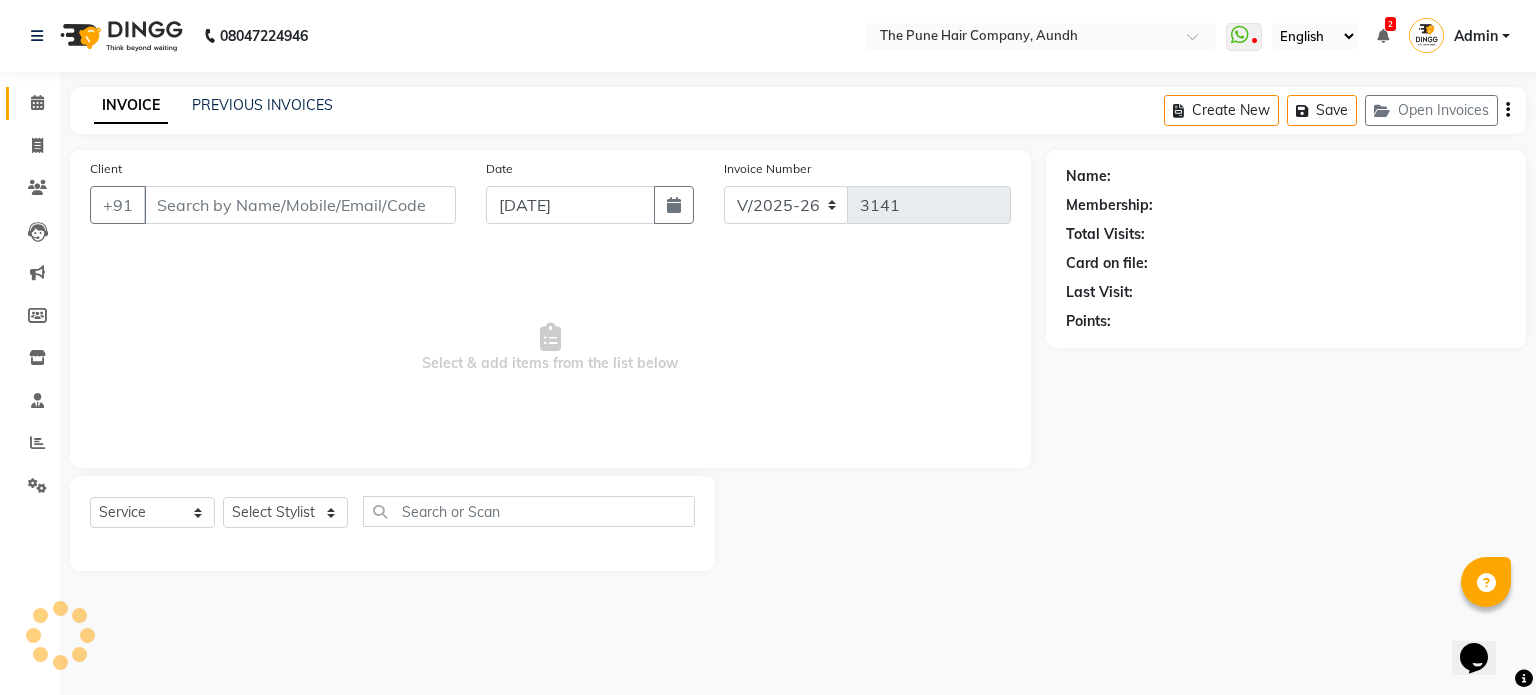select on "select" 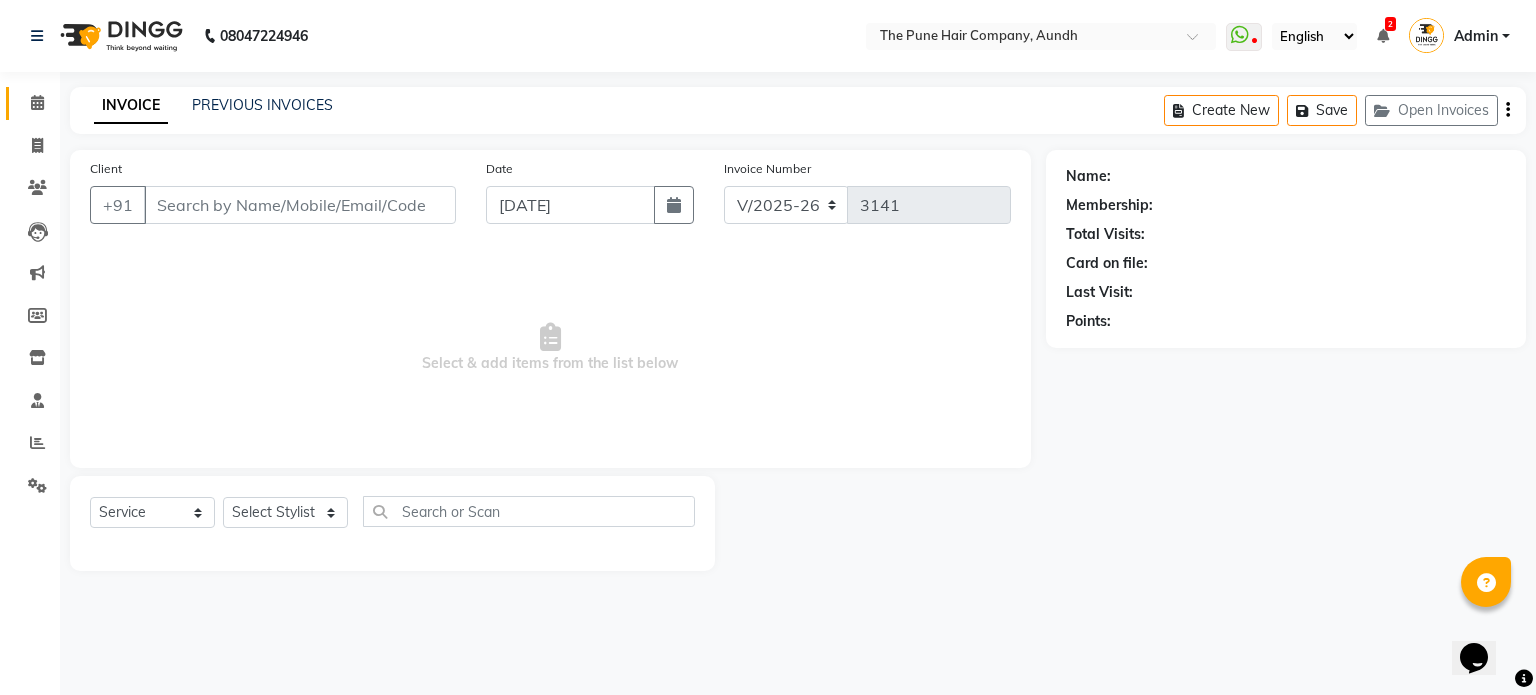 type on "9923364841" 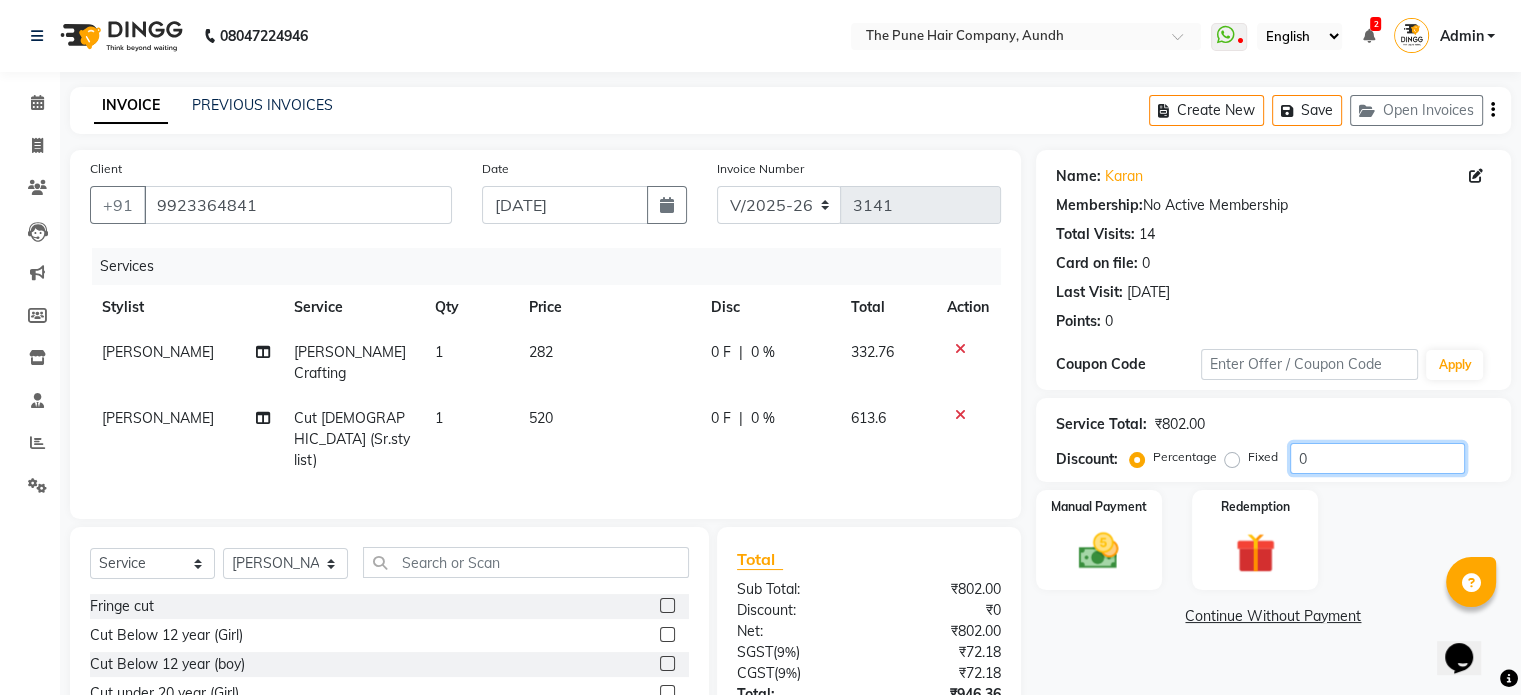 click on "0" 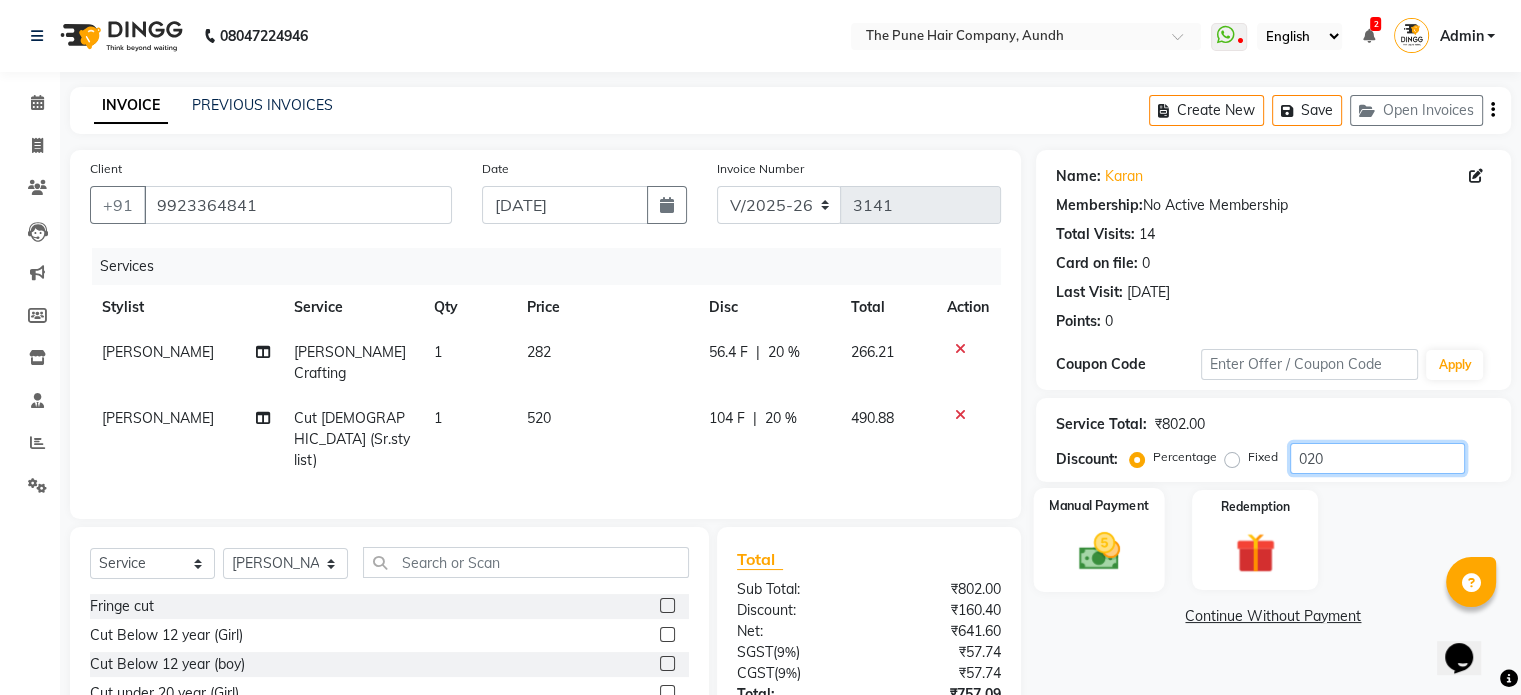 type on "020" 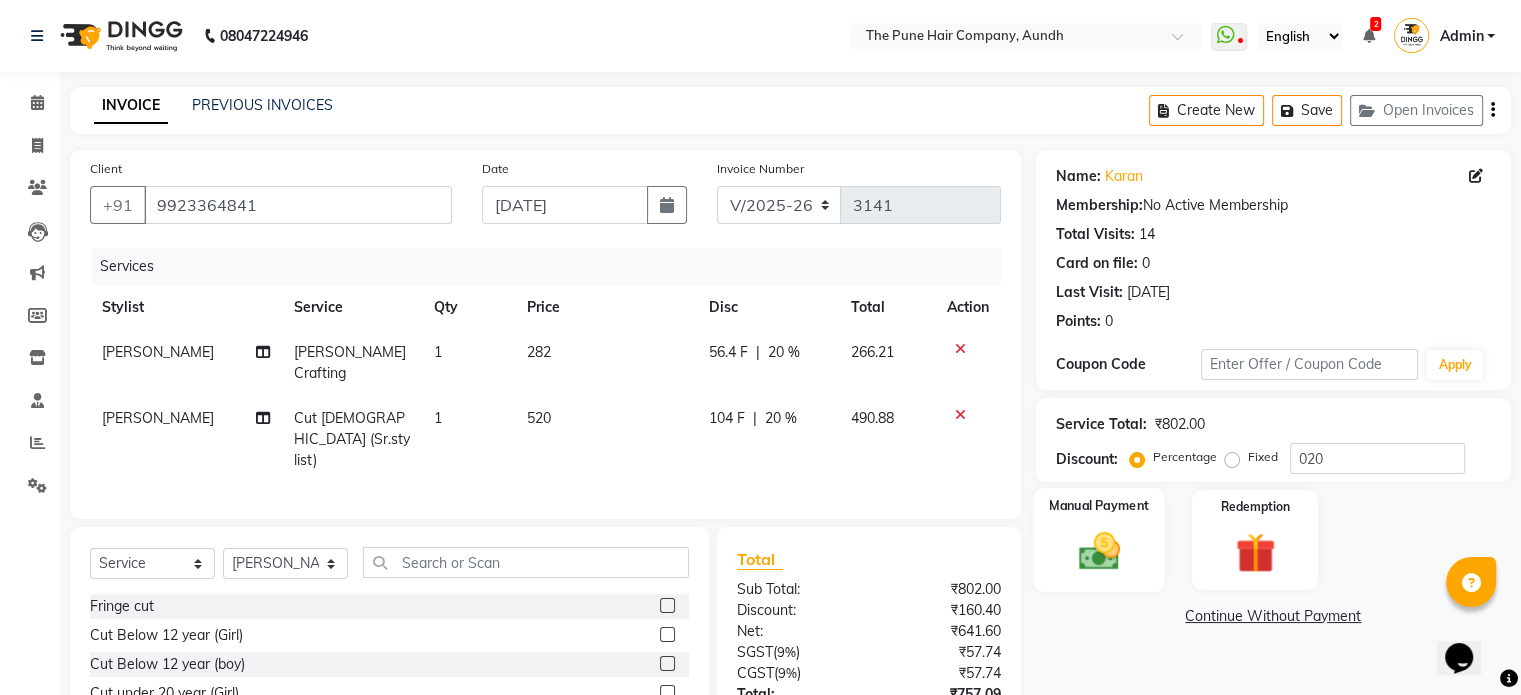 click 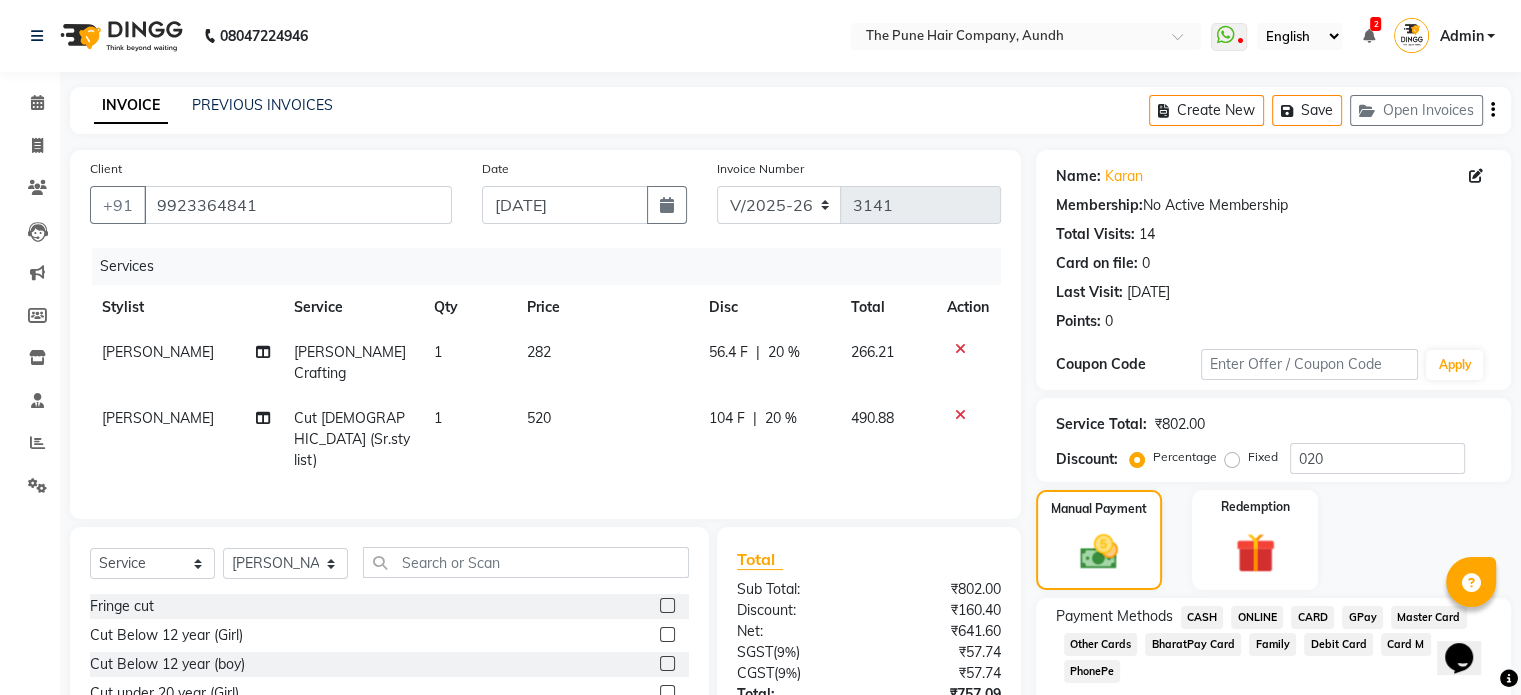 click on "ONLINE" 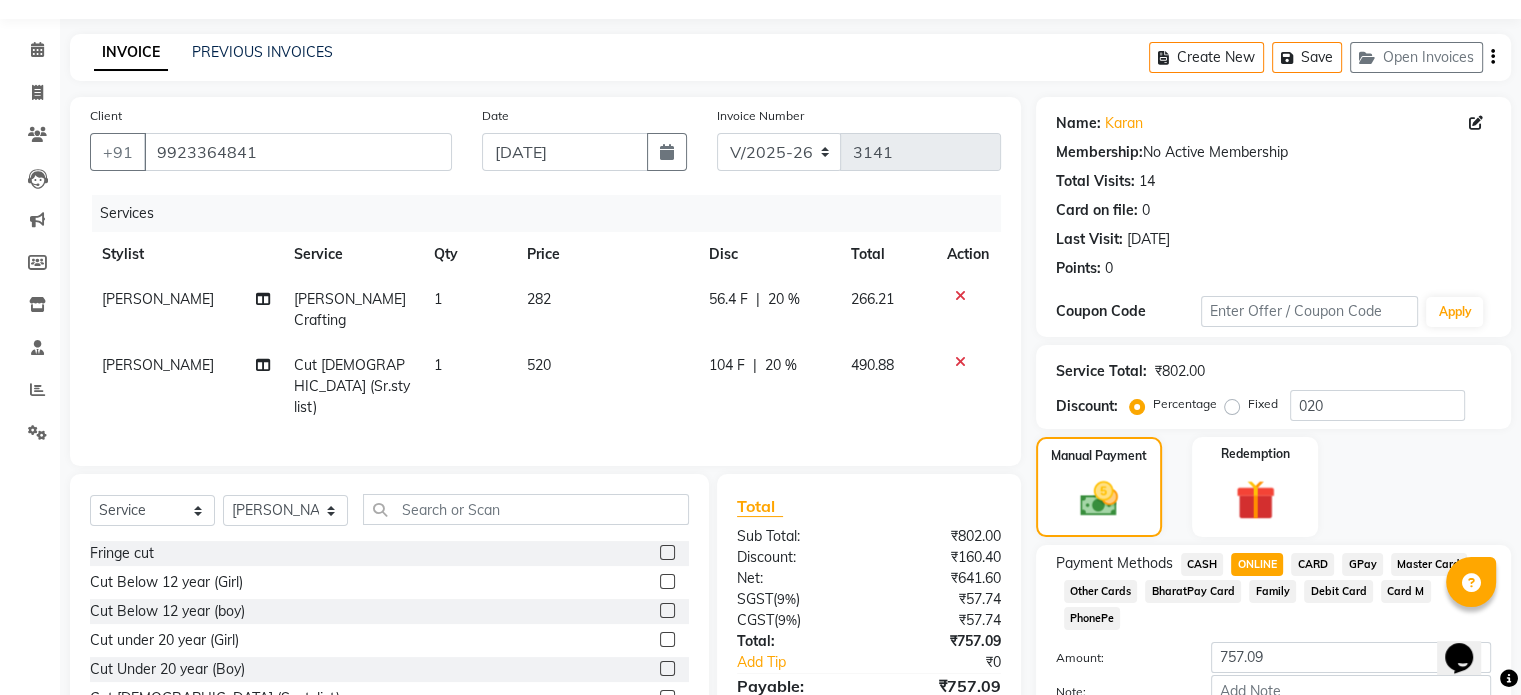 scroll, scrollTop: 100, scrollLeft: 0, axis: vertical 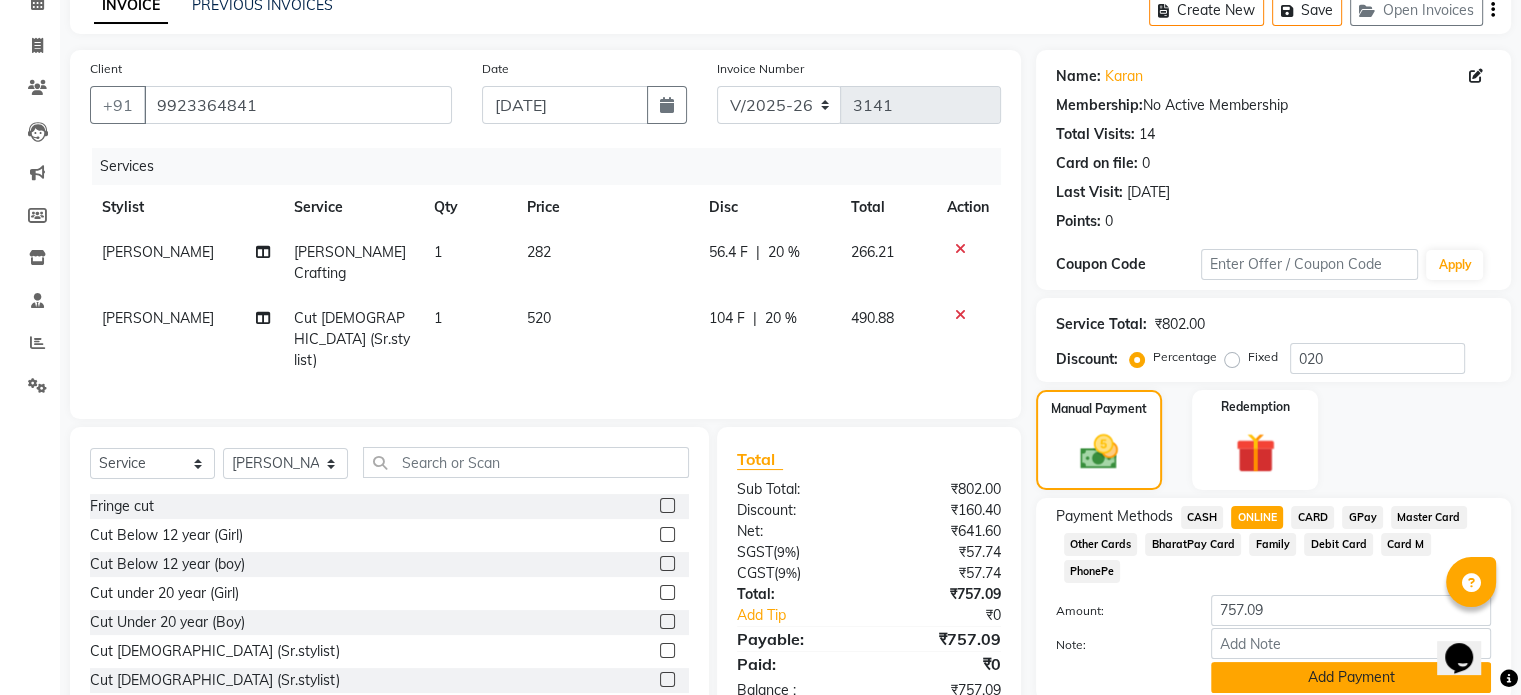 click on "Add Payment" 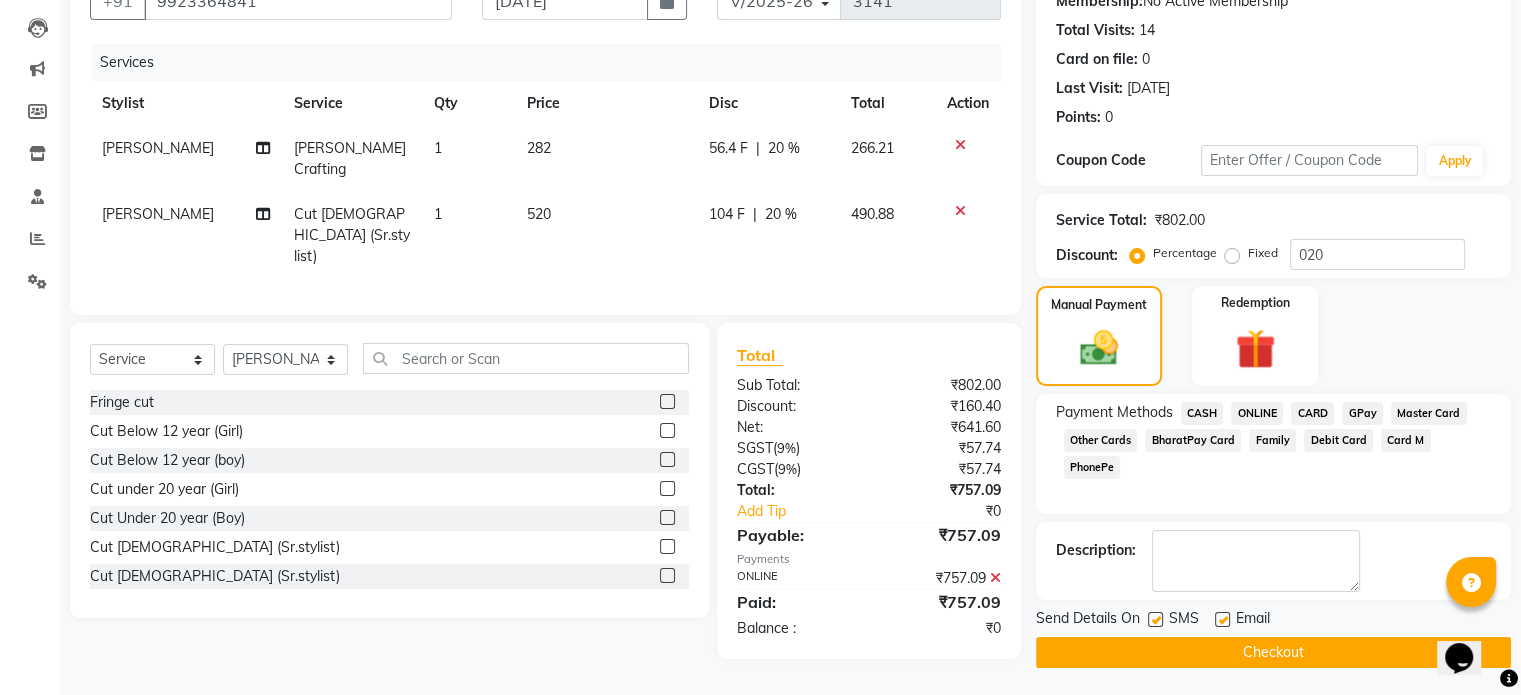 scroll, scrollTop: 205, scrollLeft: 0, axis: vertical 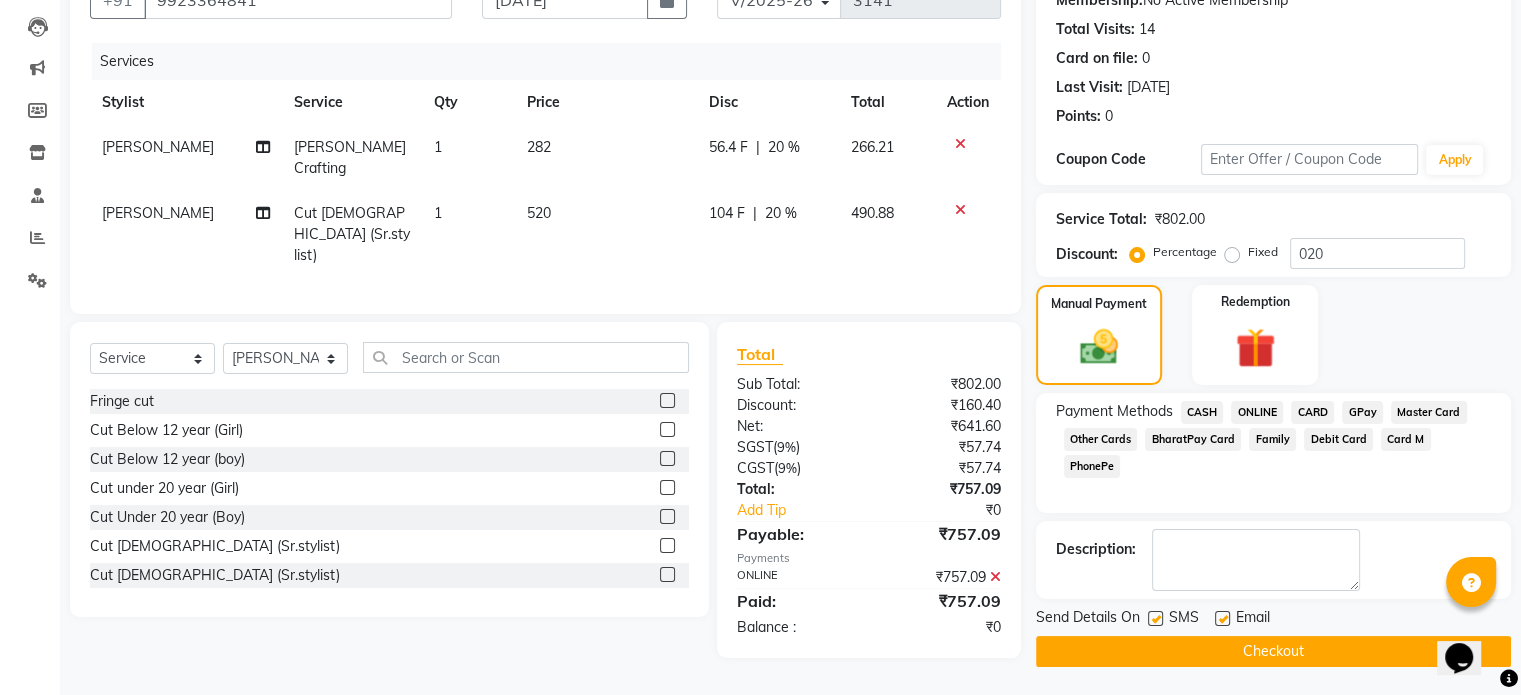 click on "Checkout" 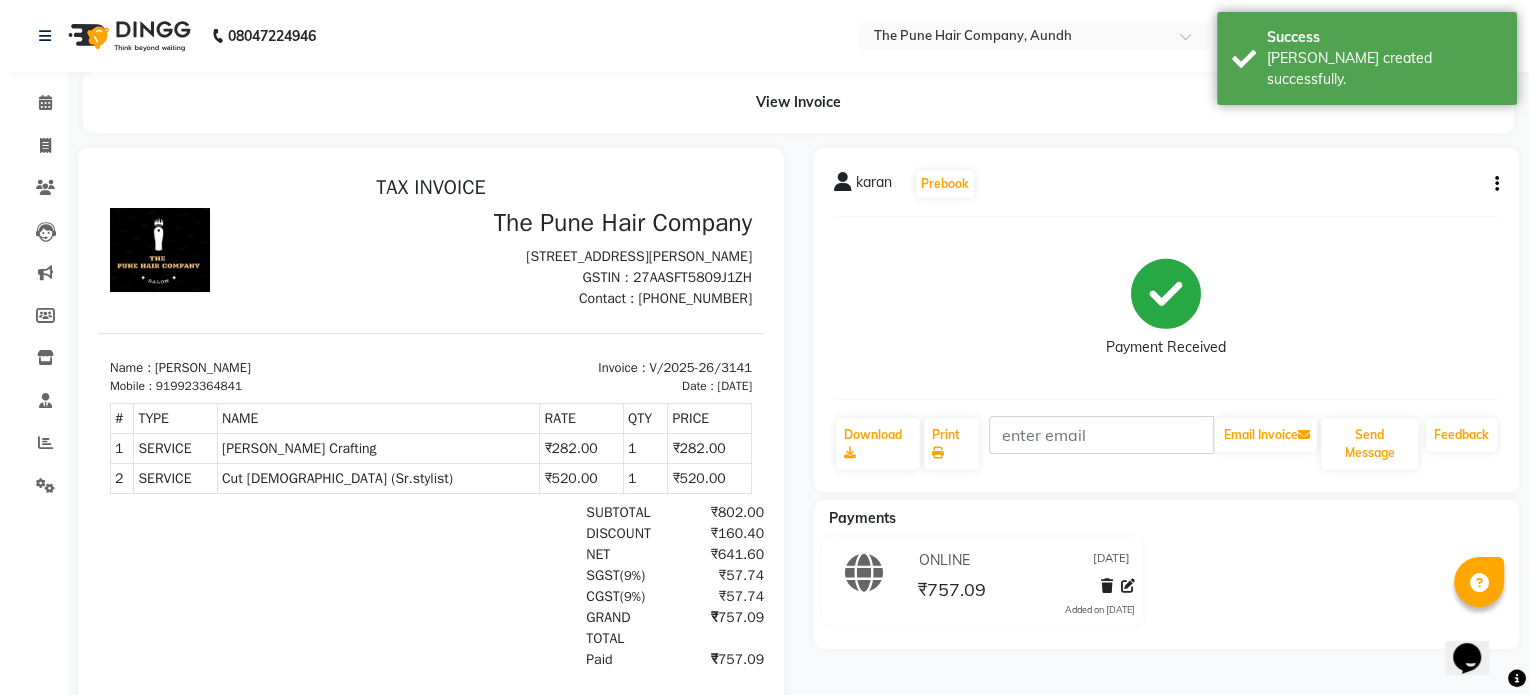 scroll, scrollTop: 0, scrollLeft: 0, axis: both 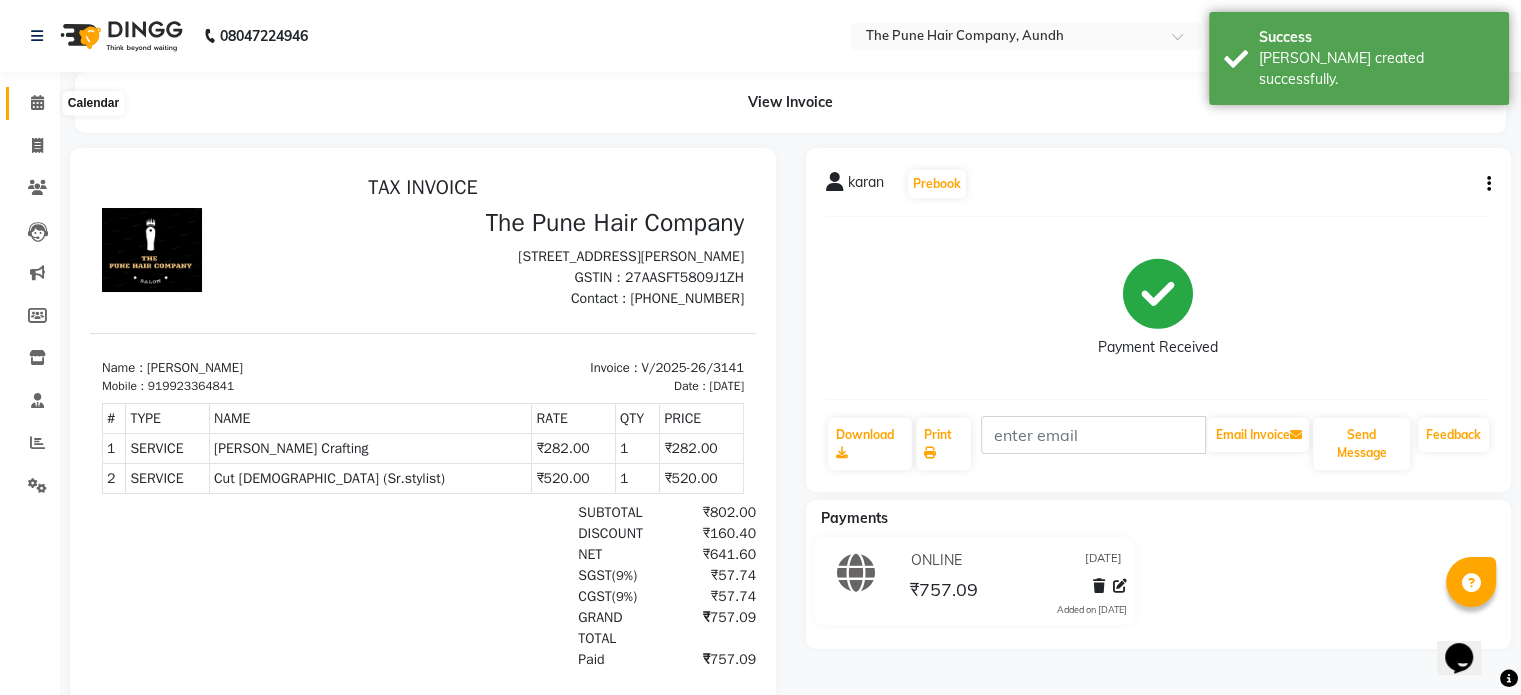 click 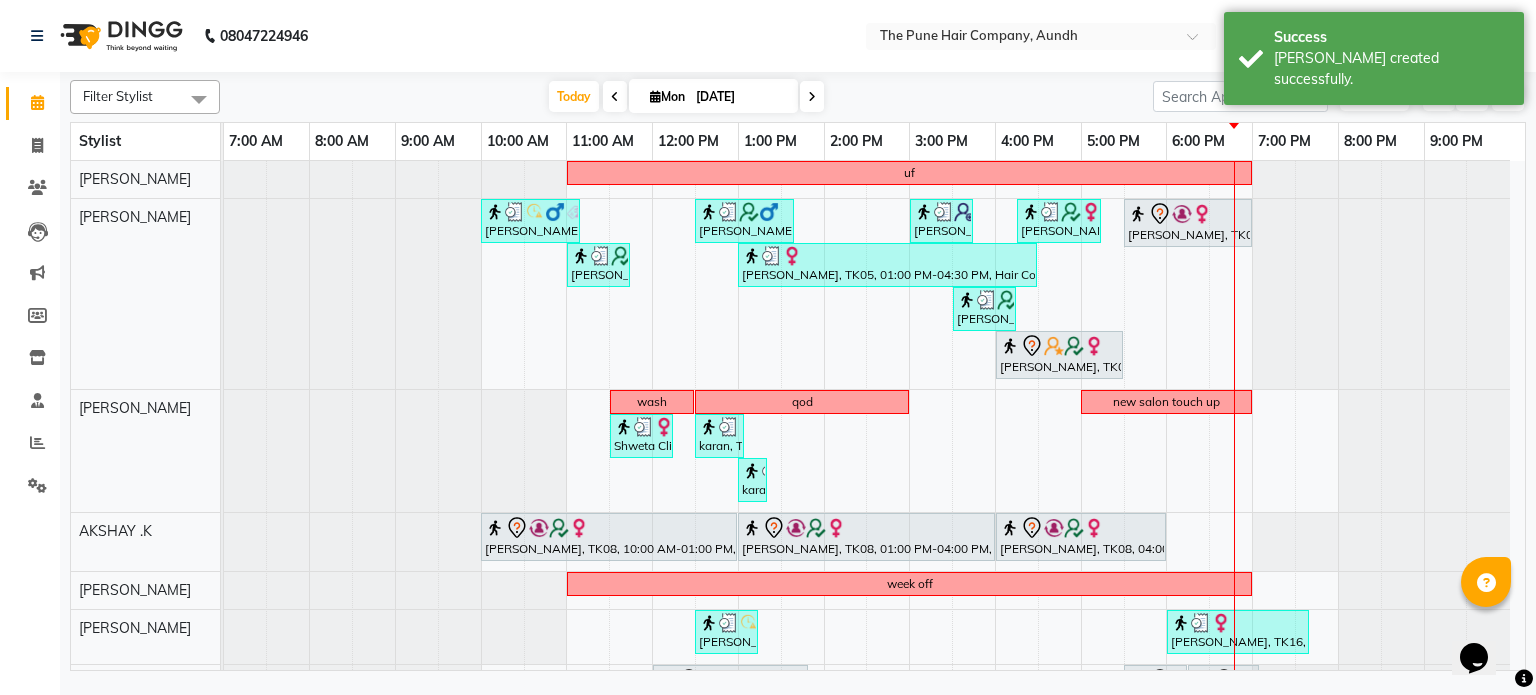 click at bounding box center [812, 96] 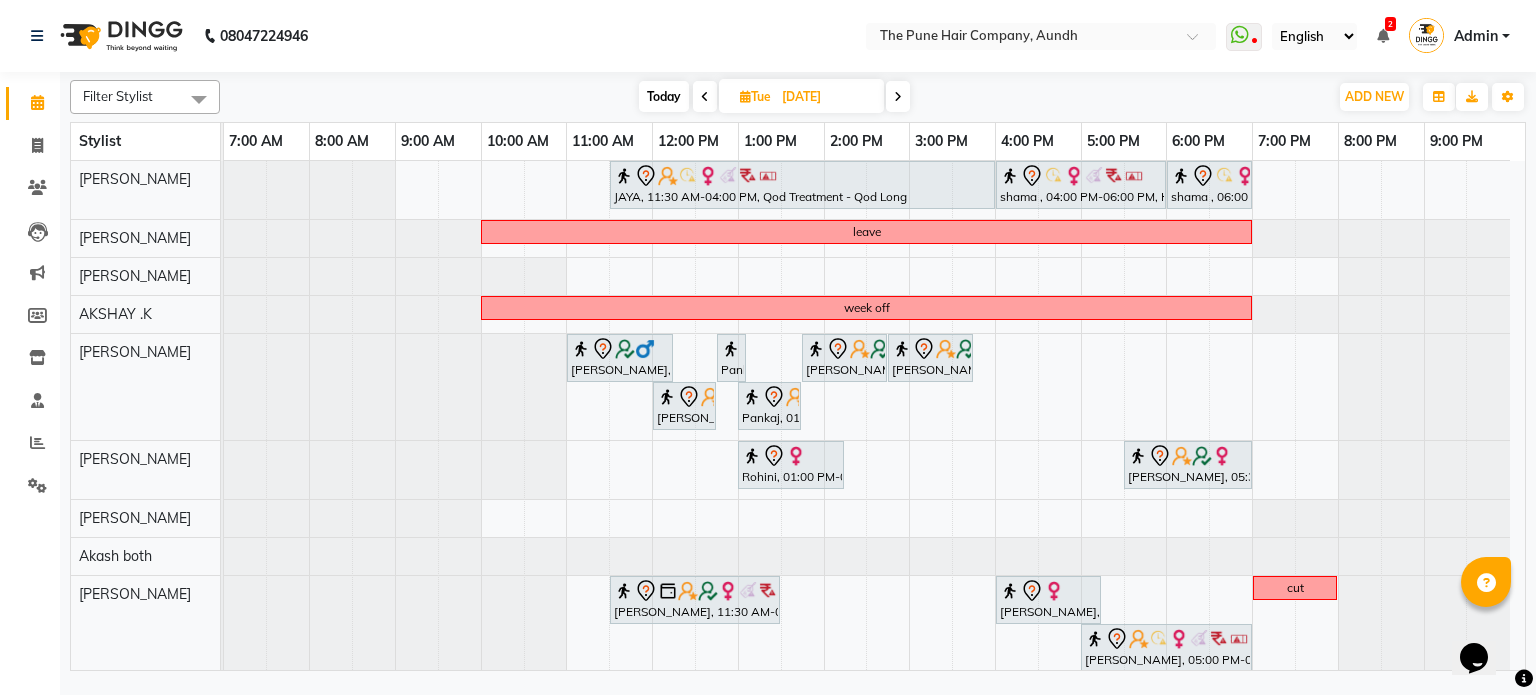 click at bounding box center [898, 96] 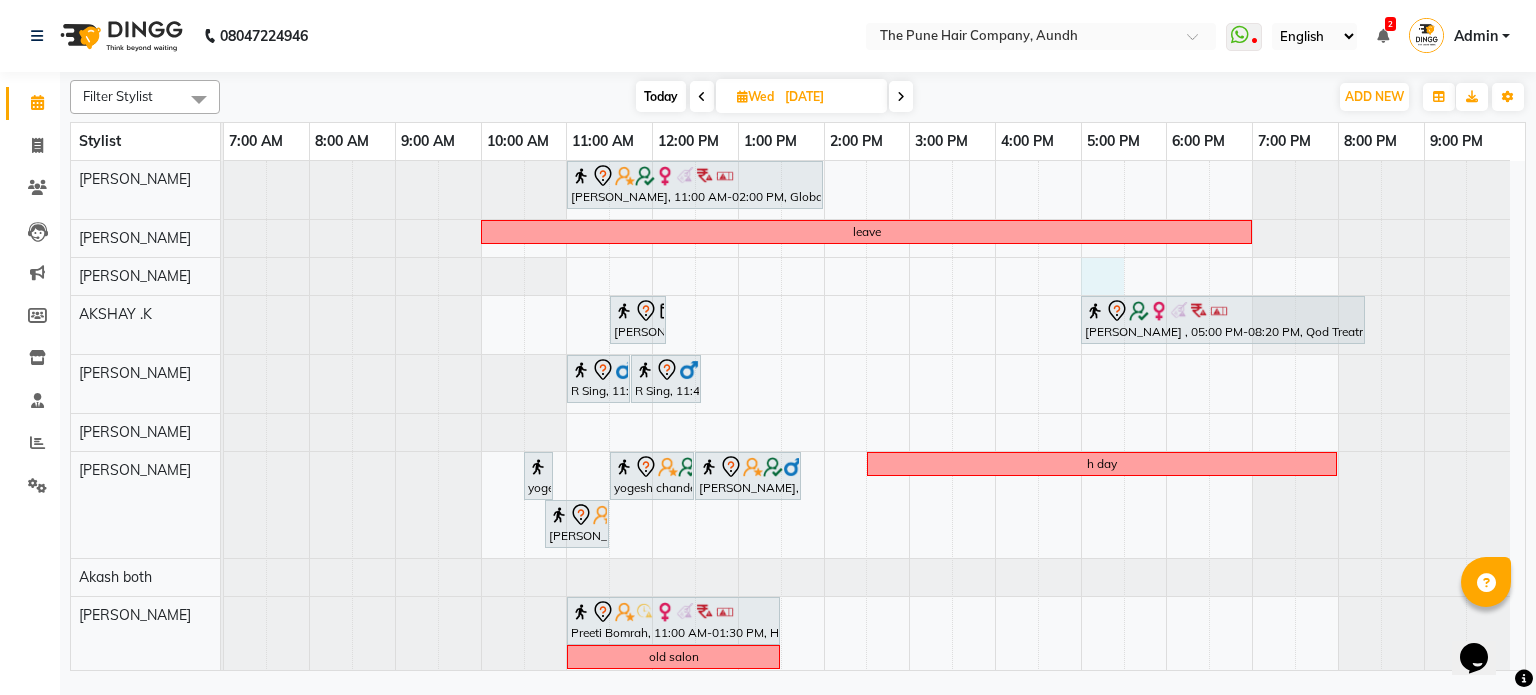 click on "[PERSON_NAME], 11:00 AM-02:00 PM, Global Color - Inoa Global Medium  leave              [PERSON_NAME], 11:30 AM-12:10 PM, Cut [DEMOGRAPHIC_DATA] (Expert)             [PERSON_NAME] , 05:00 PM-08:20 PM, Qod Treatment - Qod Medium             R Sing, 11:00 AM-11:45 AM, Cut [DEMOGRAPHIC_DATA] (Master stylist)             R Sing, 11:45 AM-12:35 PM,  [PERSON_NAME] Crafting             yogesh chandere, 10:30 AM-10:50 AM,  [PERSON_NAME] Crafting             yogesh chandere, 11:30 AM-12:30 PM, Global Color - [PERSON_NAME] Color [DEMOGRAPHIC_DATA]             yogesh chandere, 12:30 PM-01:45 PM, Additional Hair Wash ([DEMOGRAPHIC_DATA])  h day              yogesh chandere, 10:45 AM-11:30 AM, Cut [DEMOGRAPHIC_DATA] (Master stylist)             Preeti Bomrah, 11:00 AM-01:30 PM, Hair Color [PERSON_NAME] Touchup 2 Inch  old salon" at bounding box center [874, 515] 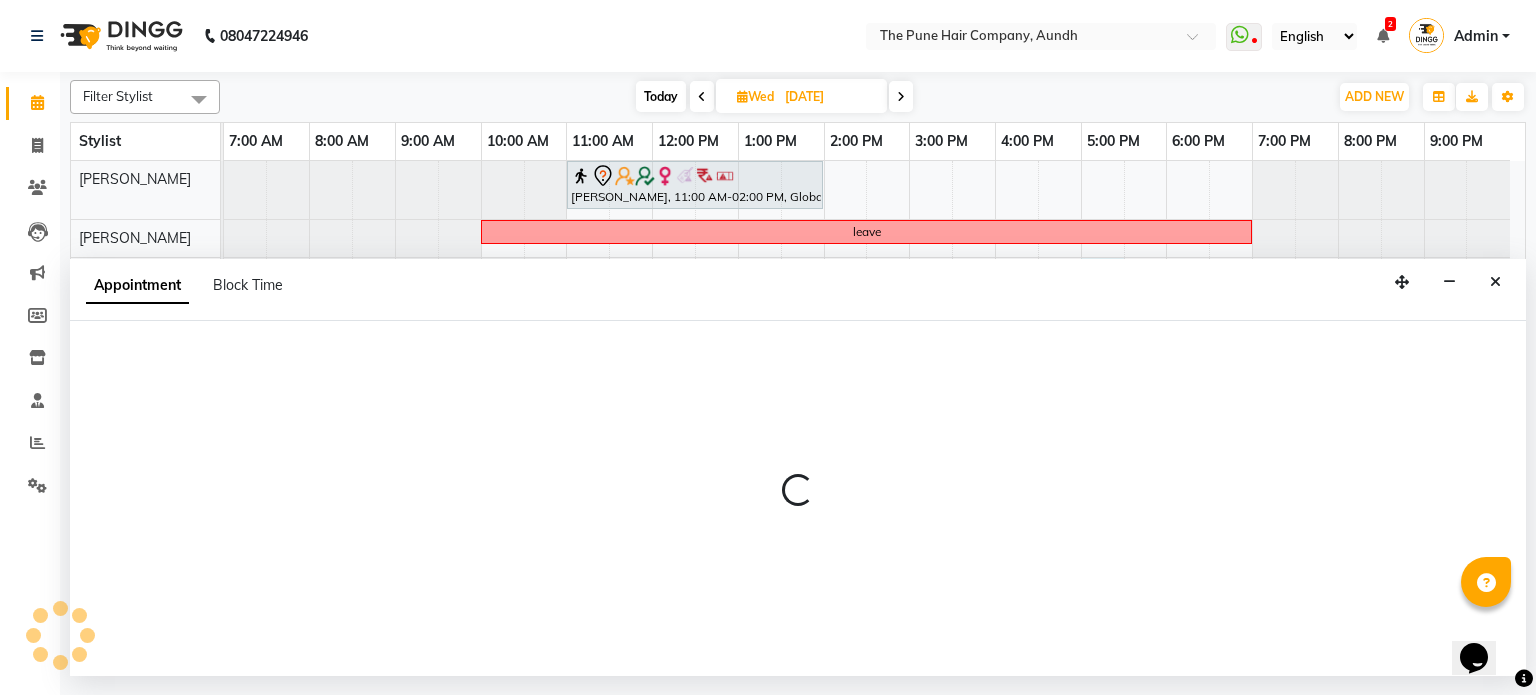 select on "3340" 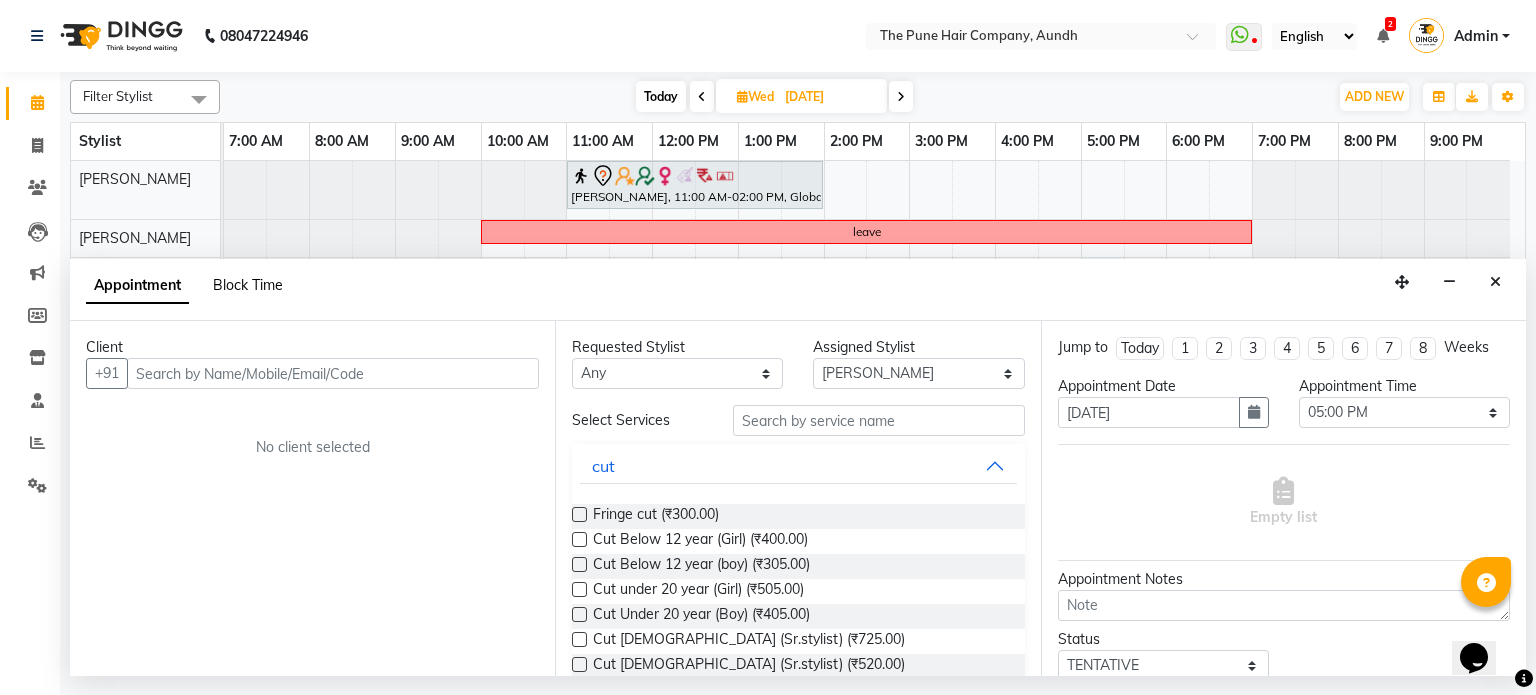 click on "Block Time" at bounding box center [248, 285] 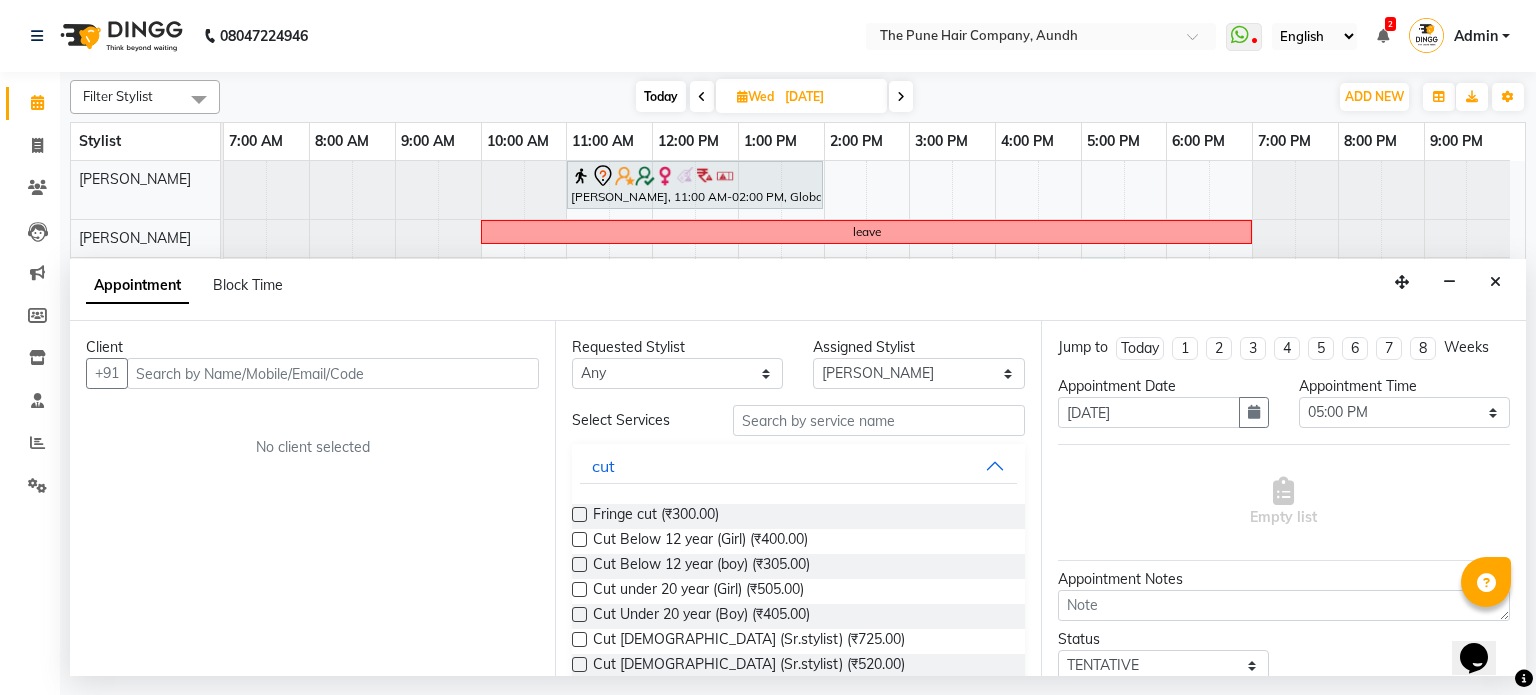 select on "3340" 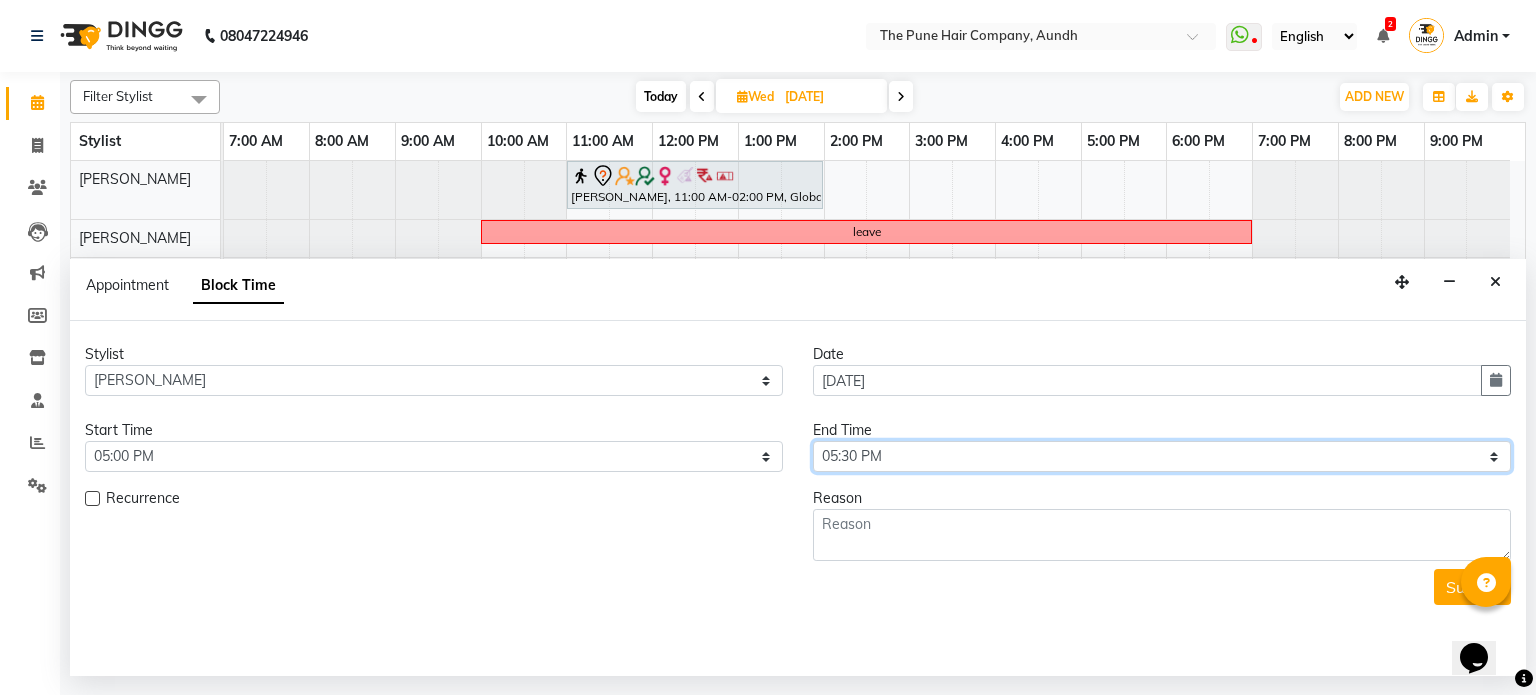 click on "Select 08:00 AM 08:15 AM 08:30 AM 08:45 AM 09:00 AM 09:15 AM 09:30 AM 09:45 AM 10:00 AM 10:15 AM 10:30 AM 10:45 AM 11:00 AM 11:15 AM 11:30 AM 11:45 AM 12:00 PM 12:15 PM 12:30 PM 12:45 PM 01:00 PM 01:15 PM 01:30 PM 01:45 PM 02:00 PM 02:15 PM 02:30 PM 02:45 PM 03:00 PM 03:15 PM 03:30 PM 03:45 PM 04:00 PM 04:15 PM 04:30 PM 04:45 PM 05:00 PM 05:15 PM 05:30 PM 05:45 PM 06:00 PM 06:15 PM 06:30 PM 06:45 PM 07:00 PM 07:15 PM 07:30 PM 07:45 PM 08:00 PM 08:15 PM 08:30 PM 08:45 PM 09:00 PM" at bounding box center [1162, 456] 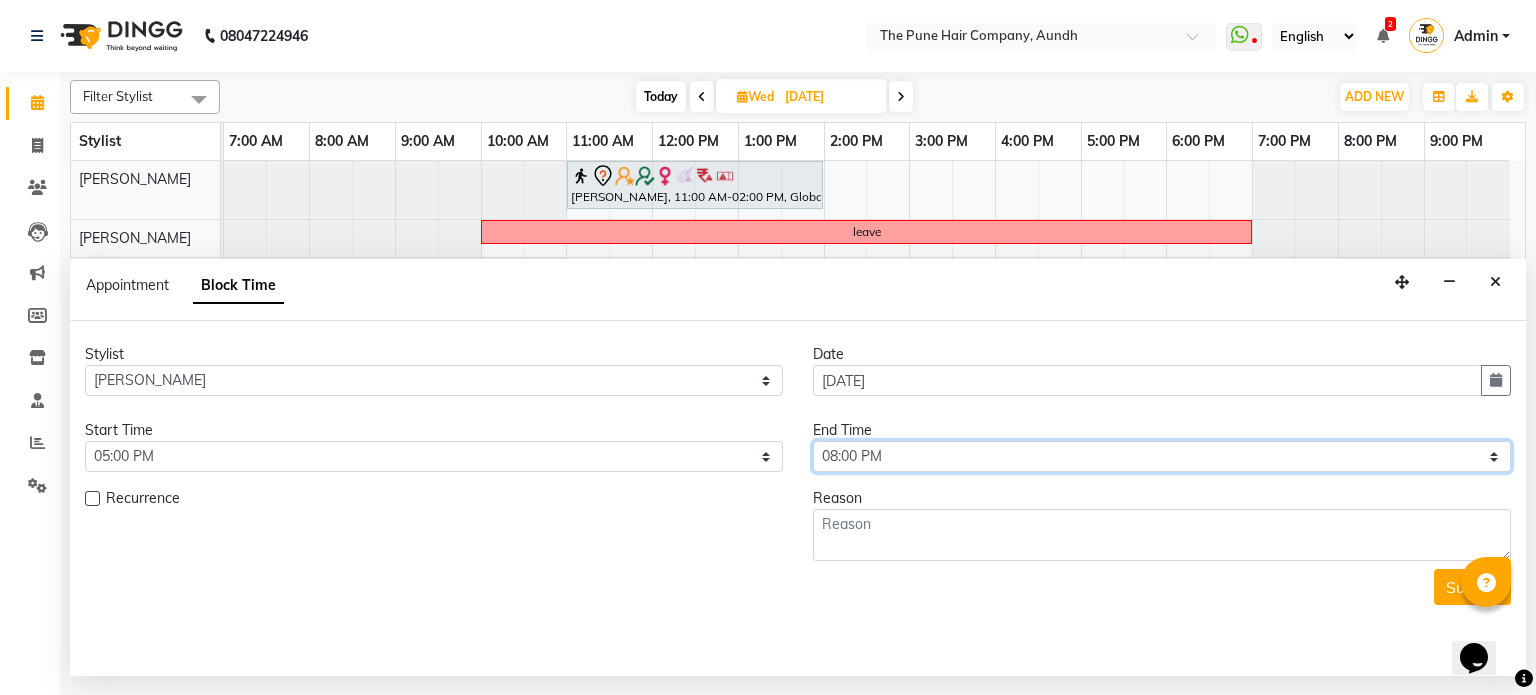 click on "Select 08:00 AM 08:15 AM 08:30 AM 08:45 AM 09:00 AM 09:15 AM 09:30 AM 09:45 AM 10:00 AM 10:15 AM 10:30 AM 10:45 AM 11:00 AM 11:15 AM 11:30 AM 11:45 AM 12:00 PM 12:15 PM 12:30 PM 12:45 PM 01:00 PM 01:15 PM 01:30 PM 01:45 PM 02:00 PM 02:15 PM 02:30 PM 02:45 PM 03:00 PM 03:15 PM 03:30 PM 03:45 PM 04:00 PM 04:15 PM 04:30 PM 04:45 PM 05:00 PM 05:15 PM 05:30 PM 05:45 PM 06:00 PM 06:15 PM 06:30 PM 06:45 PM 07:00 PM 07:15 PM 07:30 PM 07:45 PM 08:00 PM 08:15 PM 08:30 PM 08:45 PM 09:00 PM" at bounding box center (1162, 456) 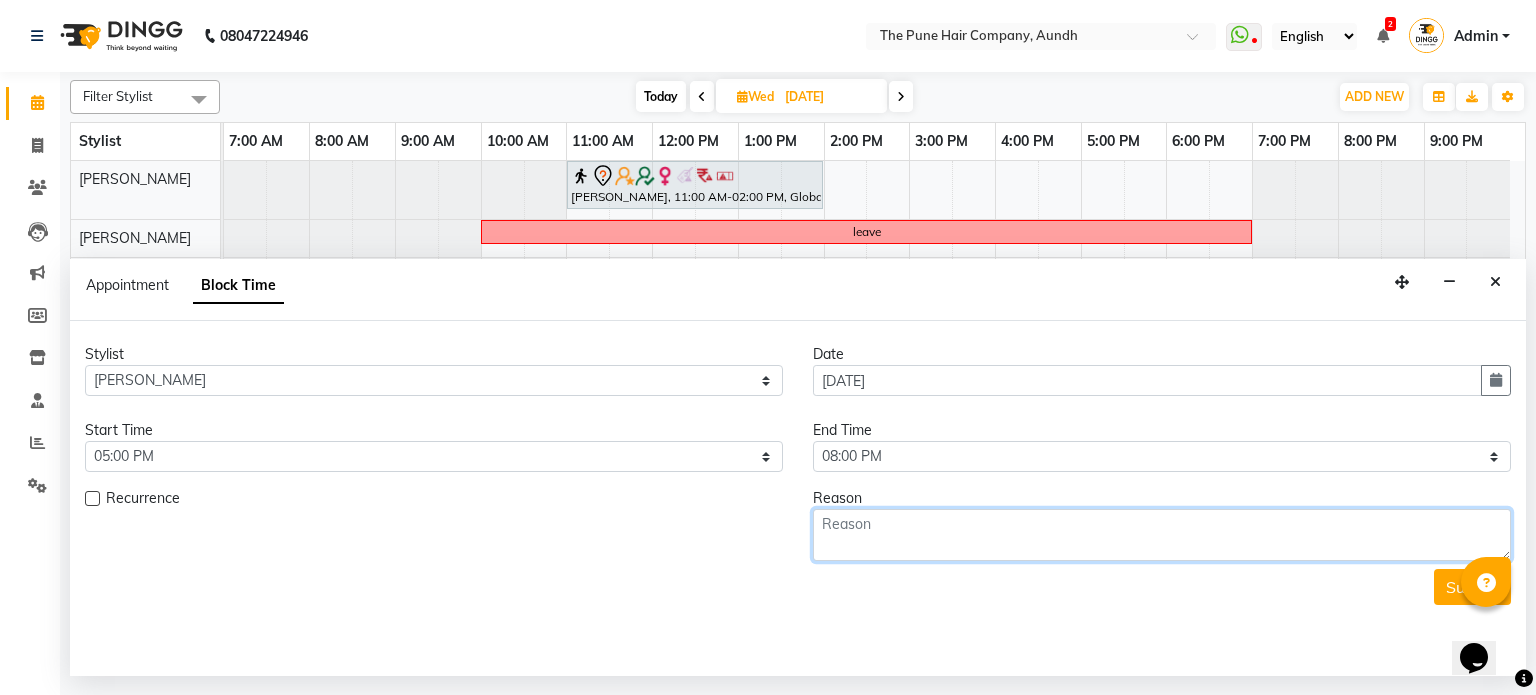 click at bounding box center [1162, 535] 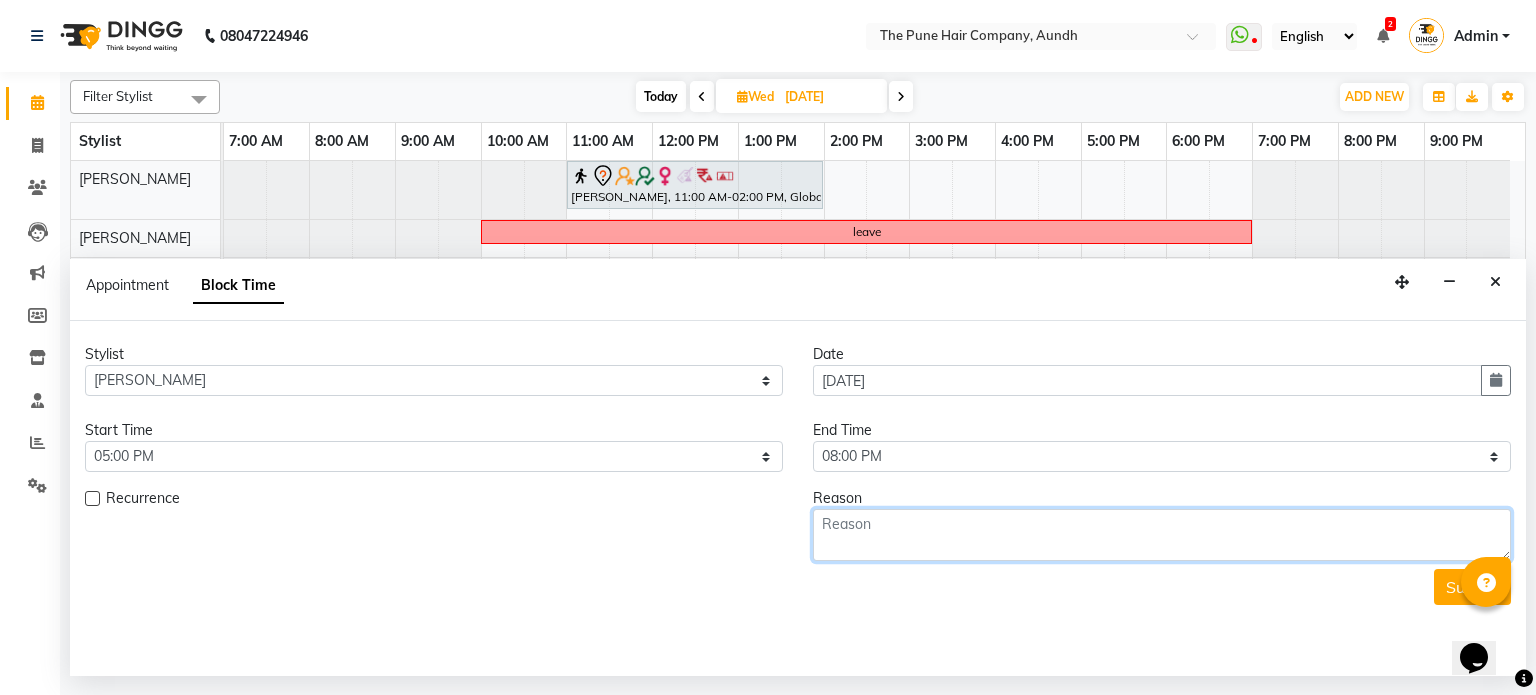 type on "l" 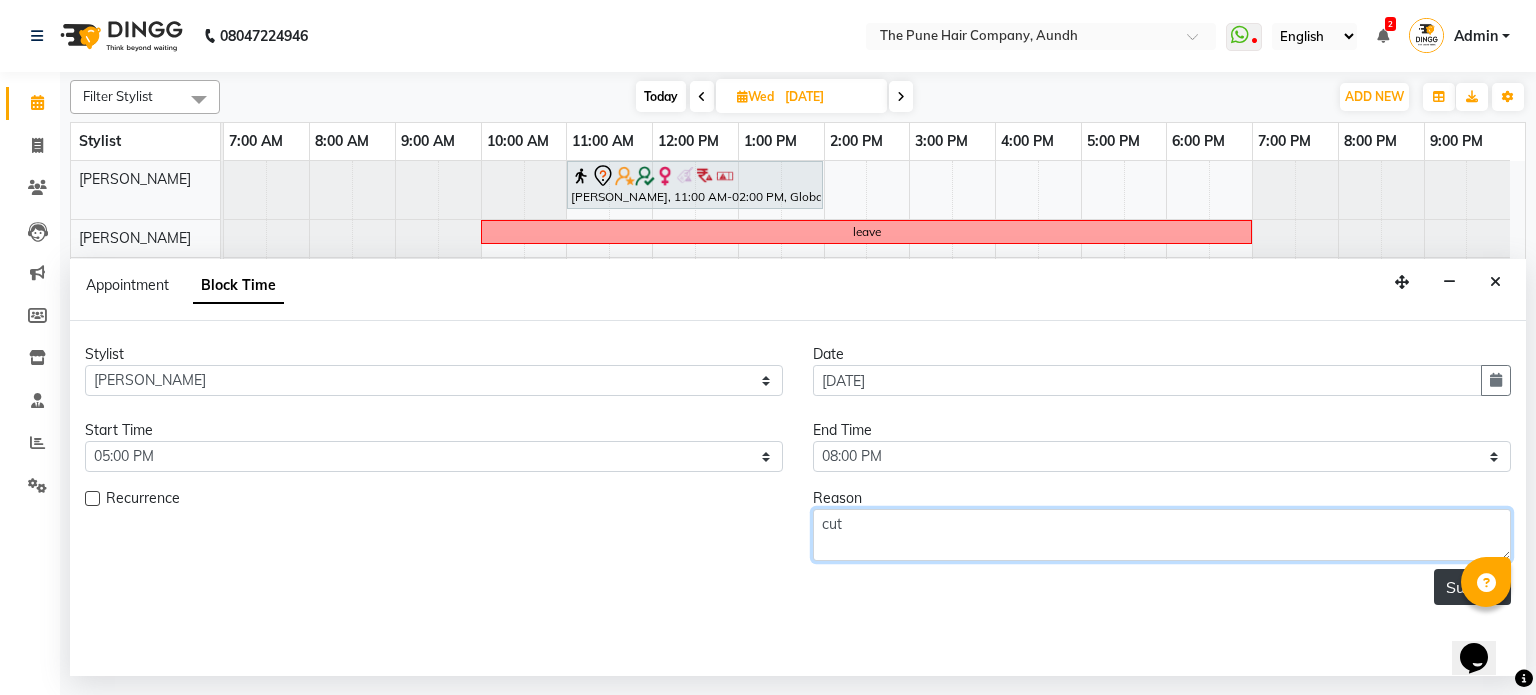 type on "cut" 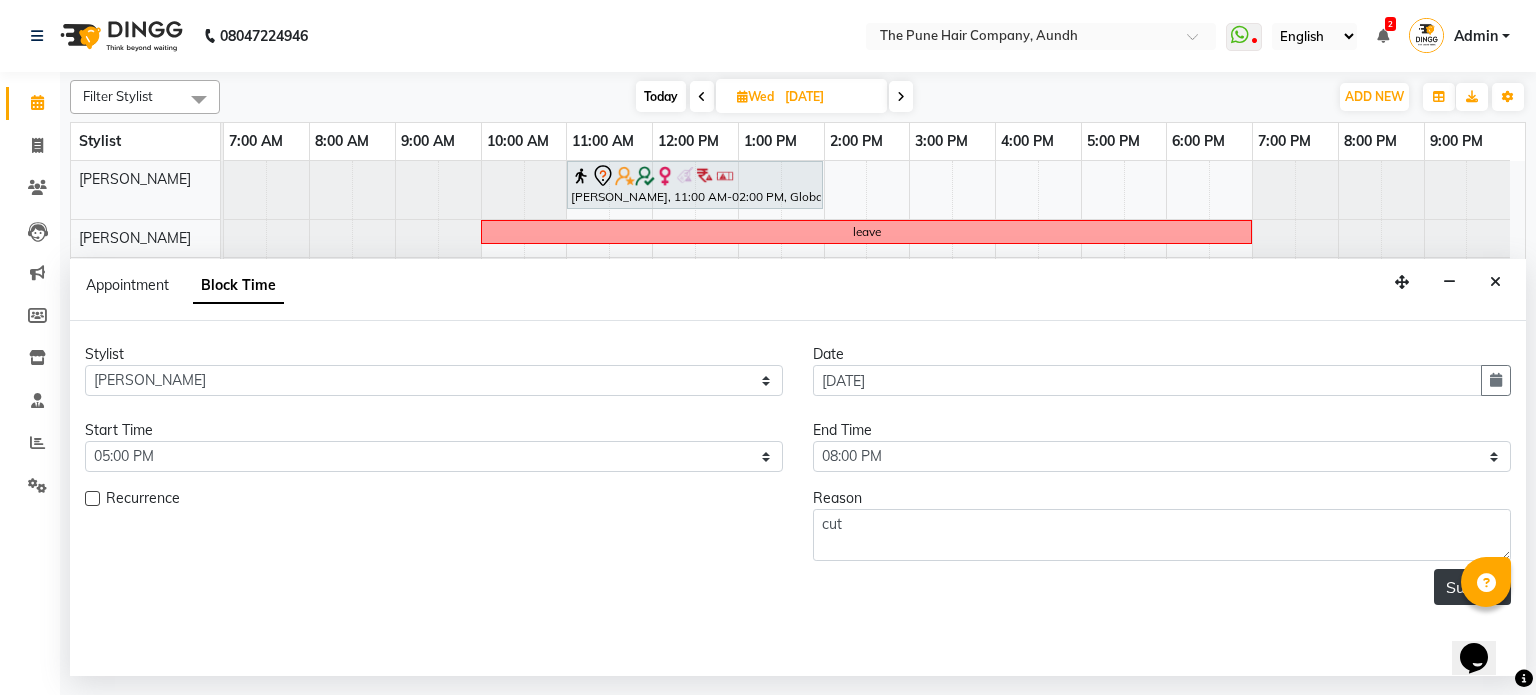 click on "Submit" at bounding box center [1472, 587] 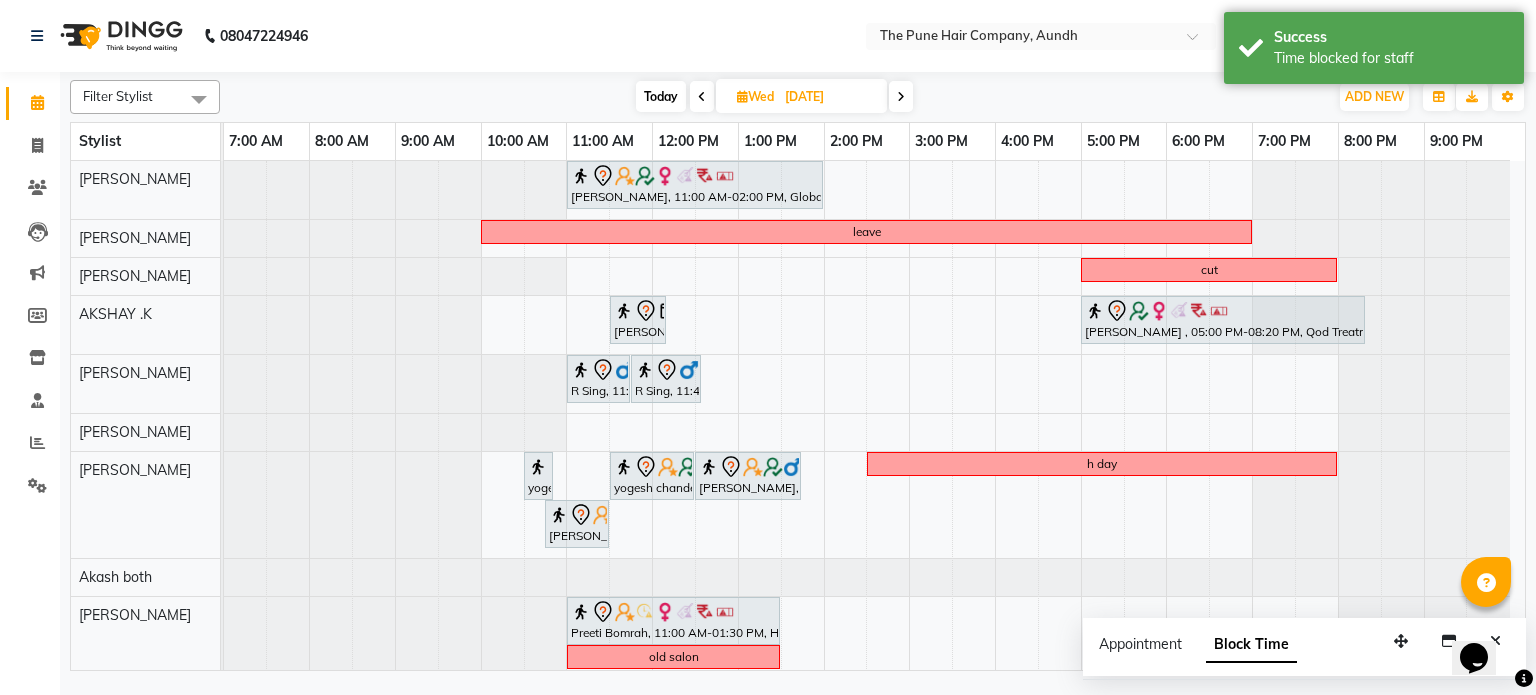 click at bounding box center (702, 97) 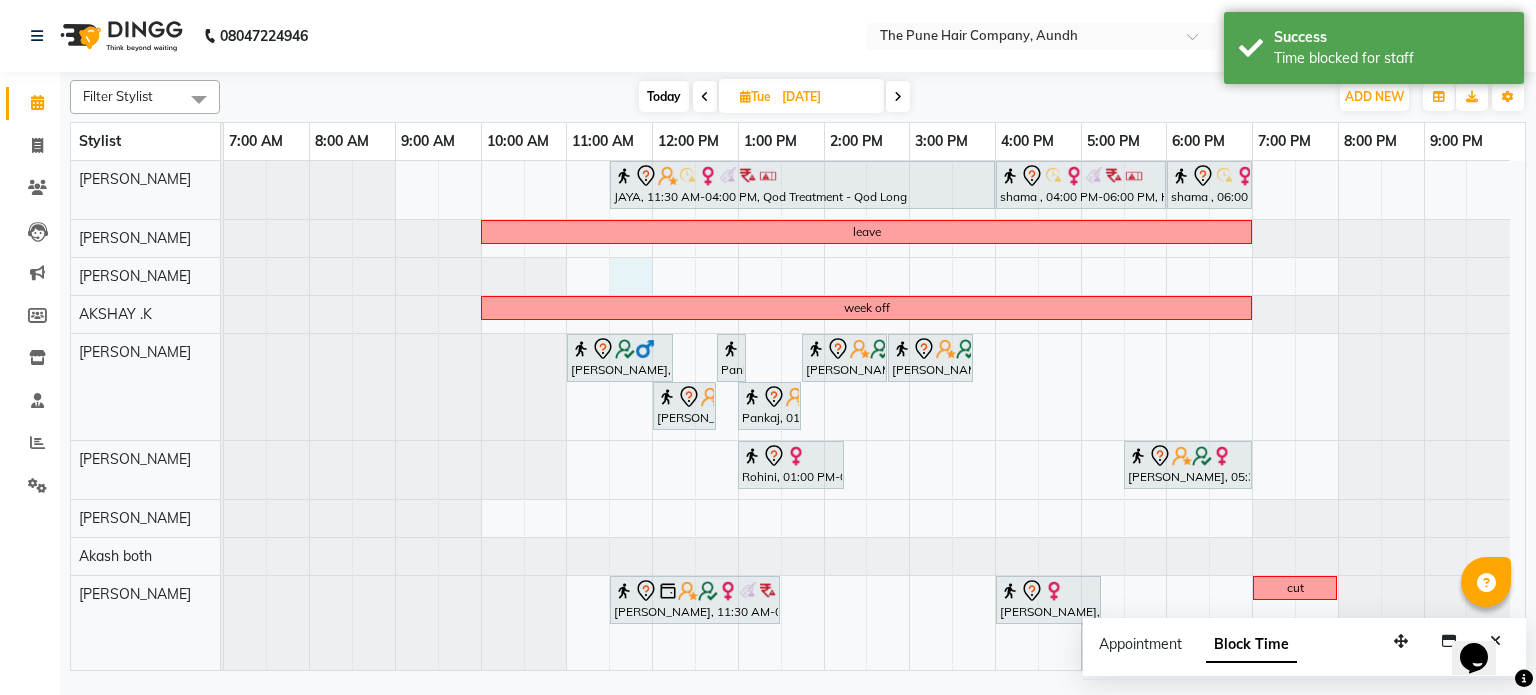 click on "JAYA, 11:30 AM-04:00 PM, Qod Treatment - Qod Long             shama , 04:00 PM-06:00 PM, Hair Color [PERSON_NAME] Touchup 2 Inch             shama , 06:00 PM-07:00 PM, Cut [DEMOGRAPHIC_DATA] ( Top Stylist )  leave   week off              [PERSON_NAME], 11:00 AM-12:15 PM, Cut [DEMOGRAPHIC_DATA] (Master stylist)             [PERSON_NAME], 12:45 PM-01:05 PM,  [PERSON_NAME] Crafting             Pankaj, 01:45 PM-02:45 PM, Global Color - Inoa Global [DEMOGRAPHIC_DATA]              Pankaj, 02:45 PM-03:45 PM, Global Color - [PERSON_NAME] Color [DEMOGRAPHIC_DATA]             Pankaj, 12:00 PM-12:45 PM, Cut [DEMOGRAPHIC_DATA] (Master stylist)             [PERSON_NAME], 01:00 PM-01:45 PM, Hair Color Majirel - Majirel Per Streak [DEMOGRAPHIC_DATA]             Rohini, 01:00 PM-02:15 PM, Cut [DEMOGRAPHIC_DATA] (Master stylist )             [PERSON_NAME], 05:30 PM-07:00 PM, Hair wash & blow dry - long             [PERSON_NAME], 11:30 AM-01:30 PM, Hair Color [PERSON_NAME] Touchup 2 Inch             [PERSON_NAME], 04:00 PM-05:15 PM, Cut [DEMOGRAPHIC_DATA] (Sr.stylist)  cut              [PERSON_NAME], 05:00 PM-07:00 PM, 3 ten x Long  week off" at bounding box center [874, 516] 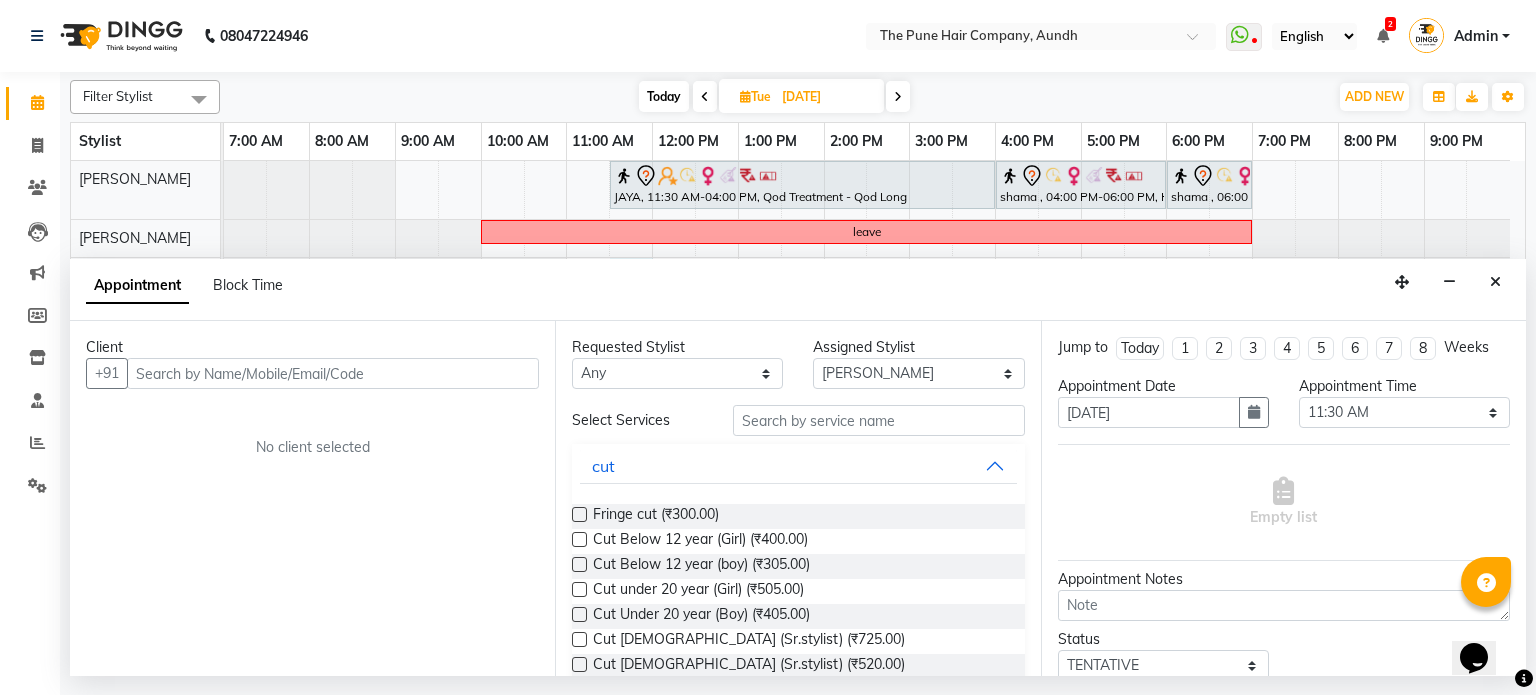 click at bounding box center [333, 373] 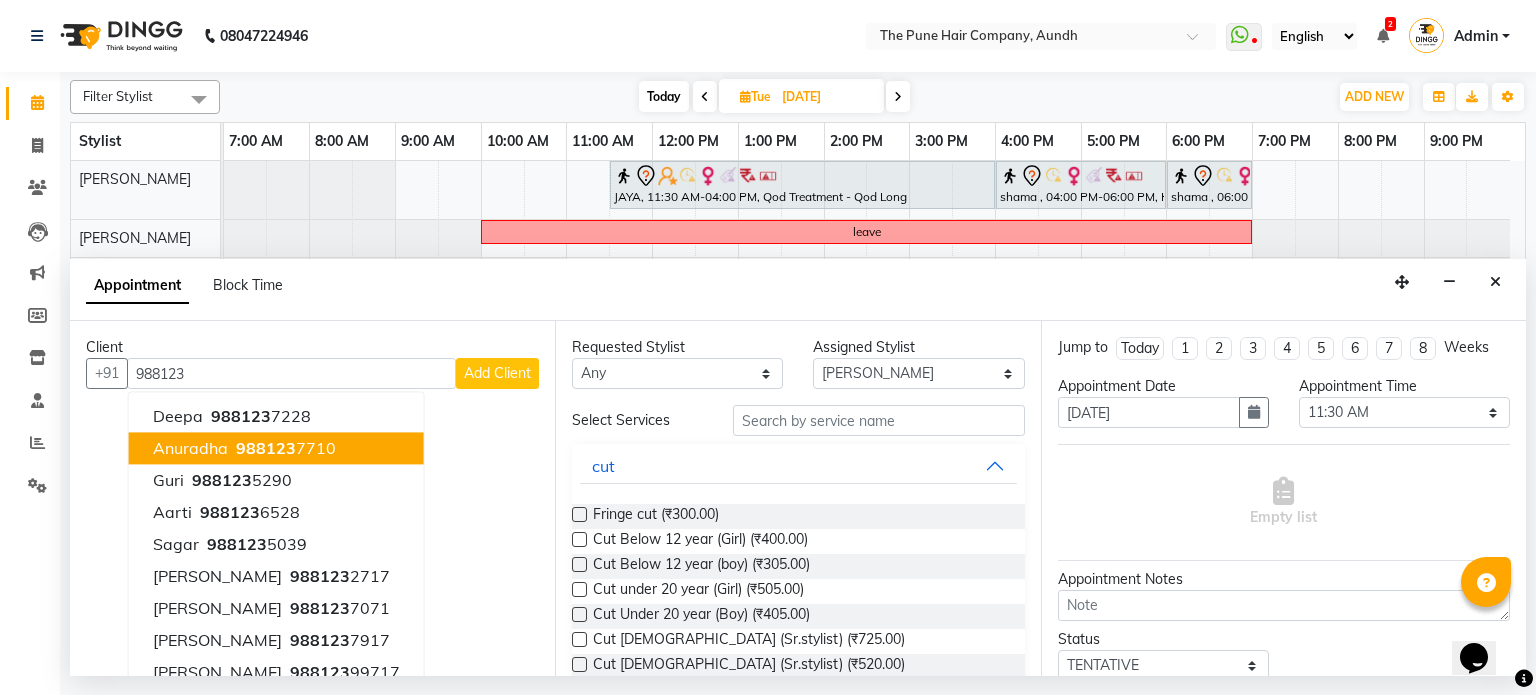 click on "anuradha" at bounding box center [190, 449] 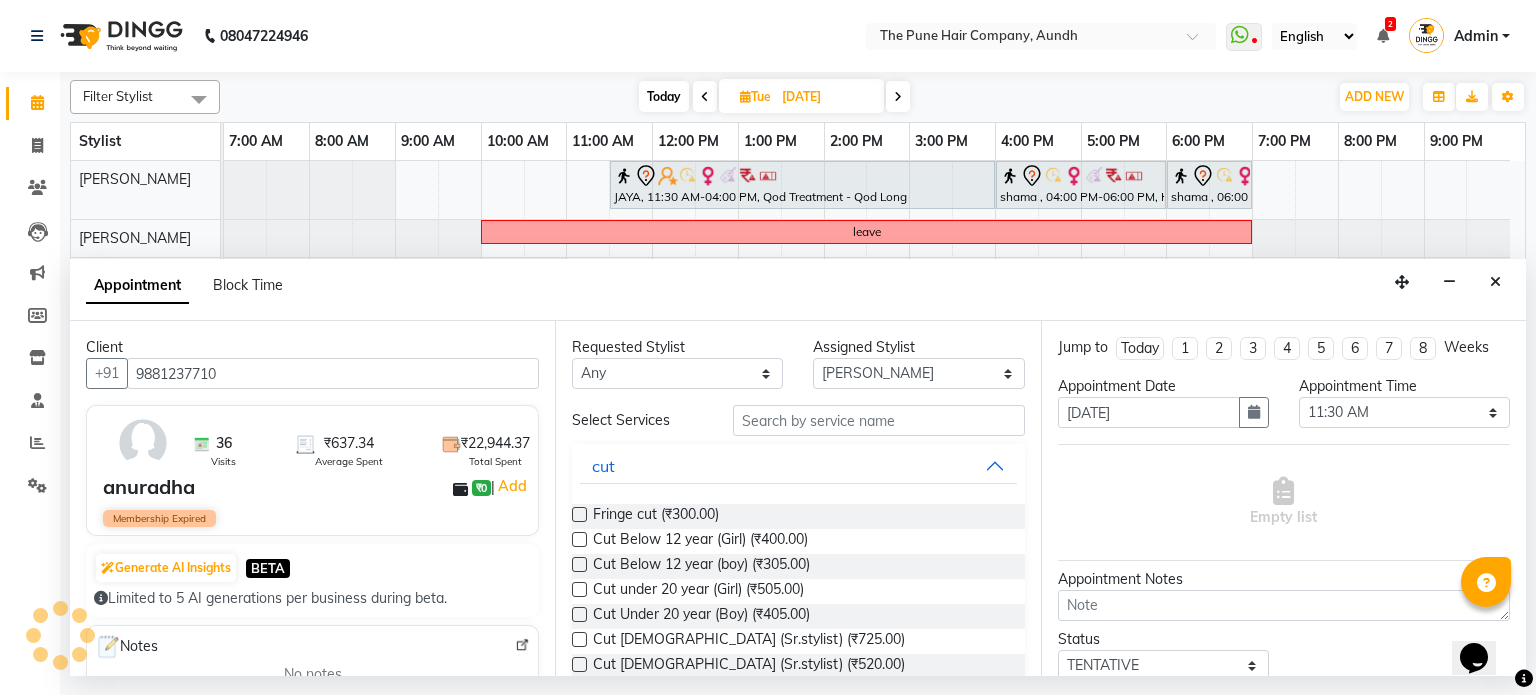 type on "9881237710" 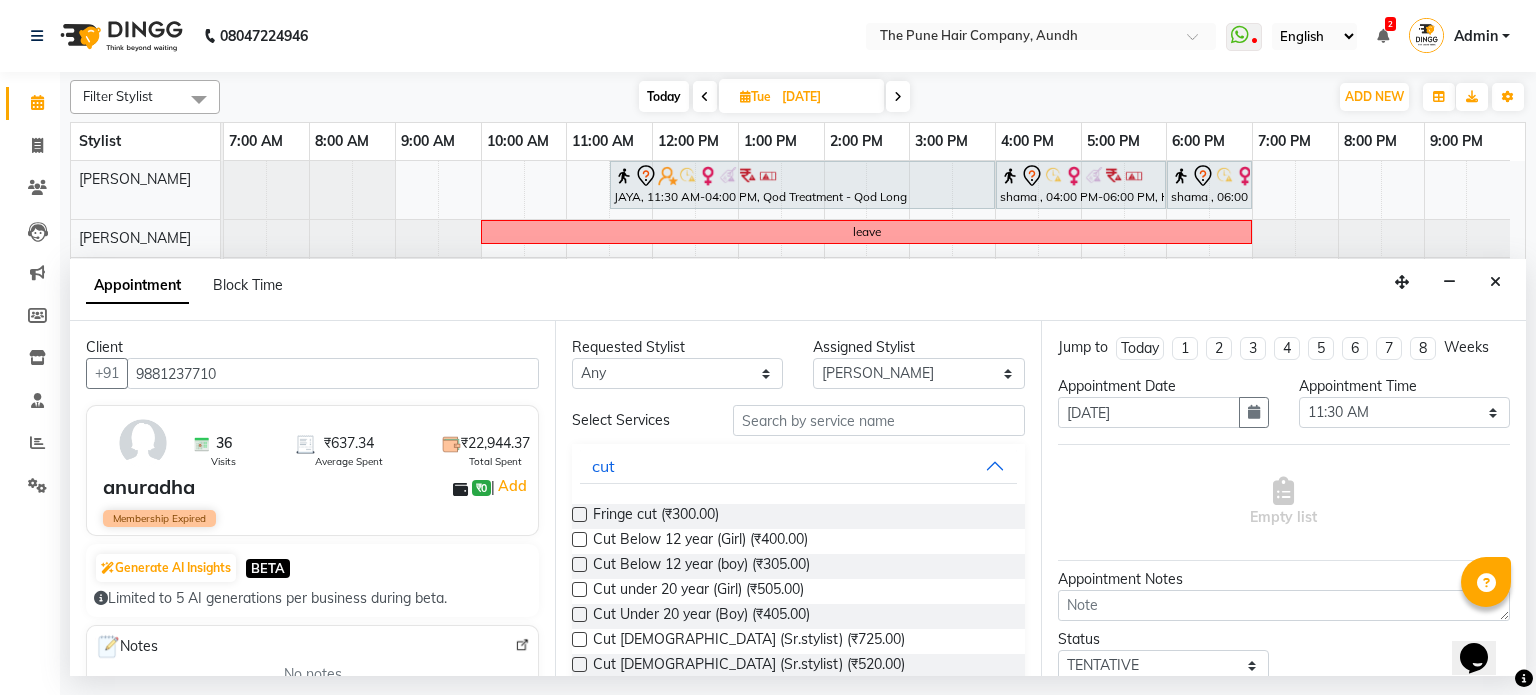 click at bounding box center [579, 639] 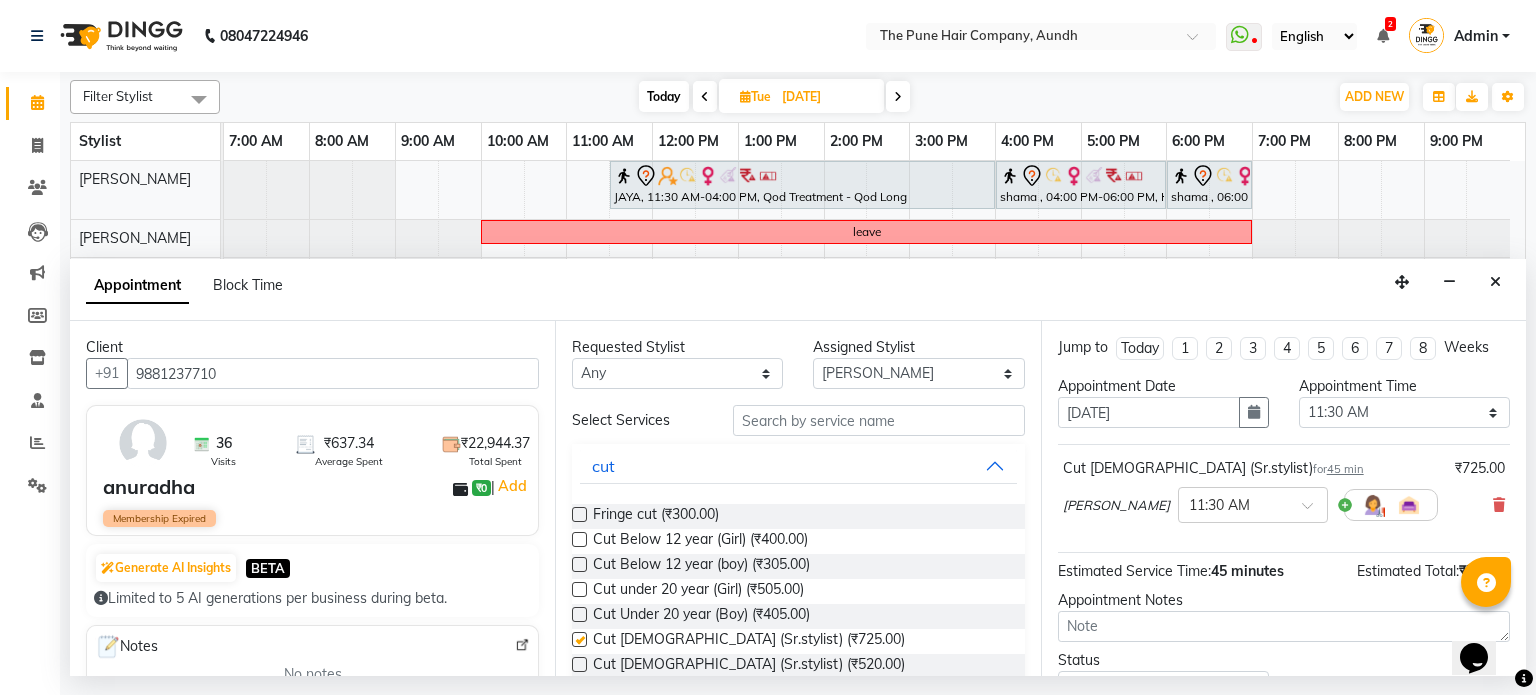 checkbox on "false" 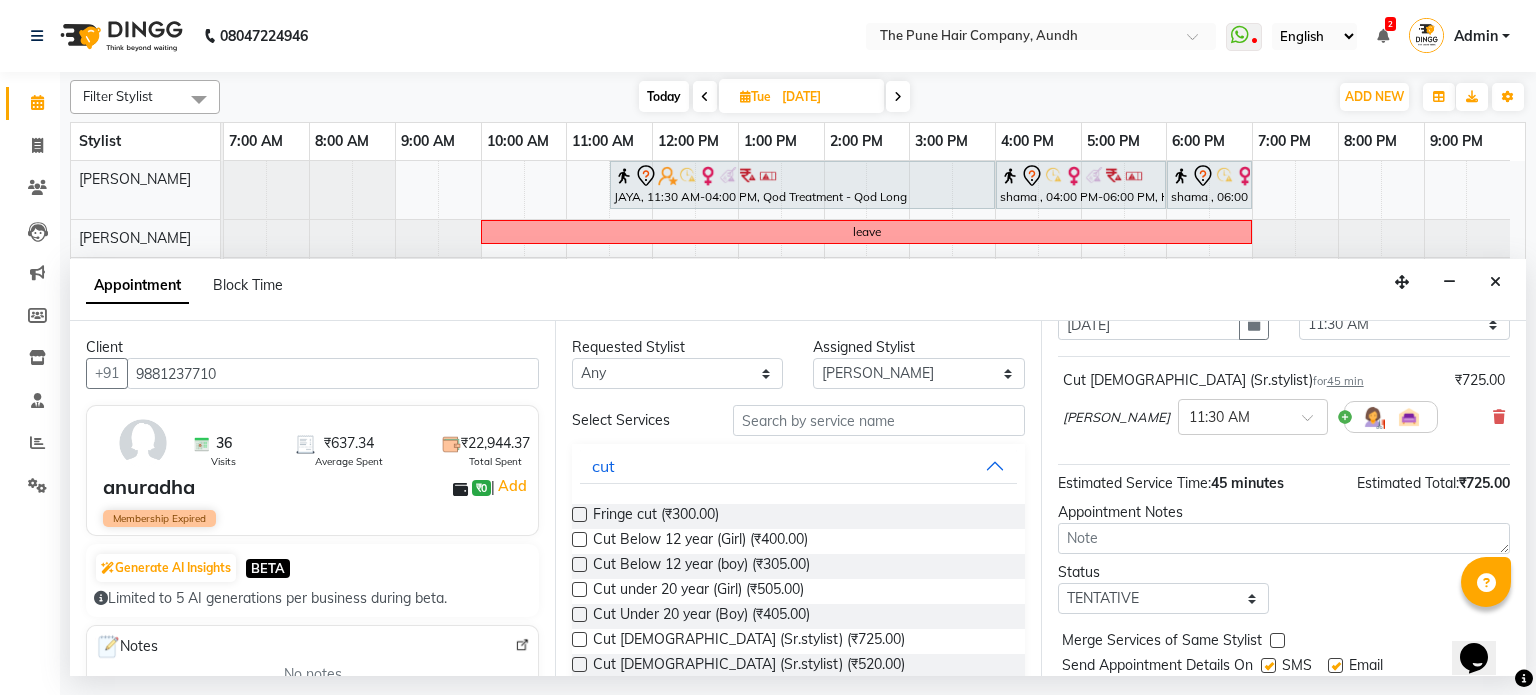 scroll, scrollTop: 151, scrollLeft: 0, axis: vertical 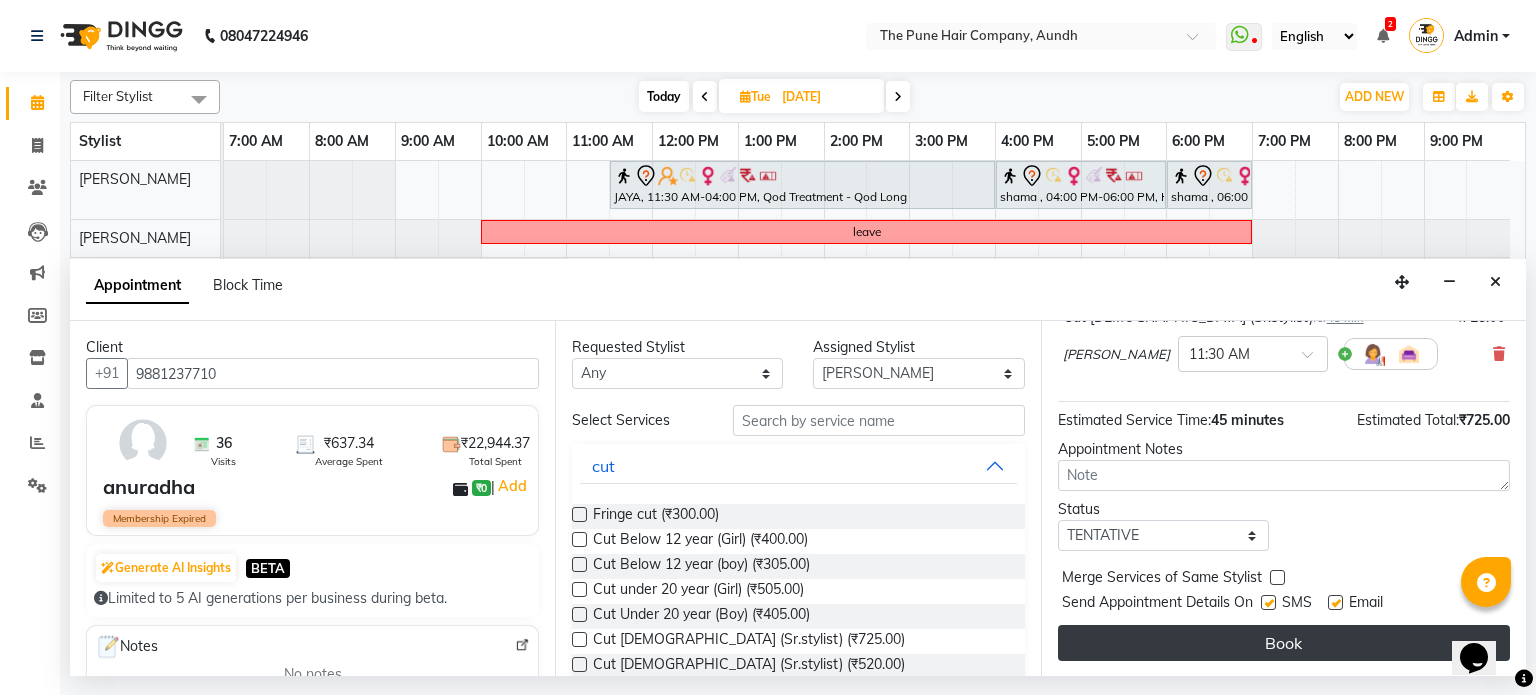 click on "Book" at bounding box center [1284, 643] 